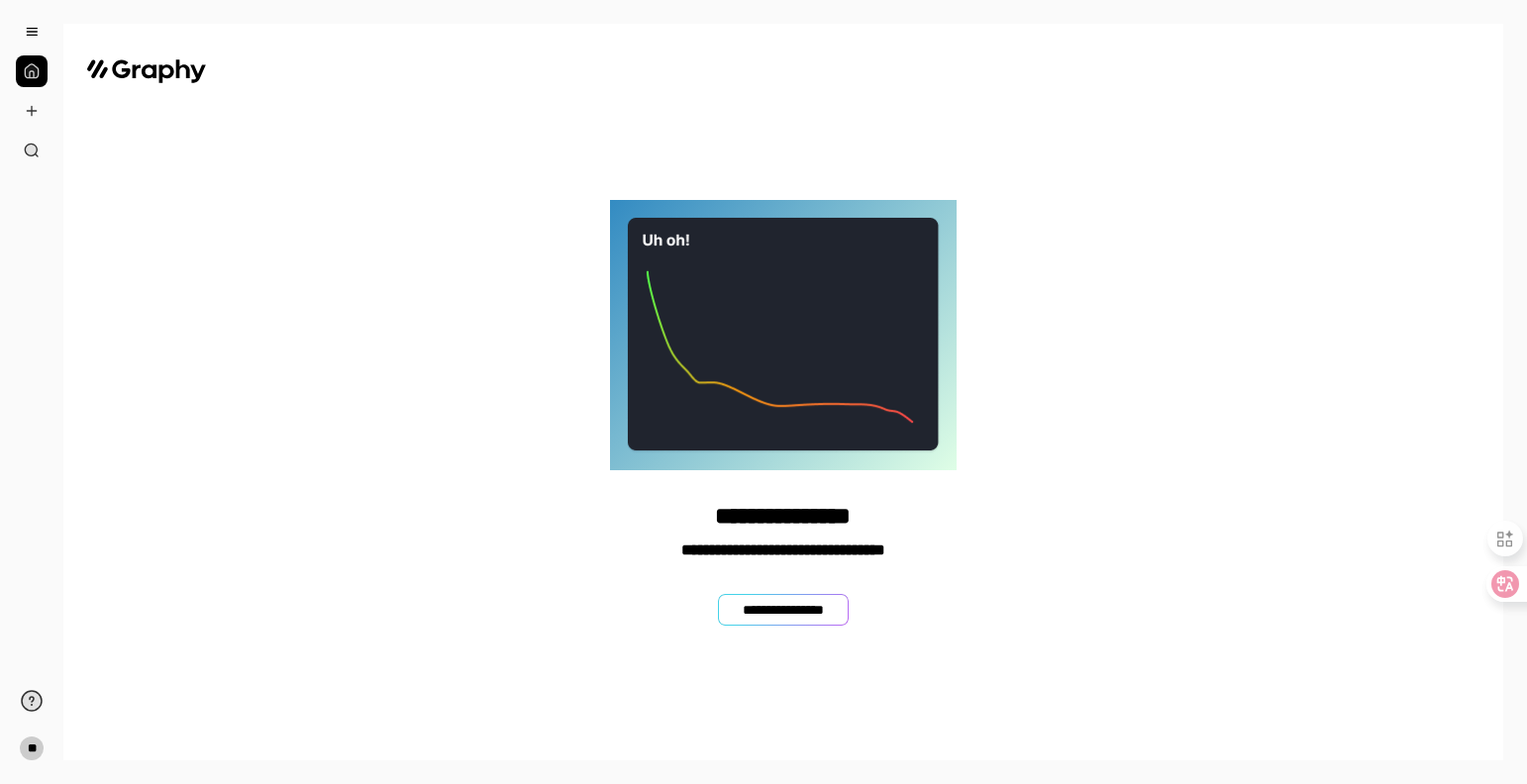 scroll, scrollTop: 0, scrollLeft: 0, axis: both 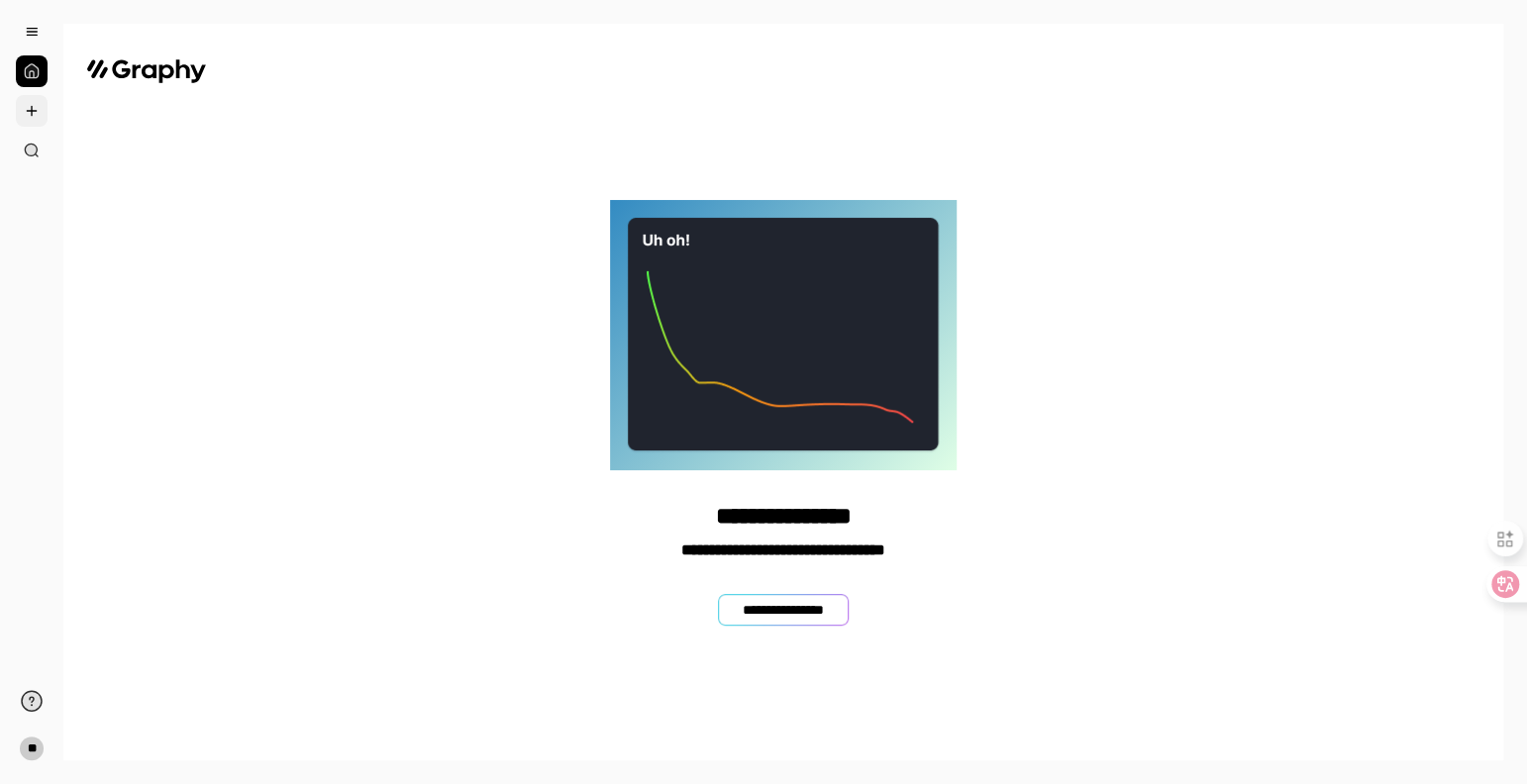 click at bounding box center (32, 111) 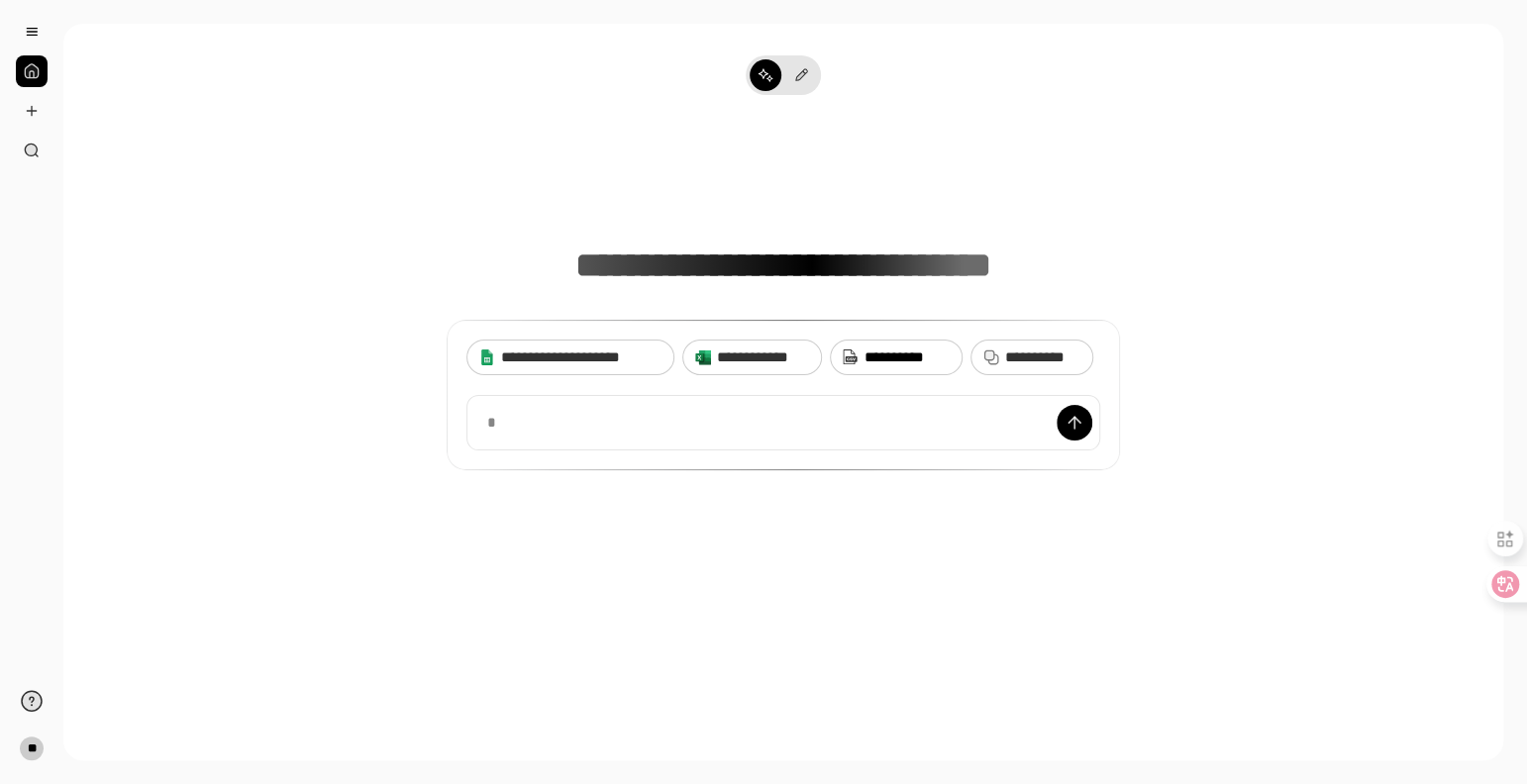 click on "**********" at bounding box center (907, 357) 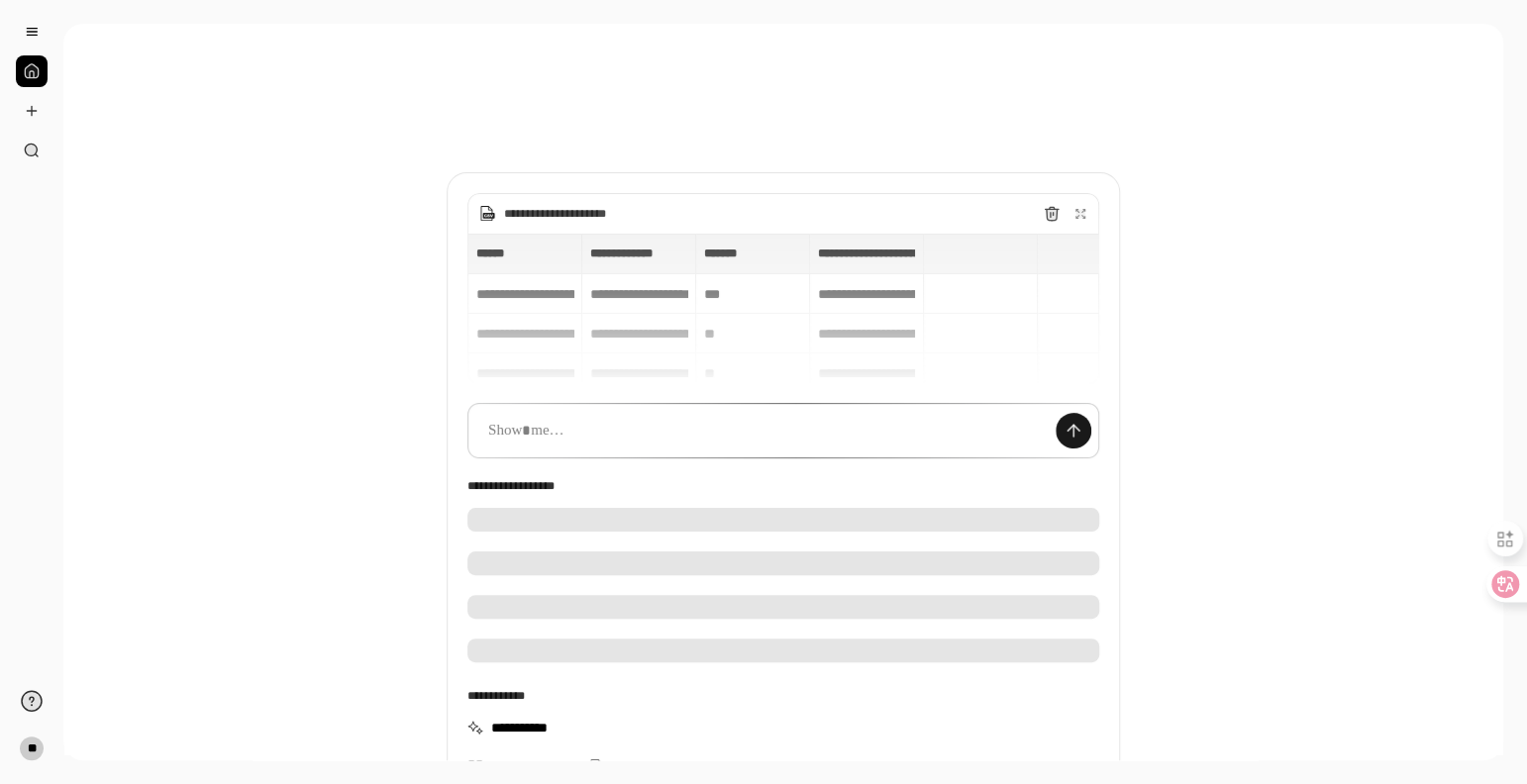 click at bounding box center (1073, 431) 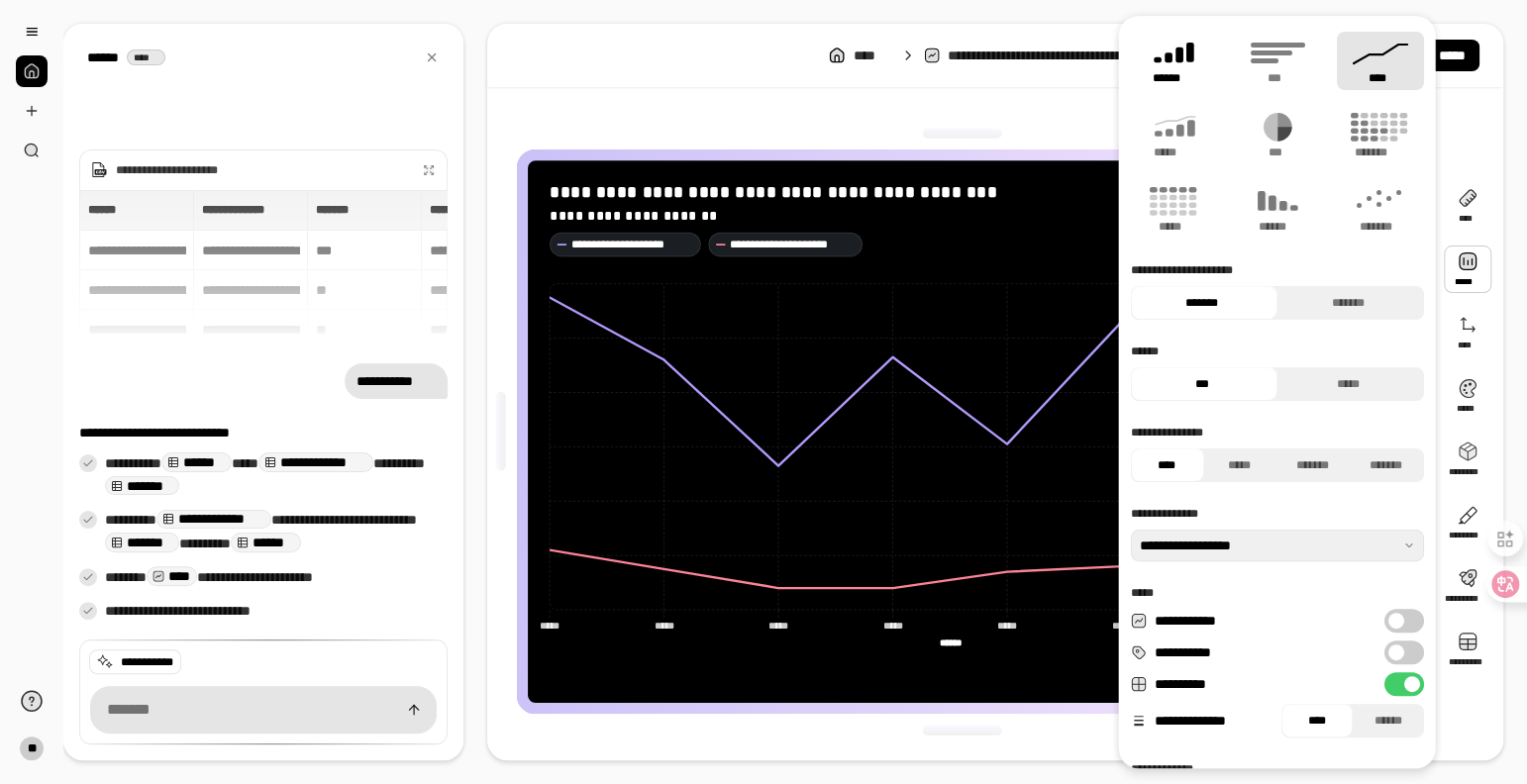 click on "******" at bounding box center [1173, 78] 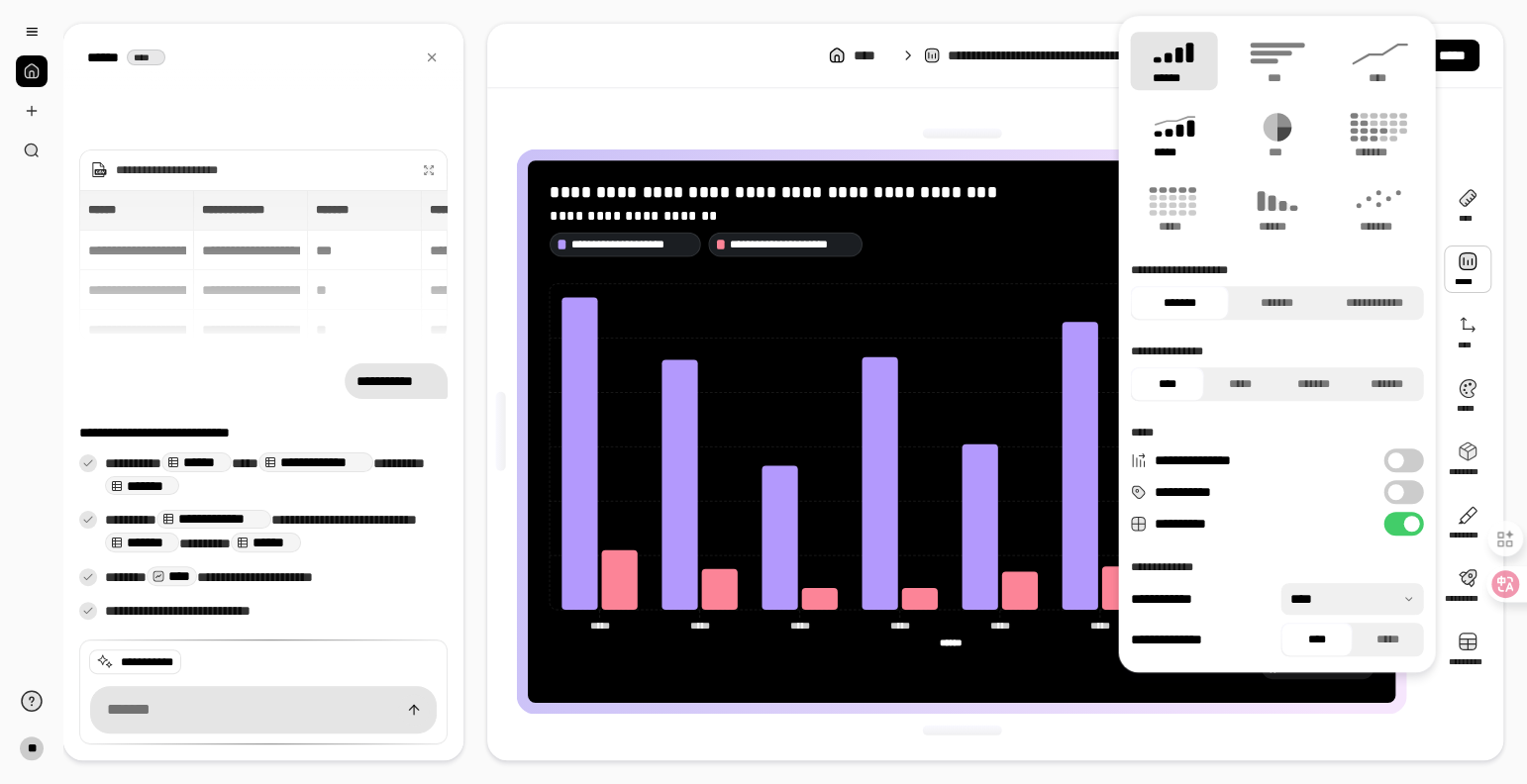 click 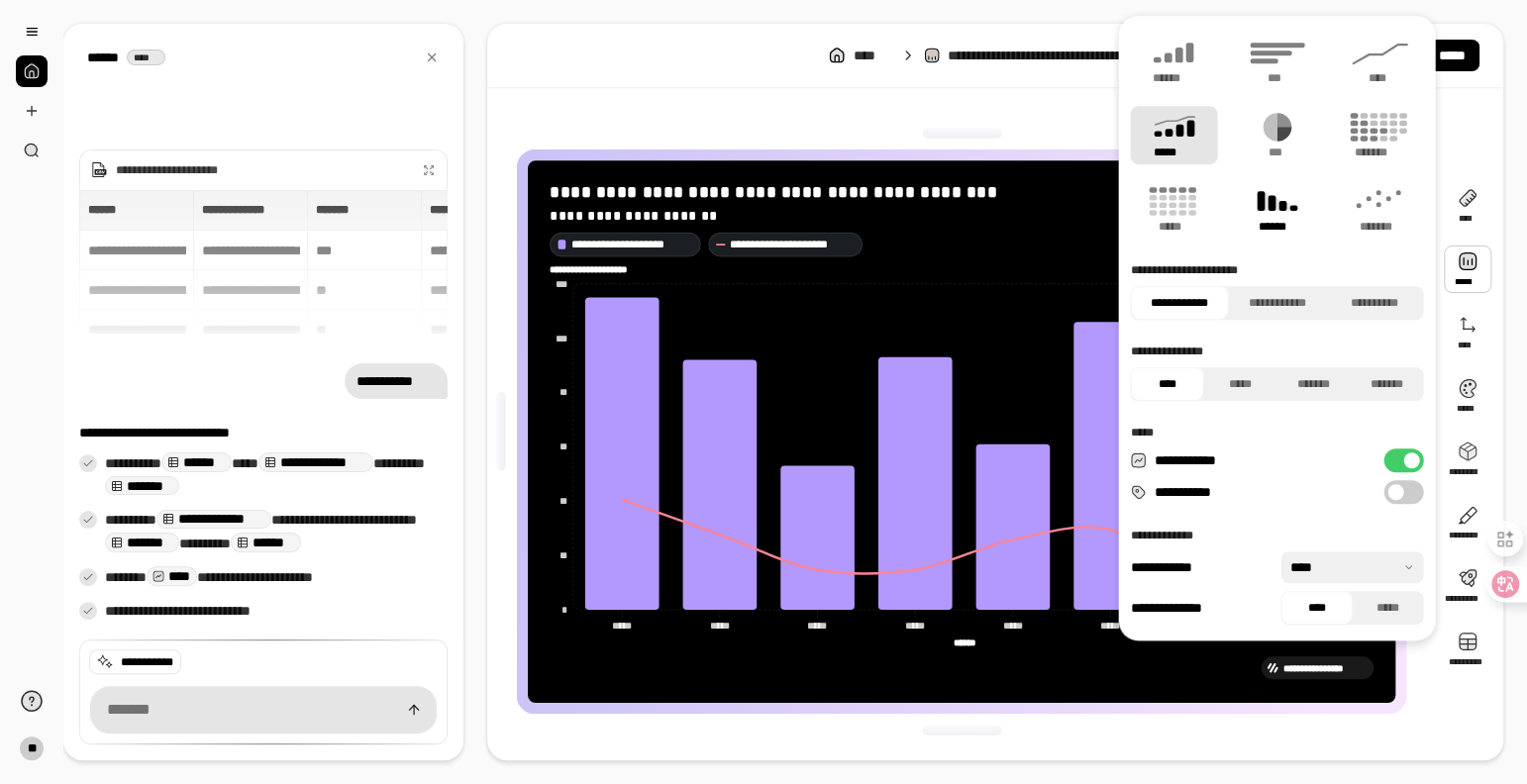 click on "******" at bounding box center (1276, 227) 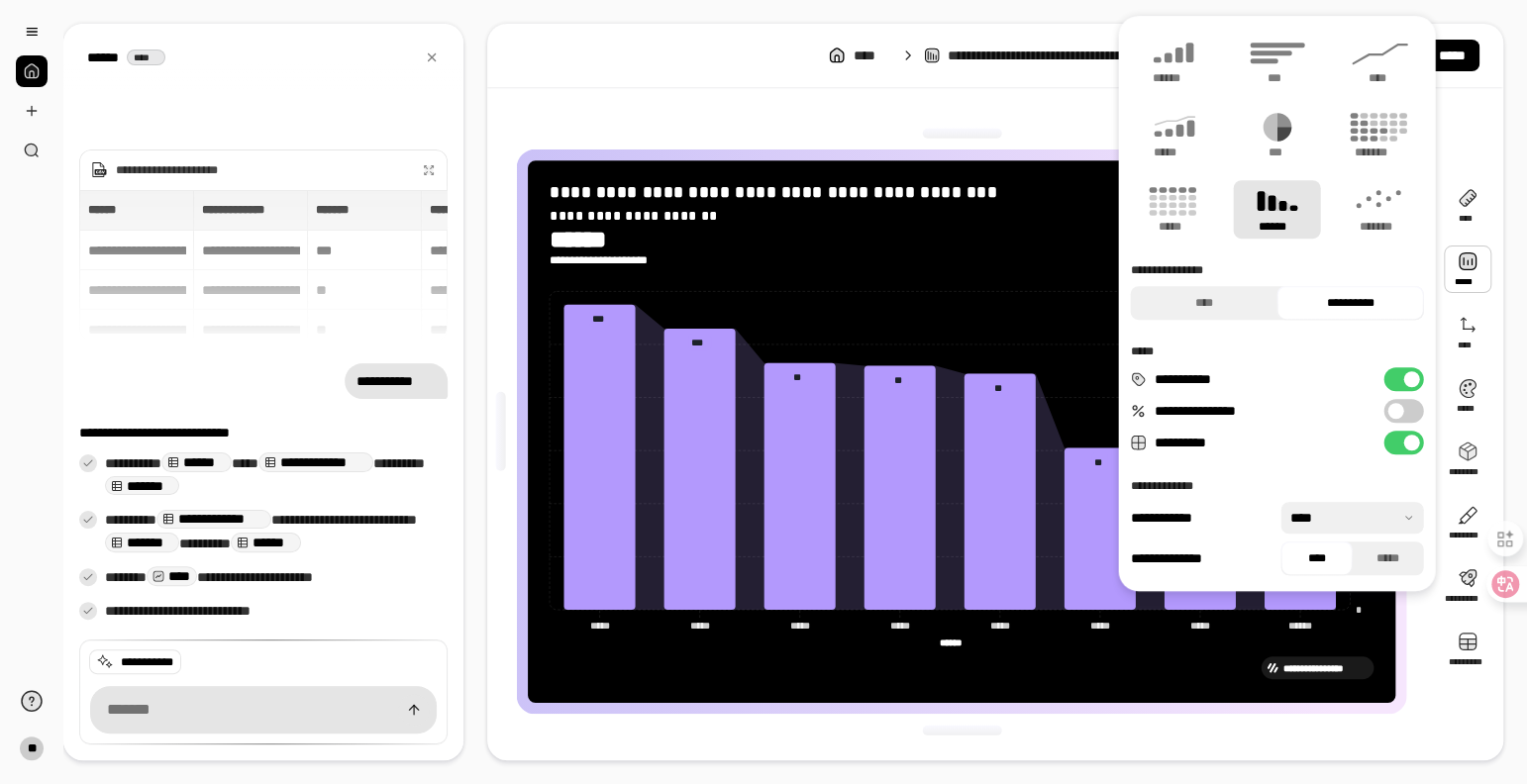 click on "**********" at bounding box center [1403, 379] 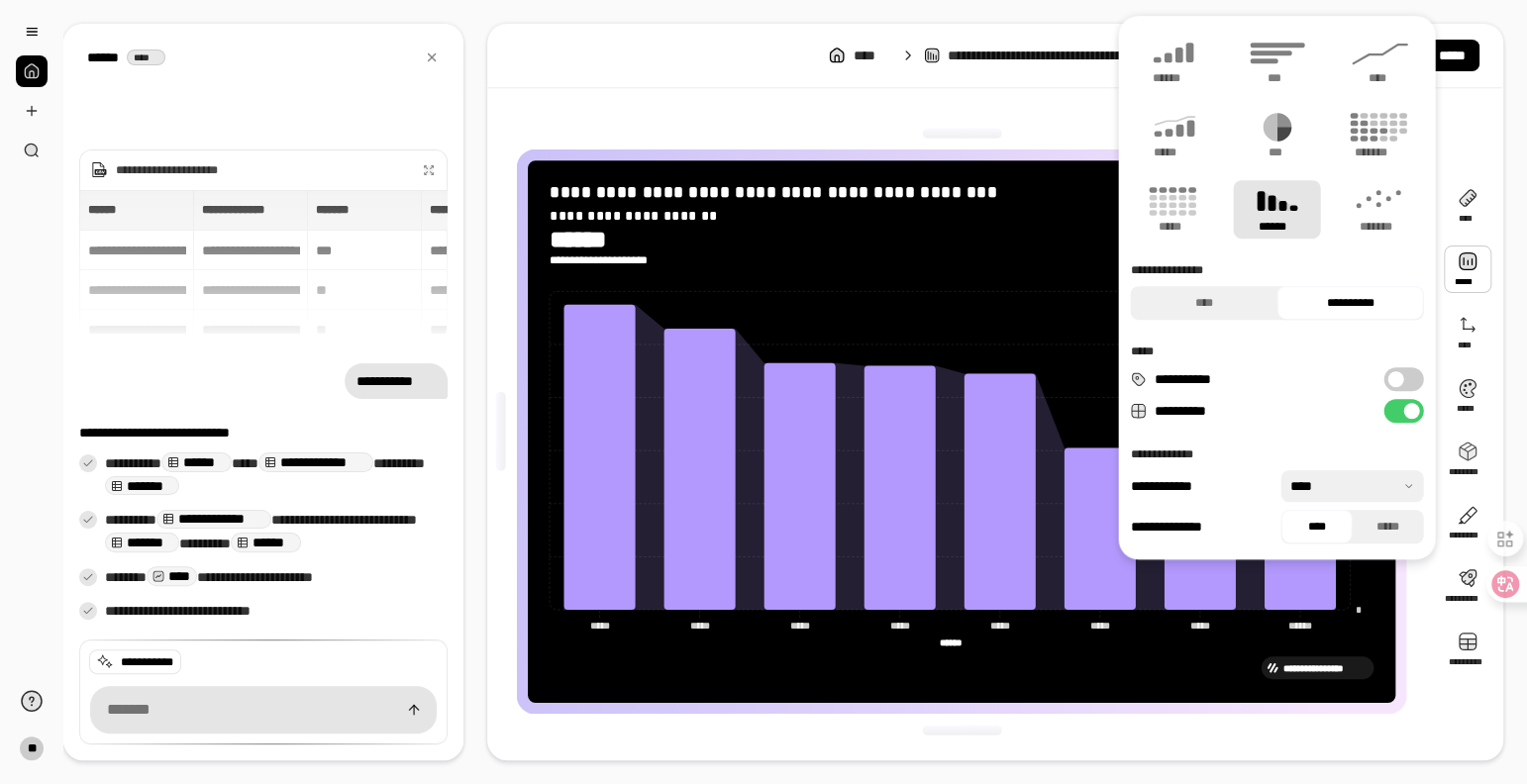 click on "**********" at bounding box center [1403, 379] 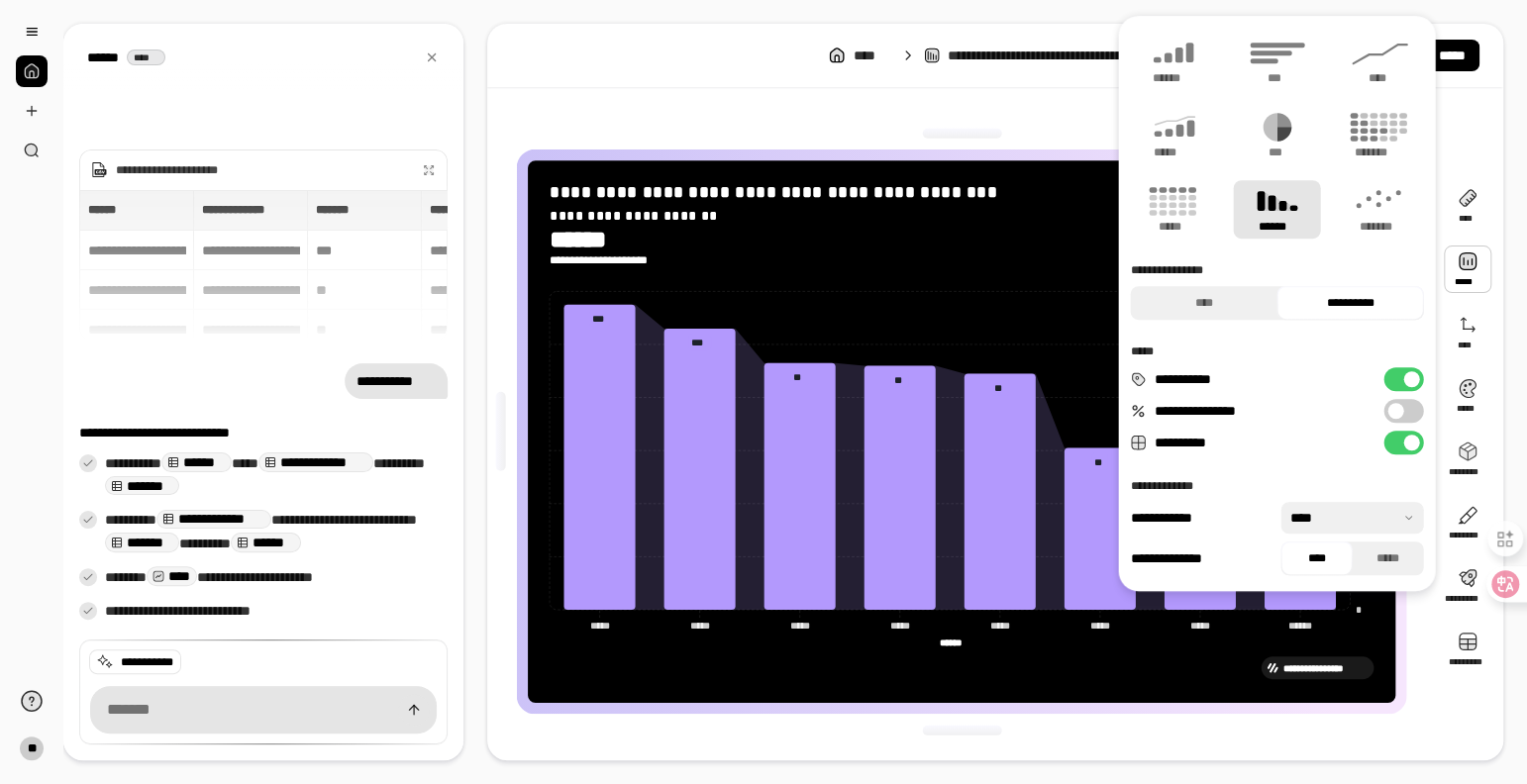click at bounding box center [1411, 442] 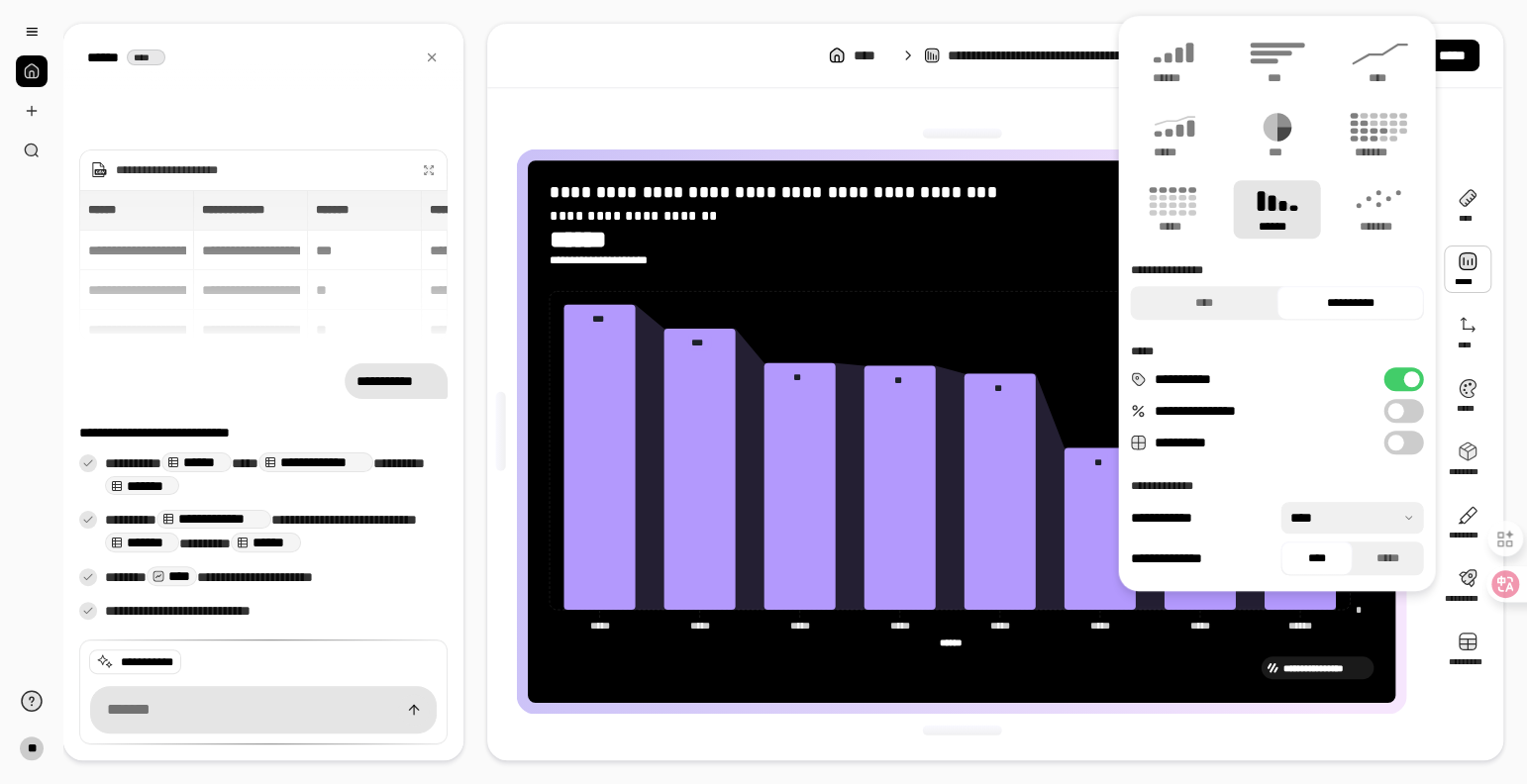 click on "**********" at bounding box center (1403, 442) 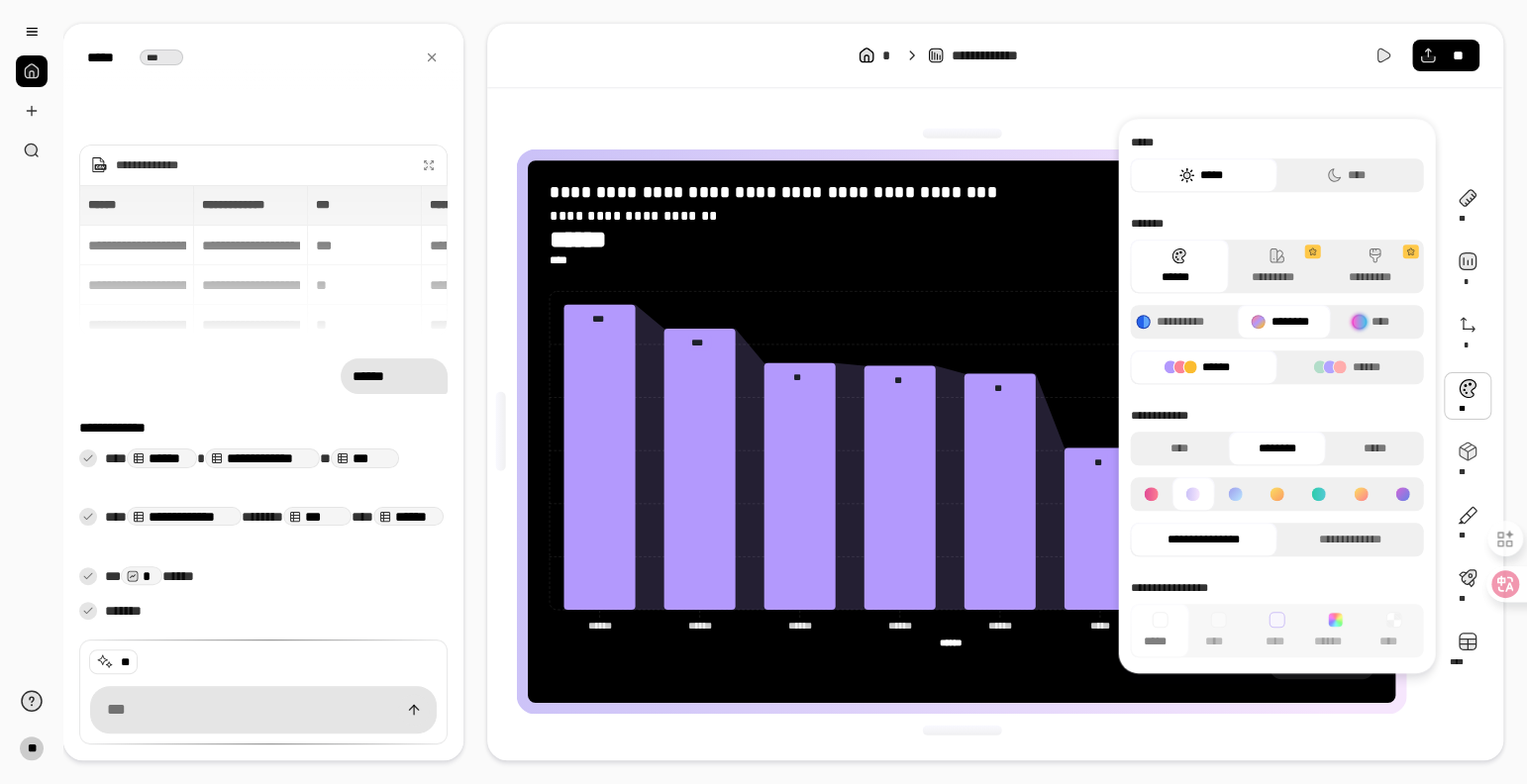 click at bounding box center [1468, 396] 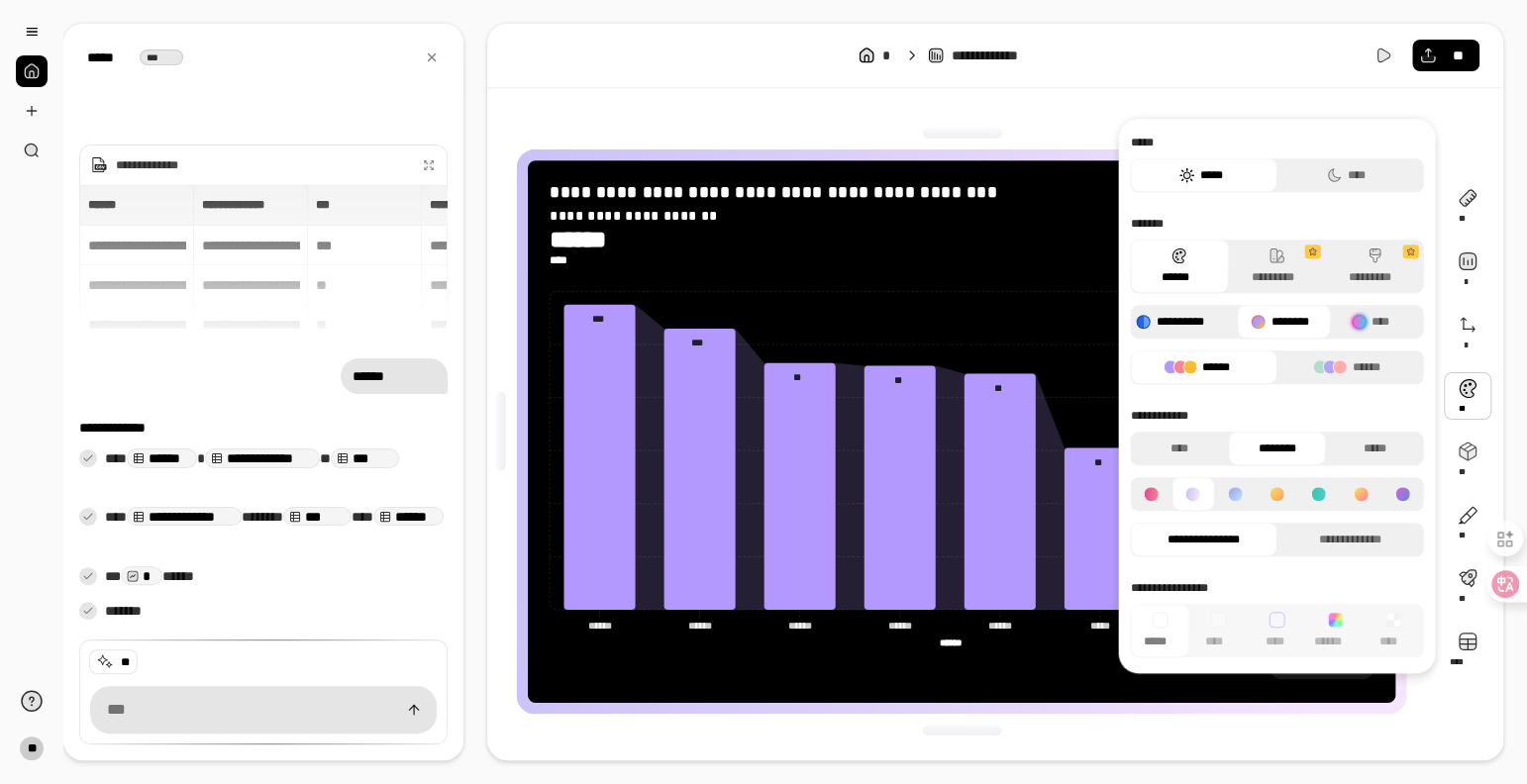 click on "**********" at bounding box center (1193, 322) 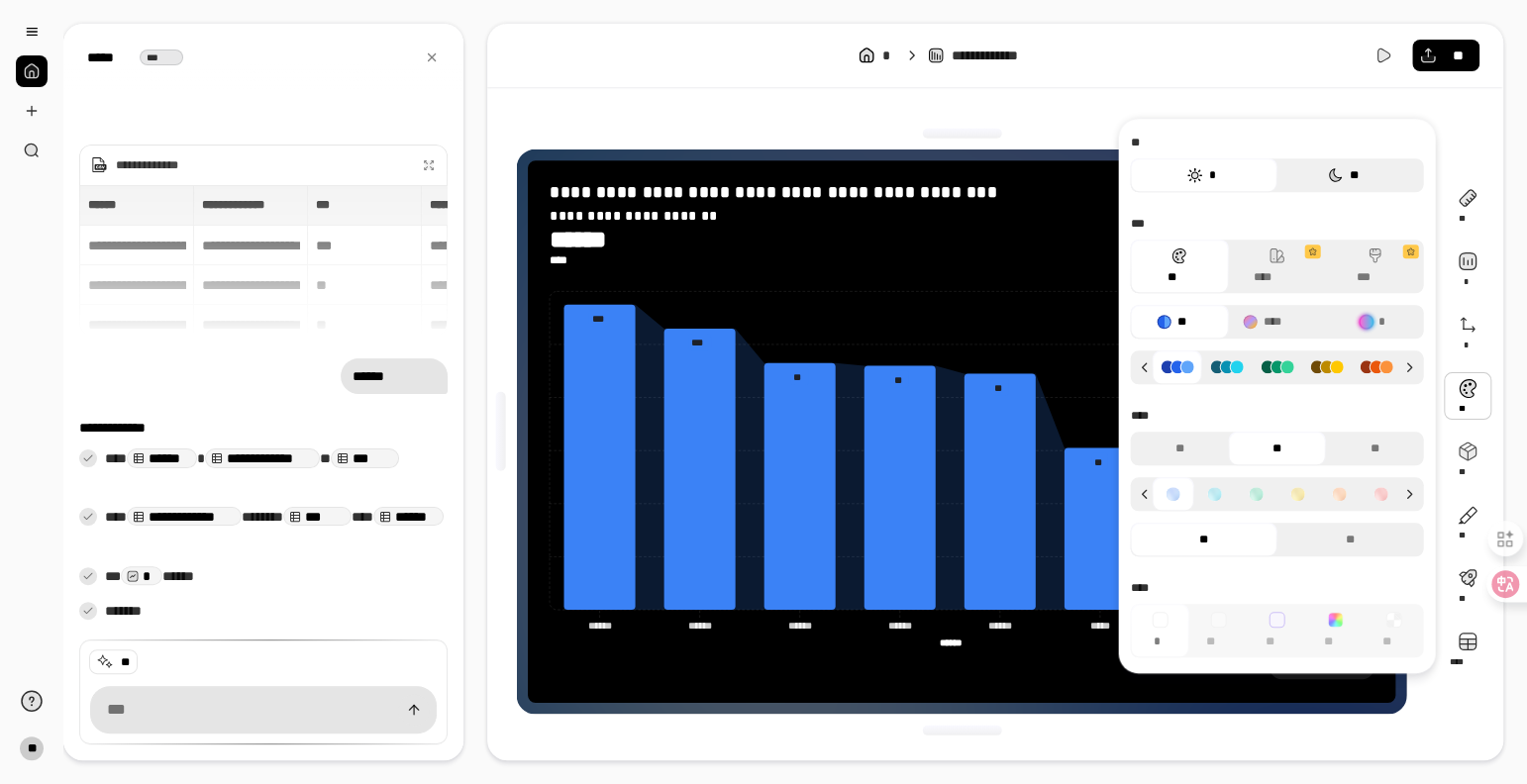 click on "**" at bounding box center (1350, 175) 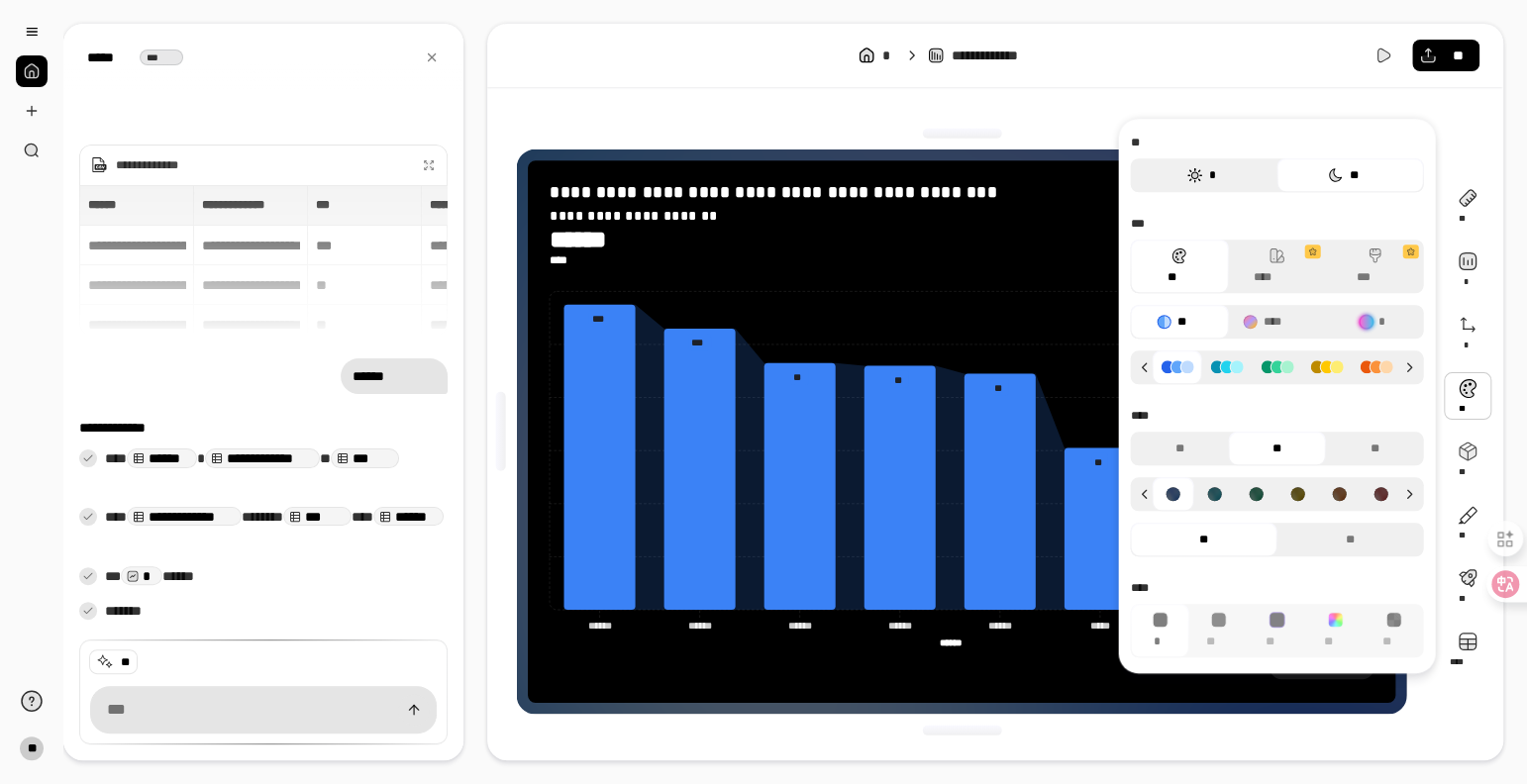 click on "*" at bounding box center [1203, 175] 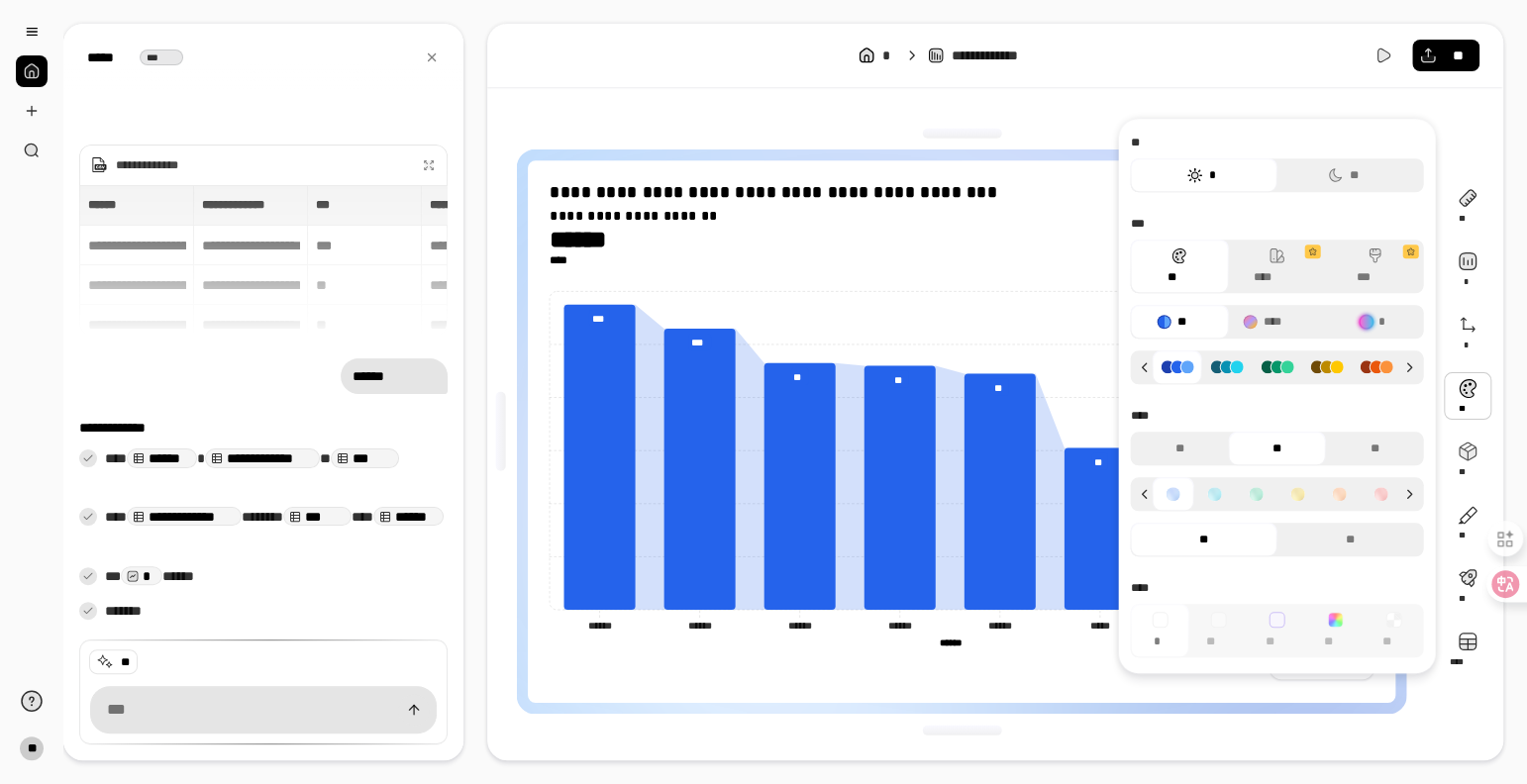 click on "****** ****" at bounding box center [962, 246] 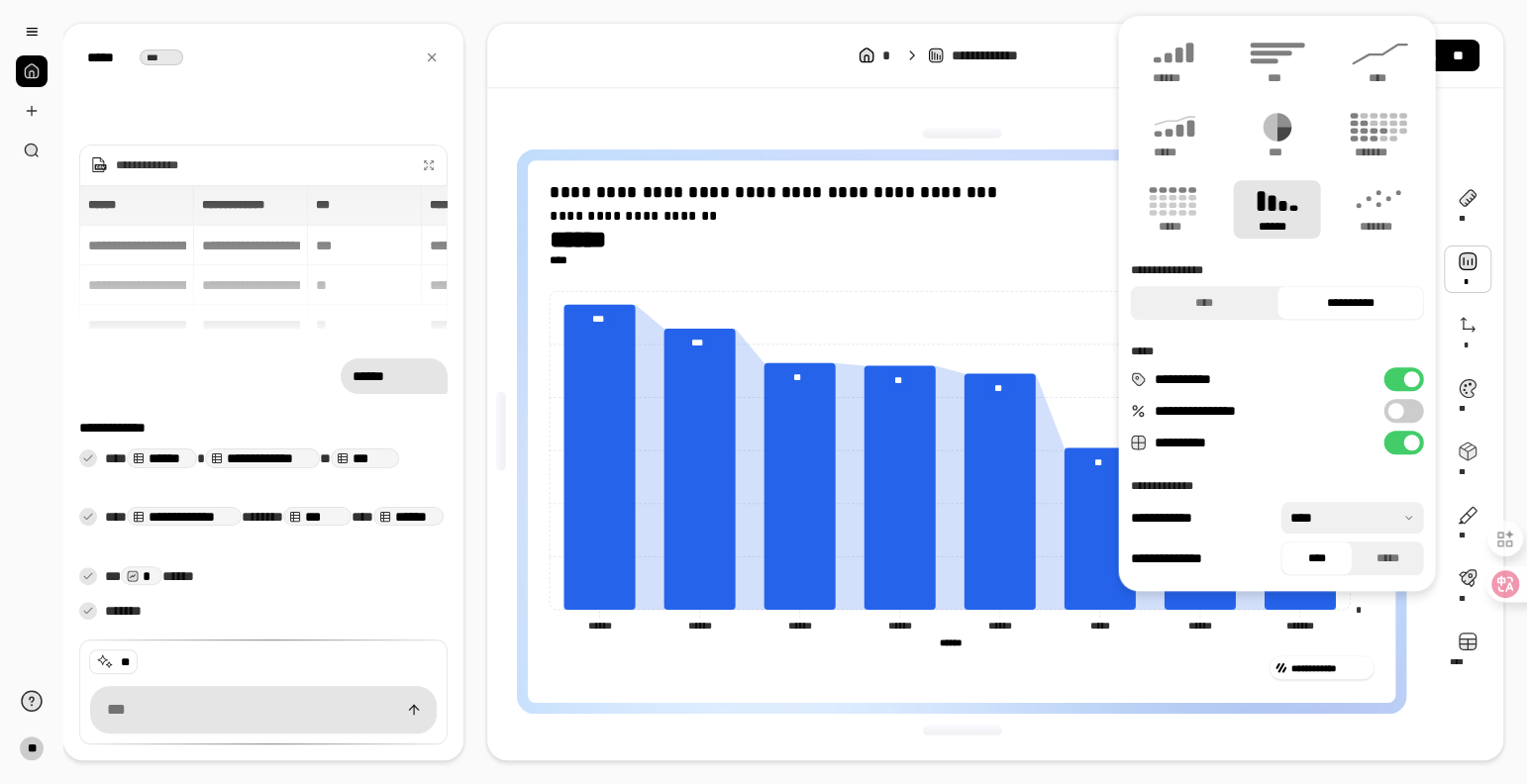 click at bounding box center (1468, 269) 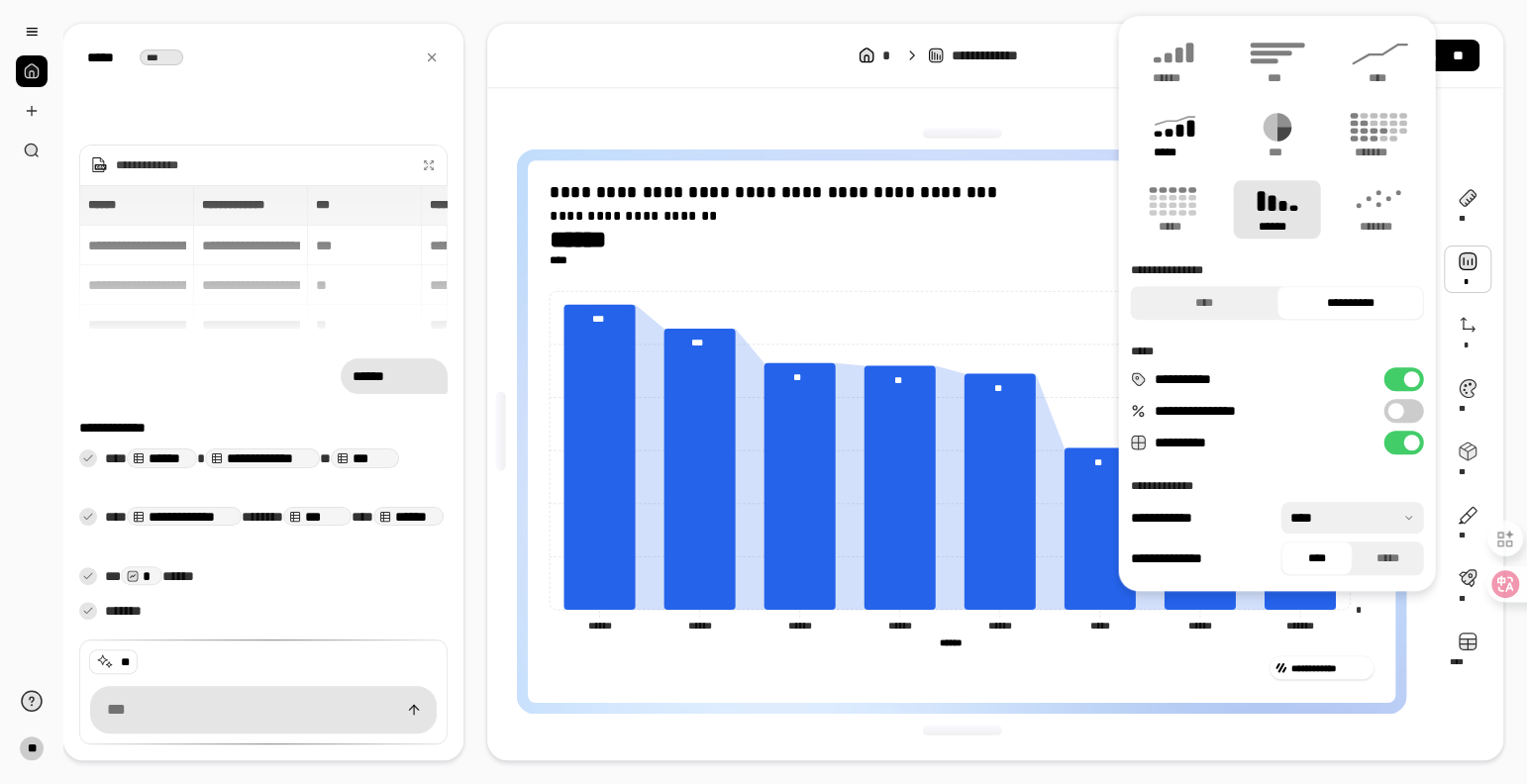 click 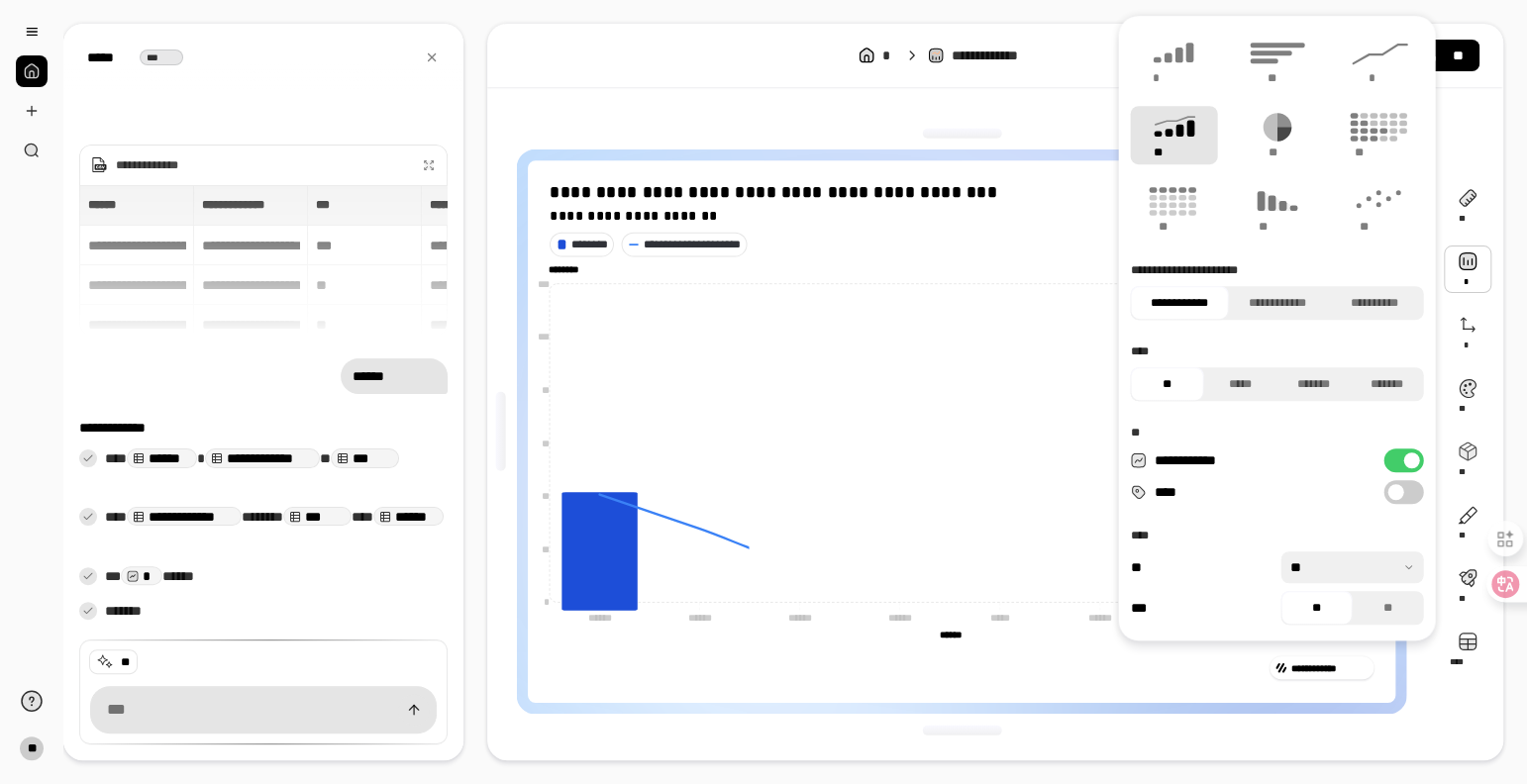 type on "**********" 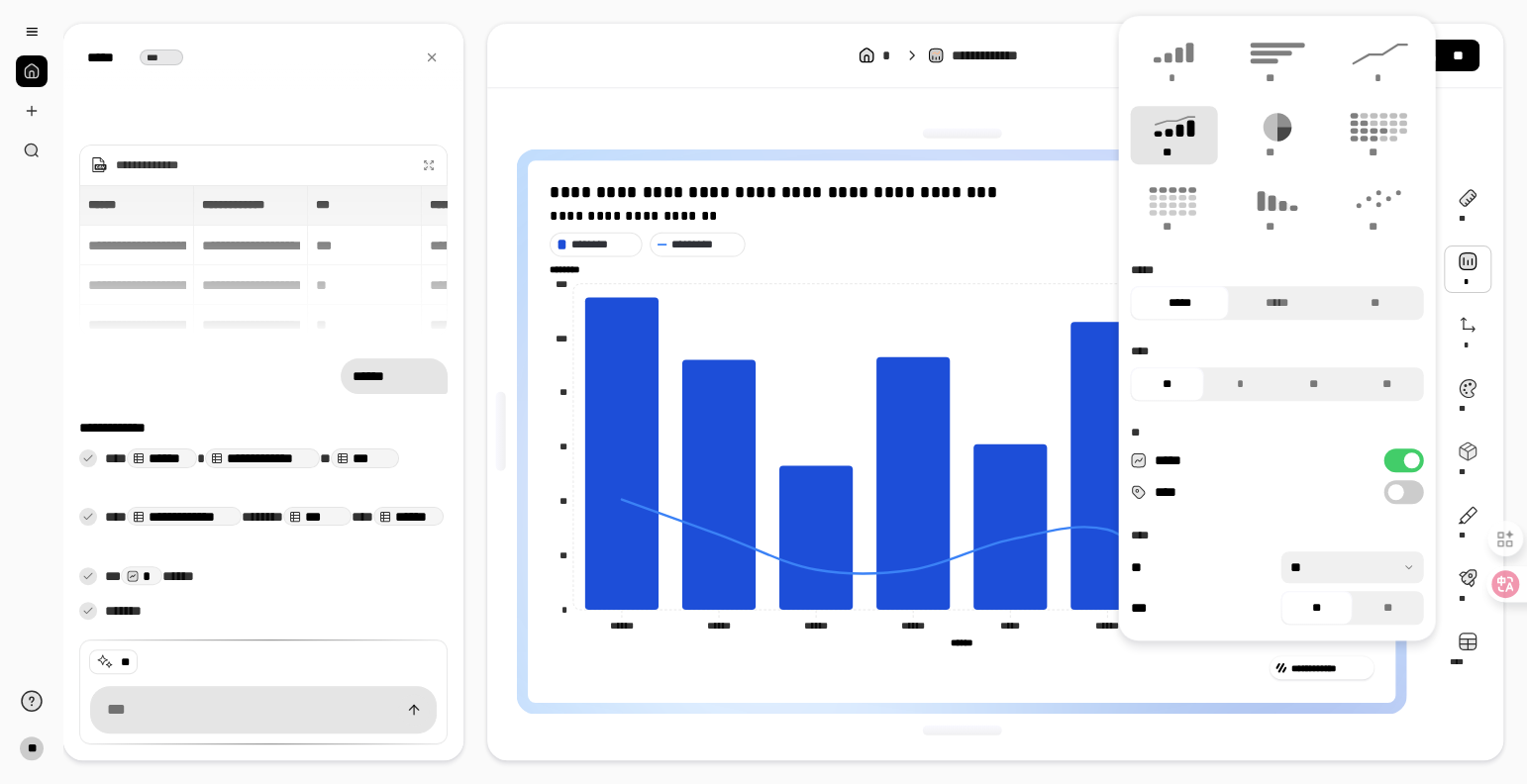 drag, startPoint x: 1432, startPoint y: 463, endPoint x: 1416, endPoint y: 463, distance: 16 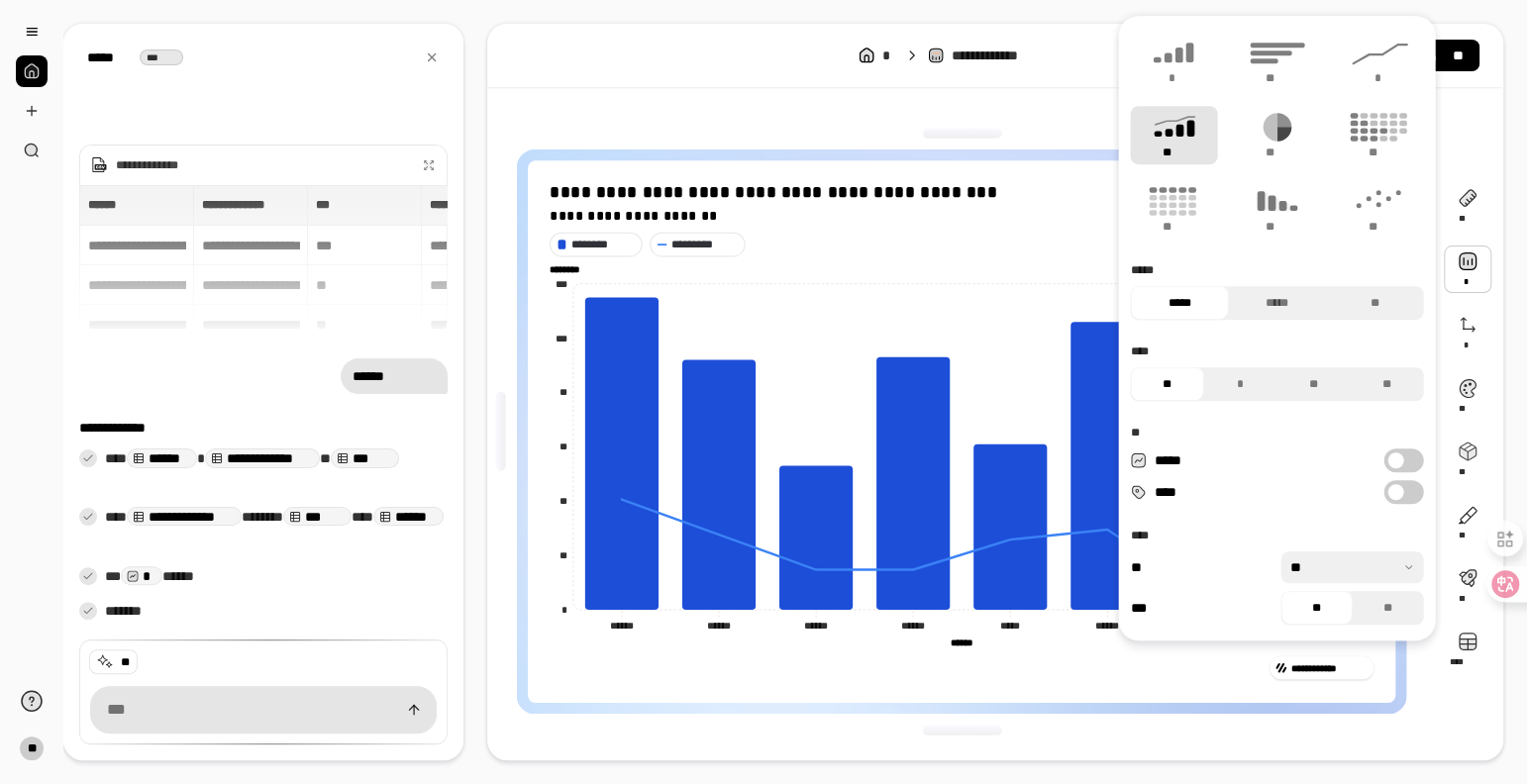 click on "*****" at bounding box center (1403, 460) 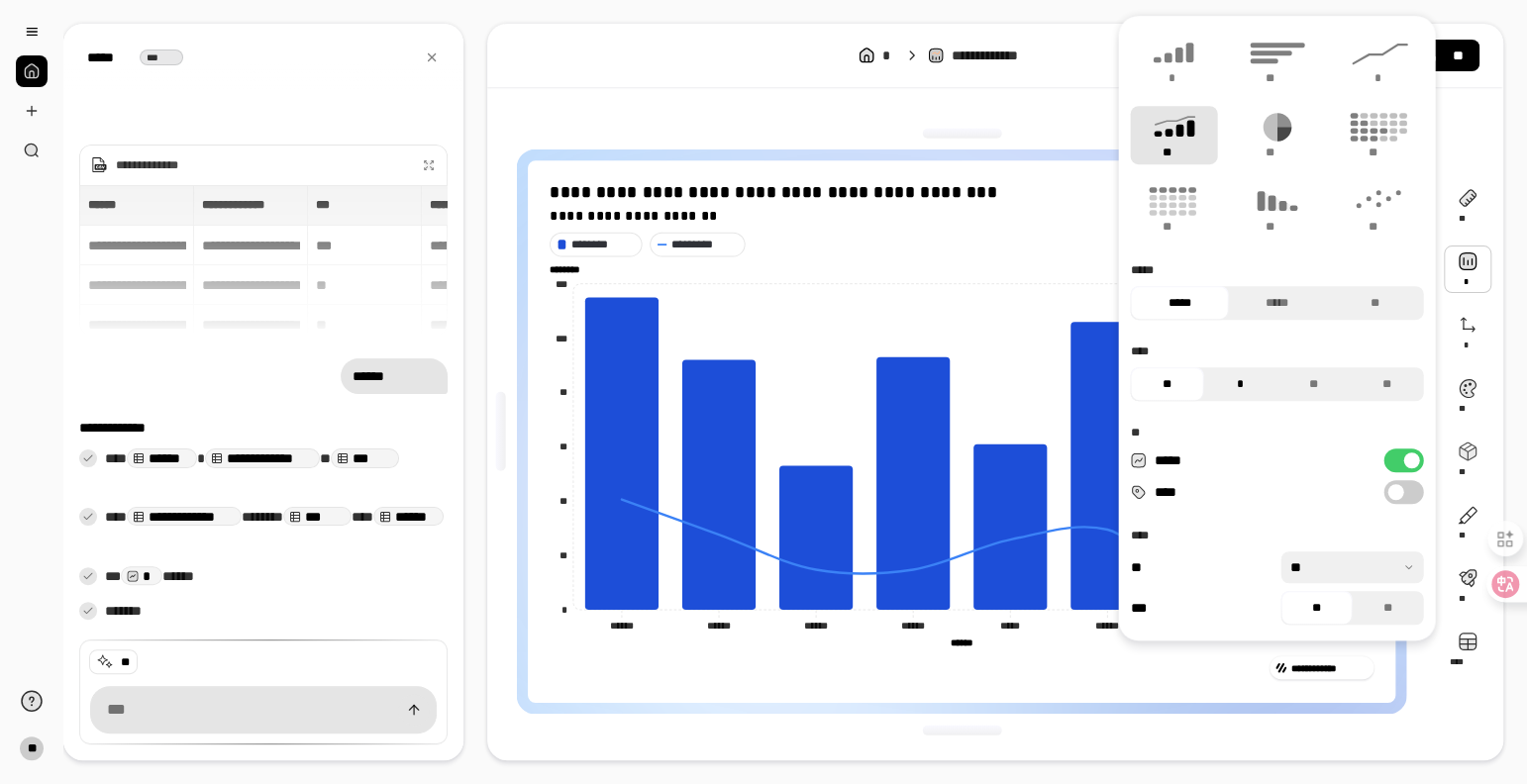 click on "*" at bounding box center [1240, 384] 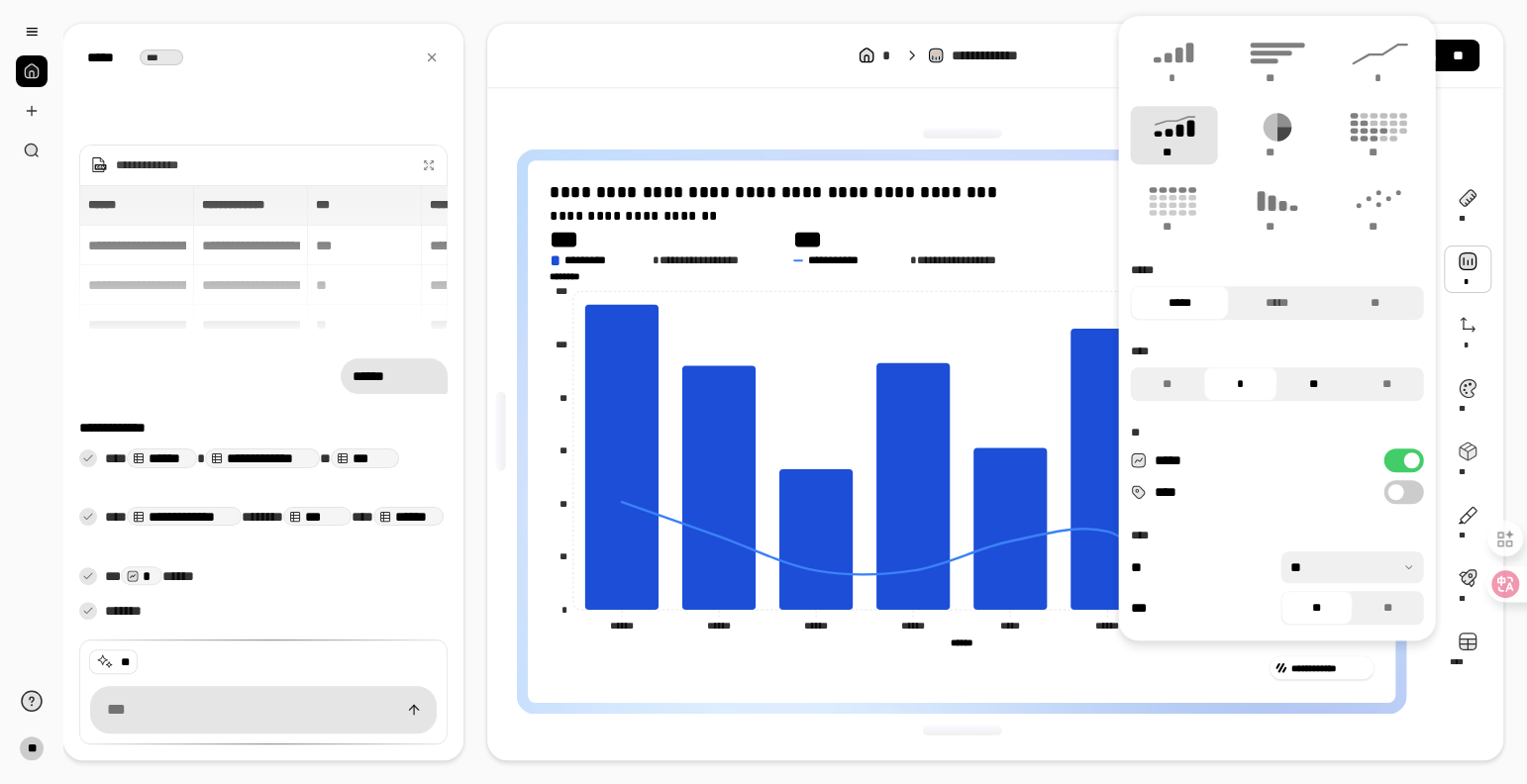 click on "**" at bounding box center (1313, 384) 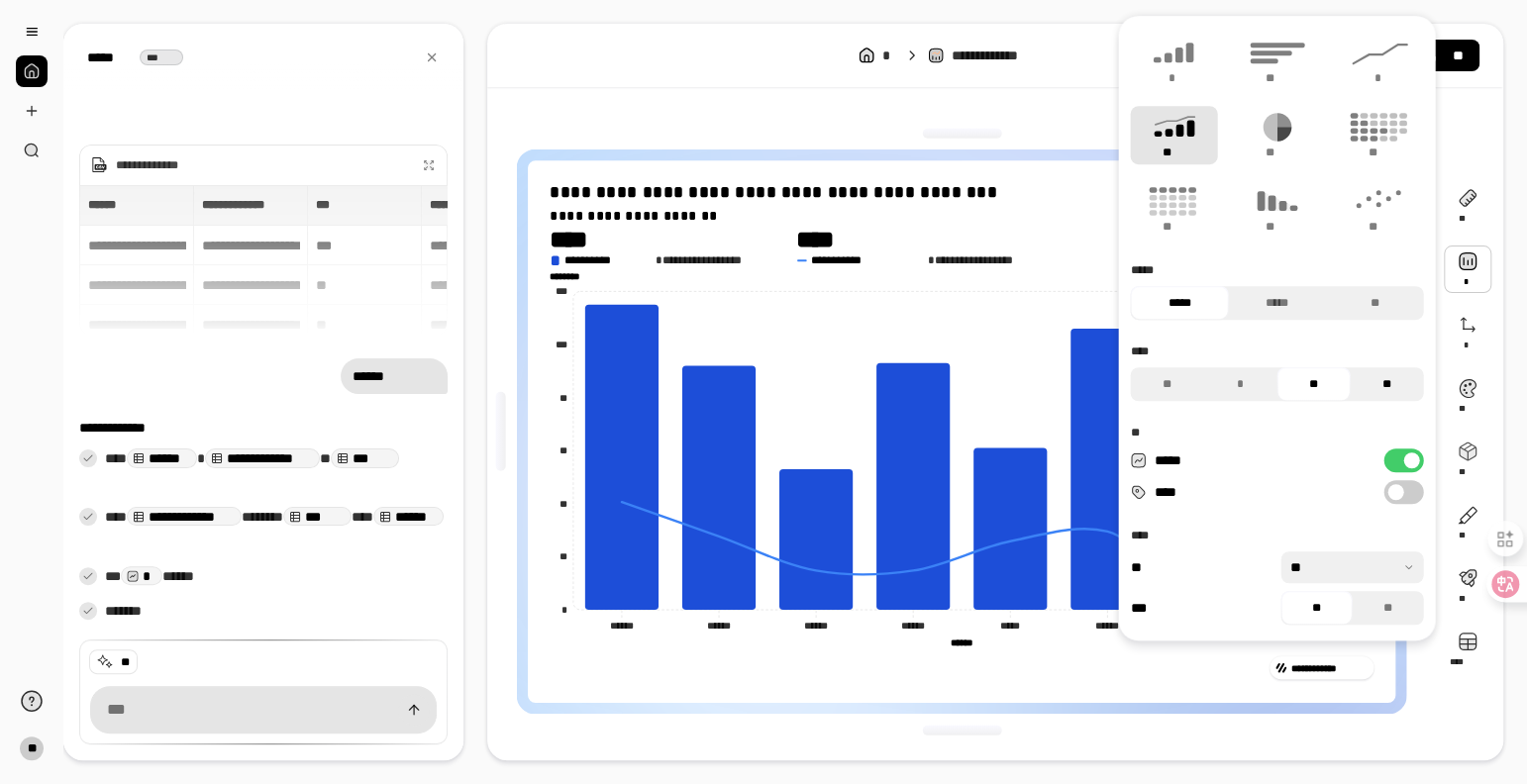 click on "**" at bounding box center (1386, 384) 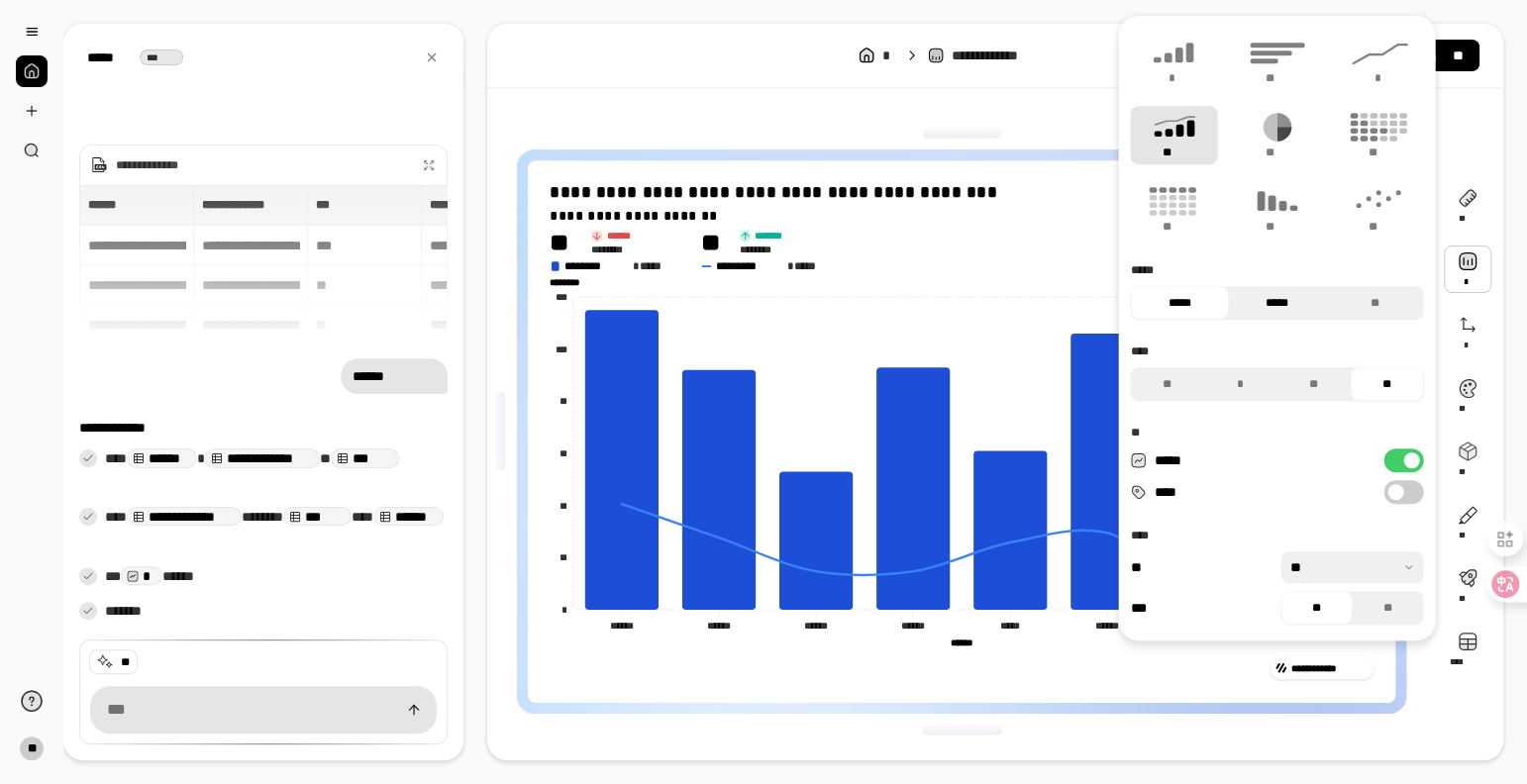 click on "*****" at bounding box center (1276, 303) 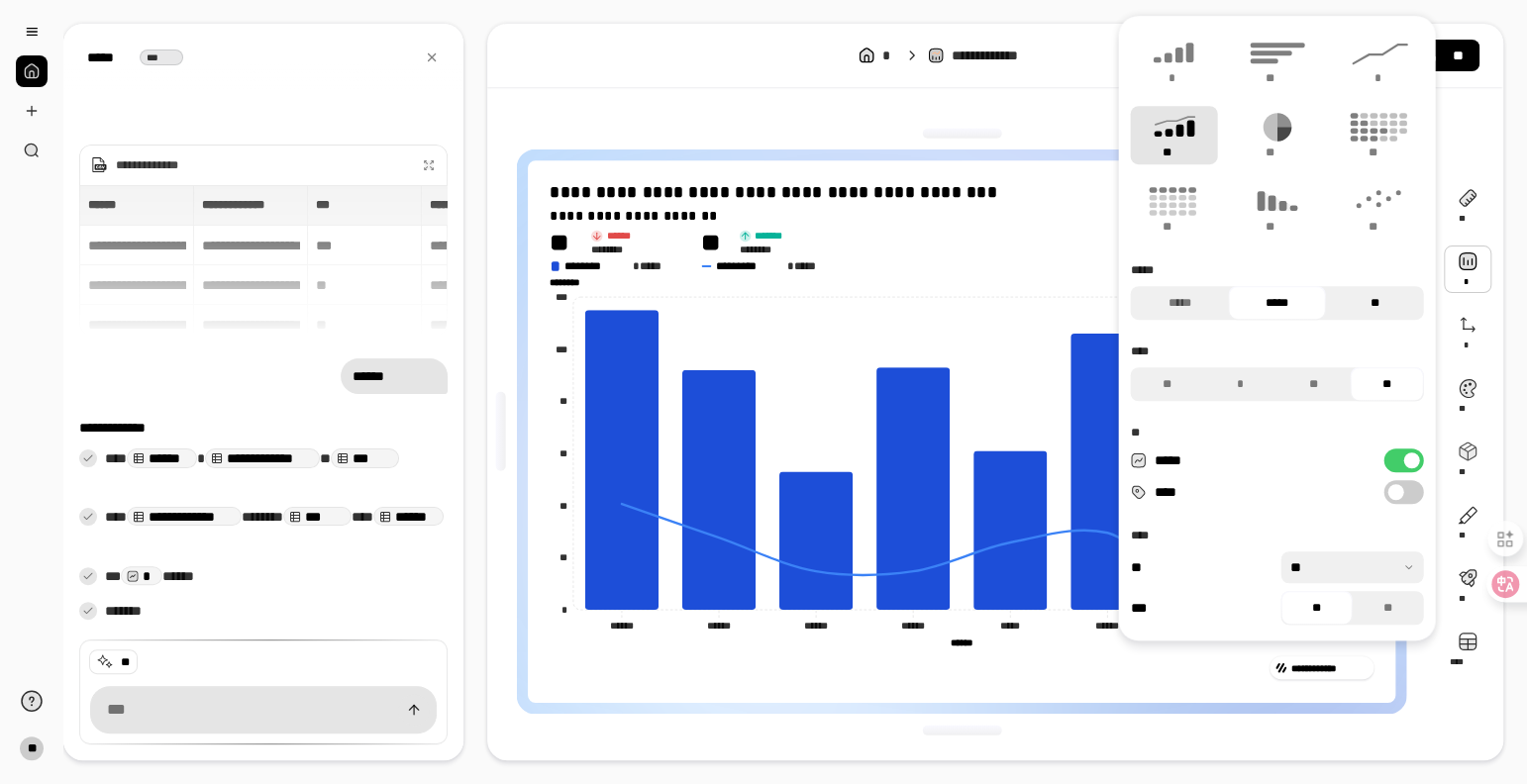 click on "**" at bounding box center (1374, 303) 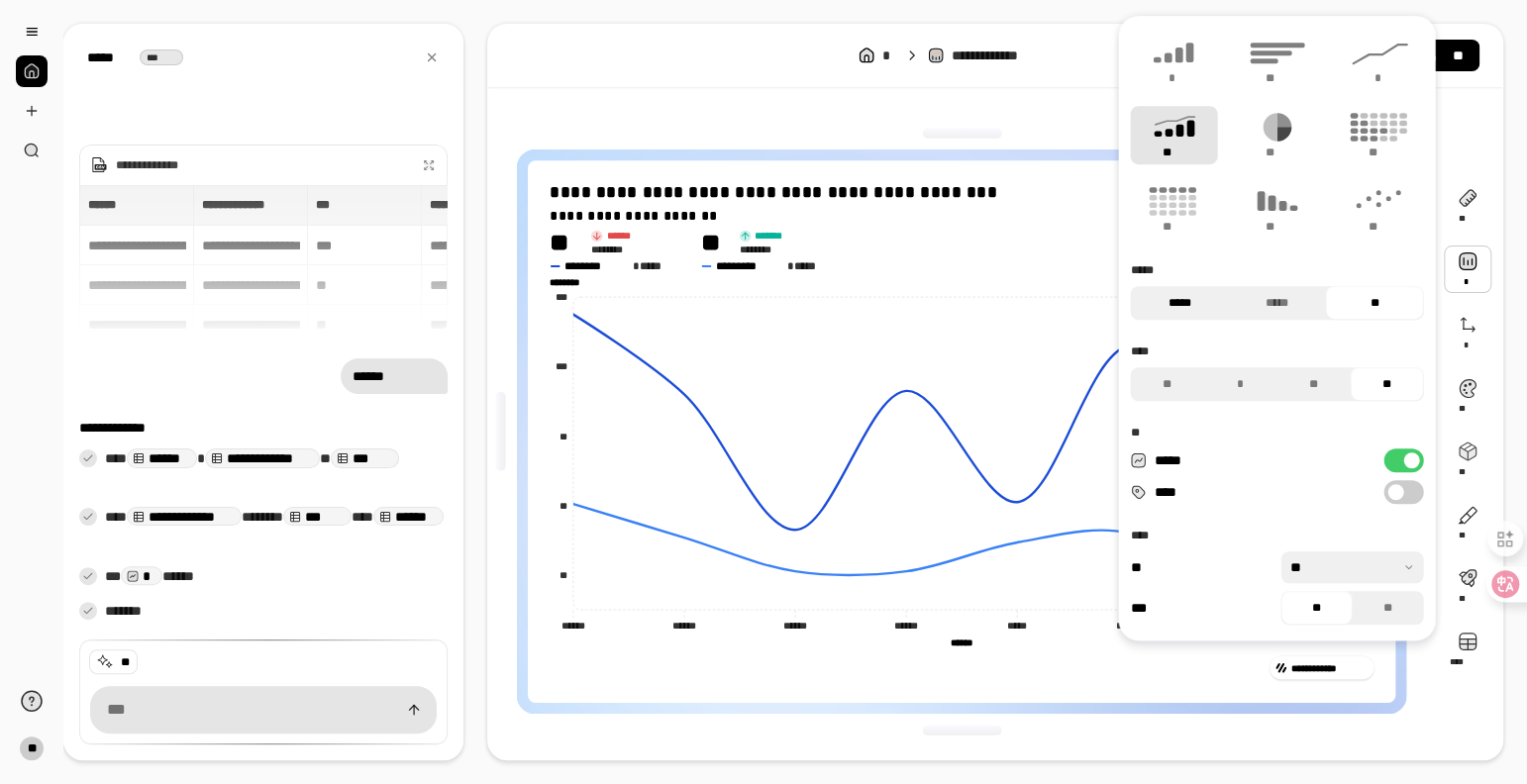click on "*****" at bounding box center [1178, 303] 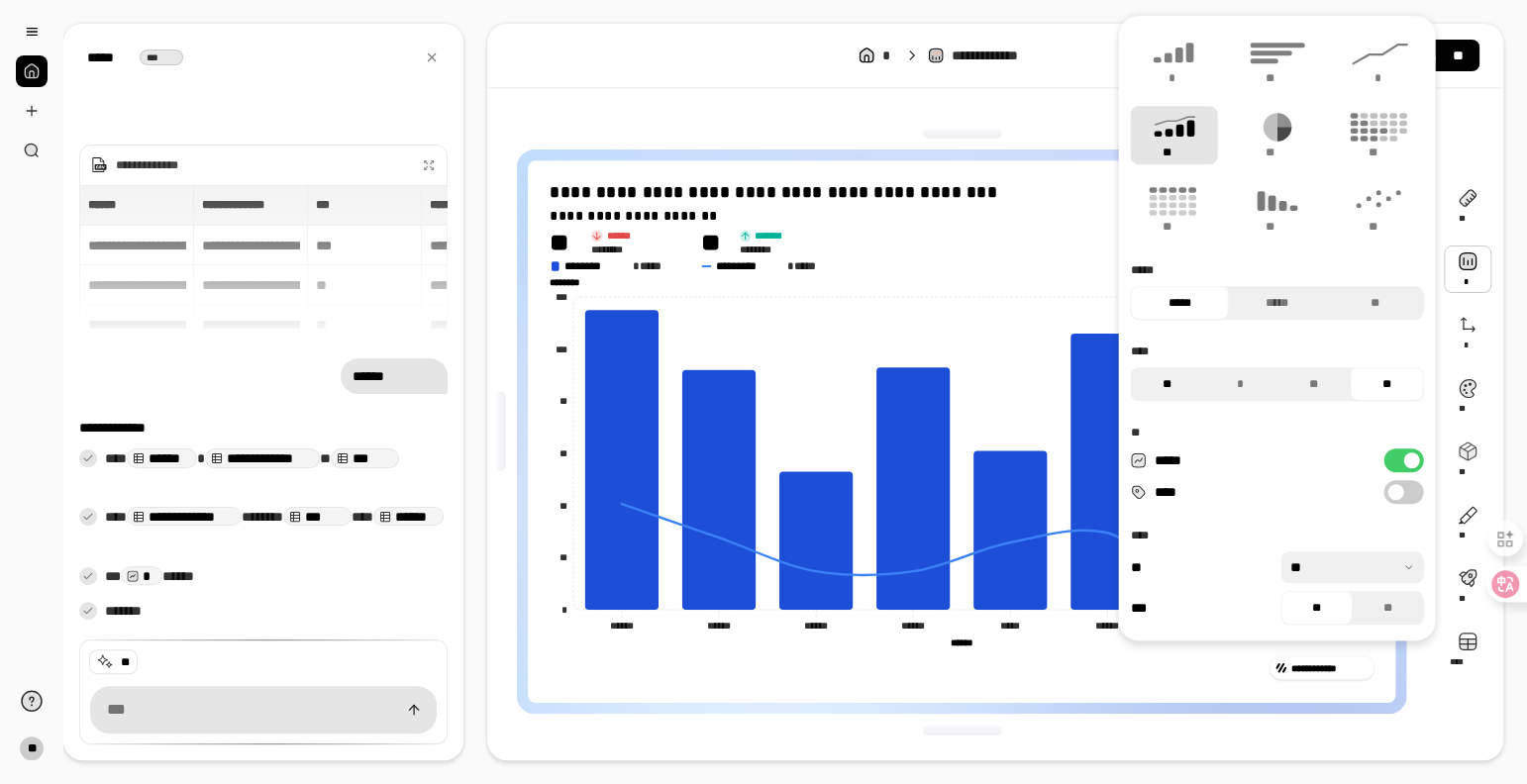 click on "**" at bounding box center (1167, 384) 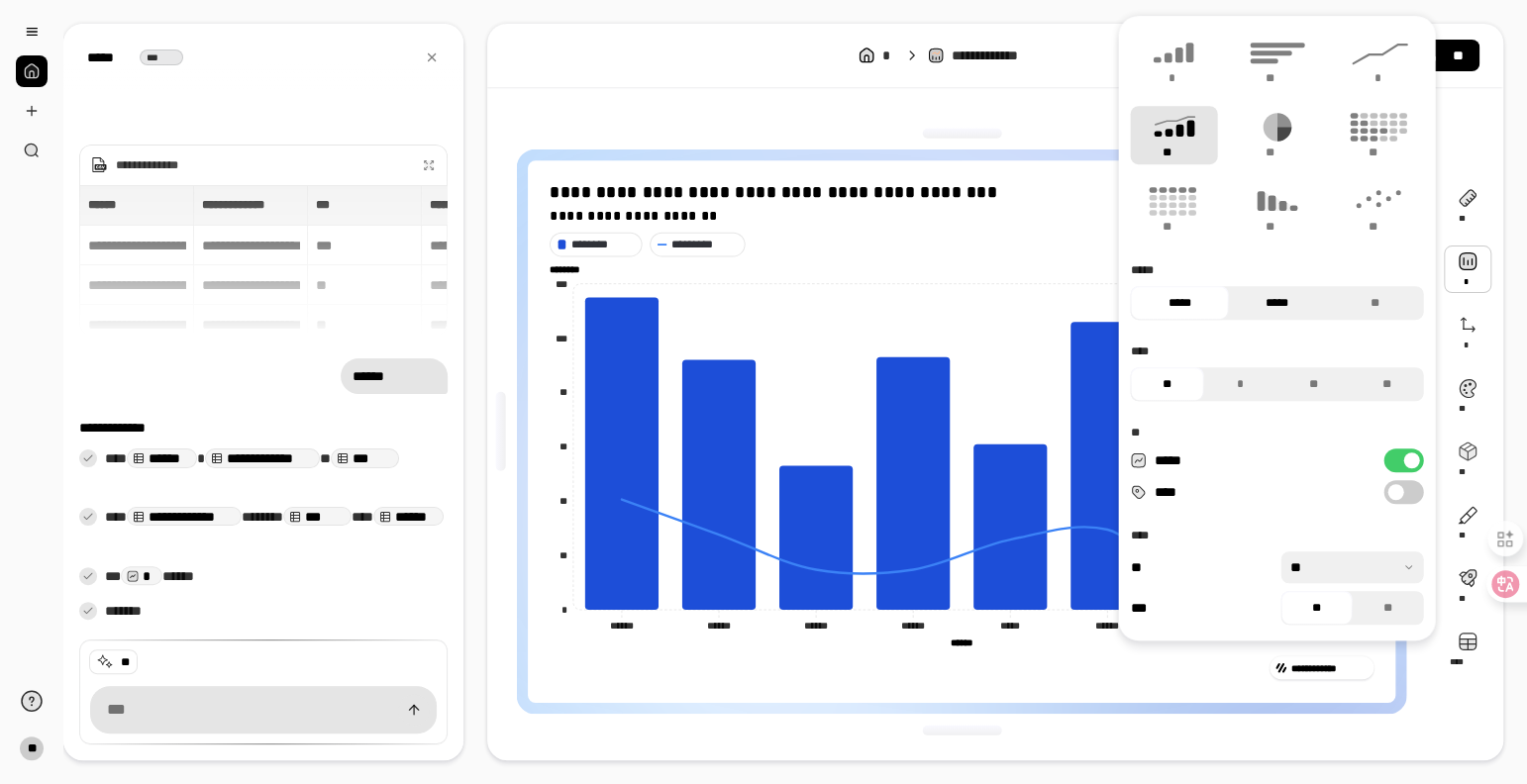 click on "*****" at bounding box center [1276, 303] 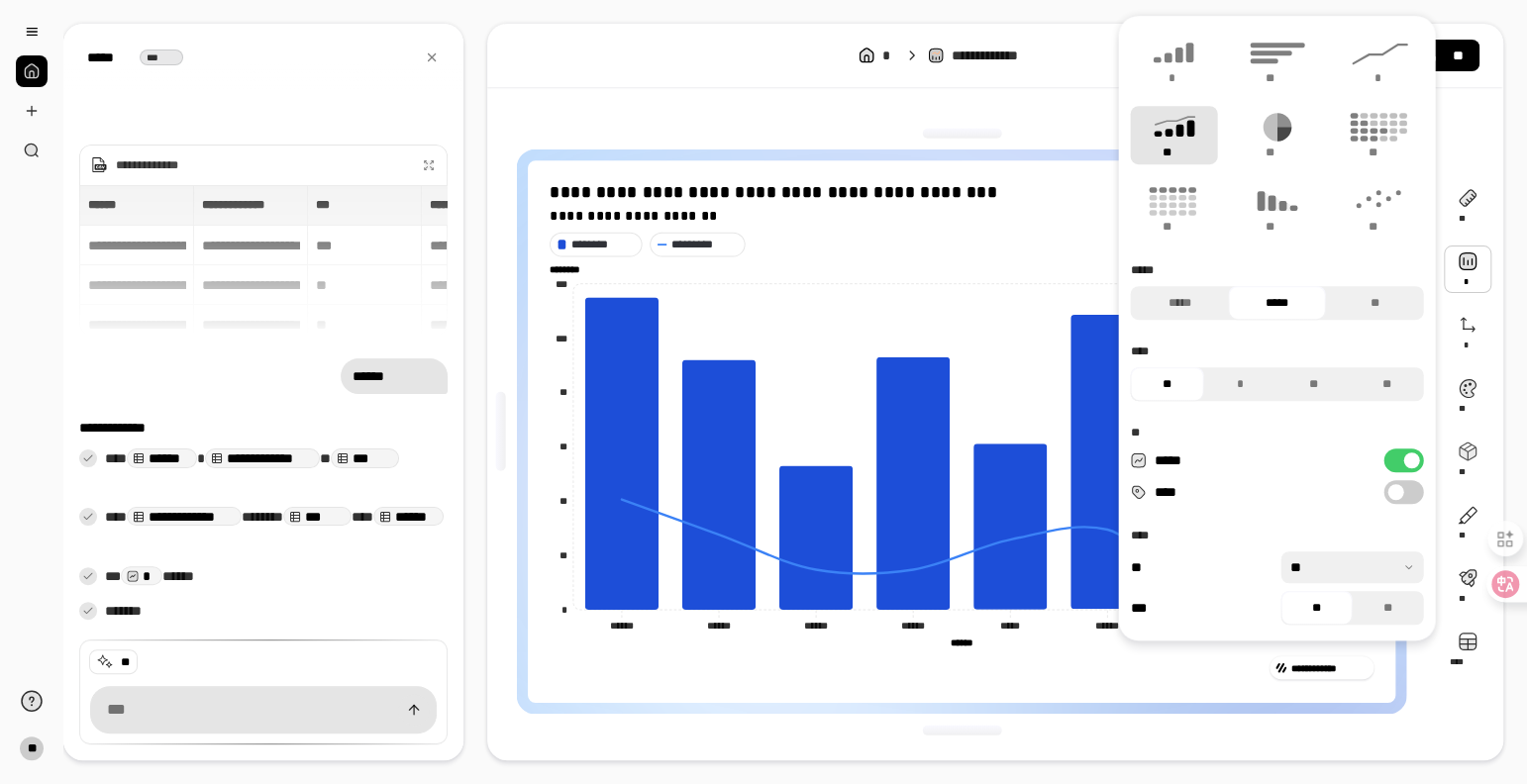 click on "**** ** * ** **" at bounding box center (1276, 372) 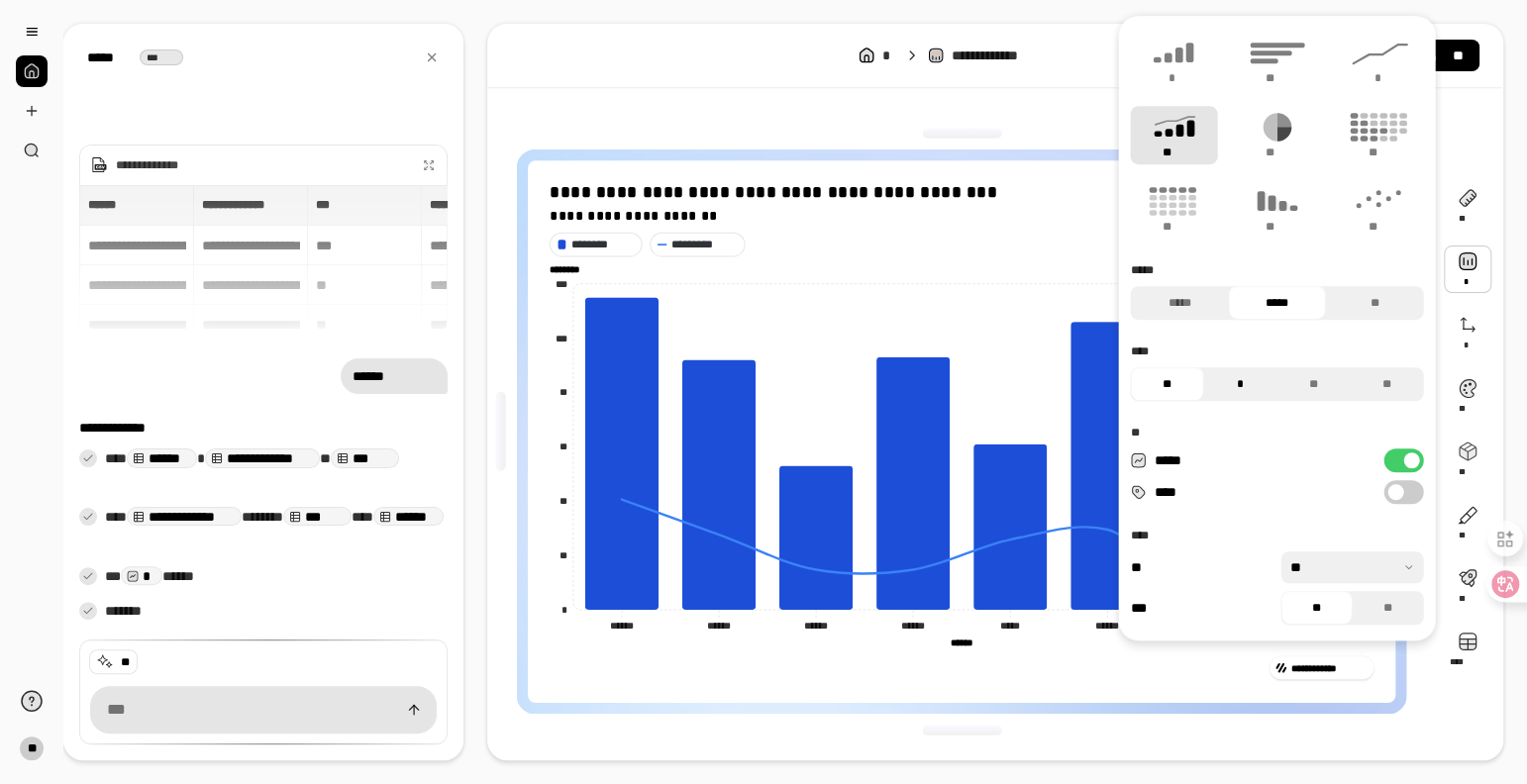 click on "*" at bounding box center (1240, 384) 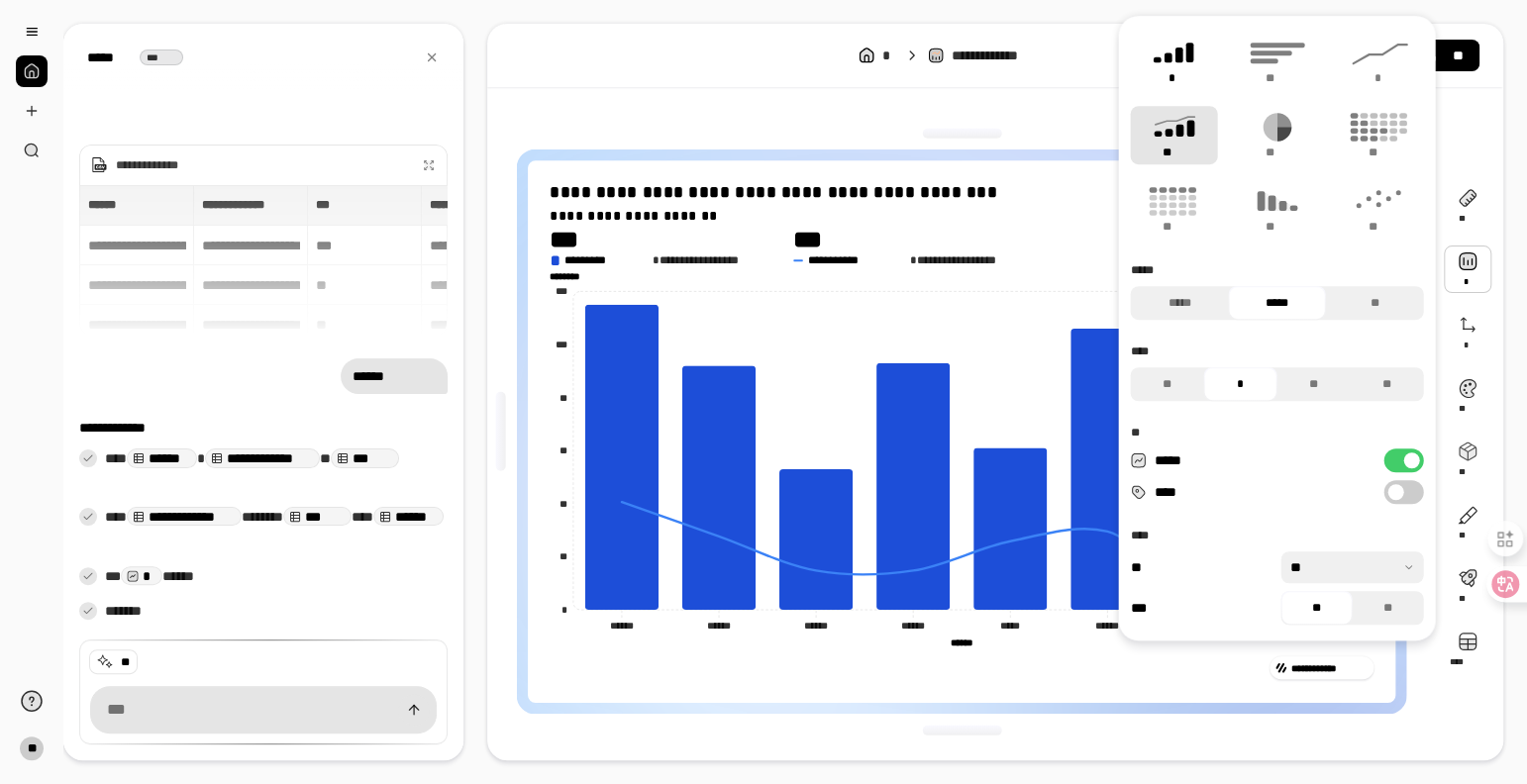 click 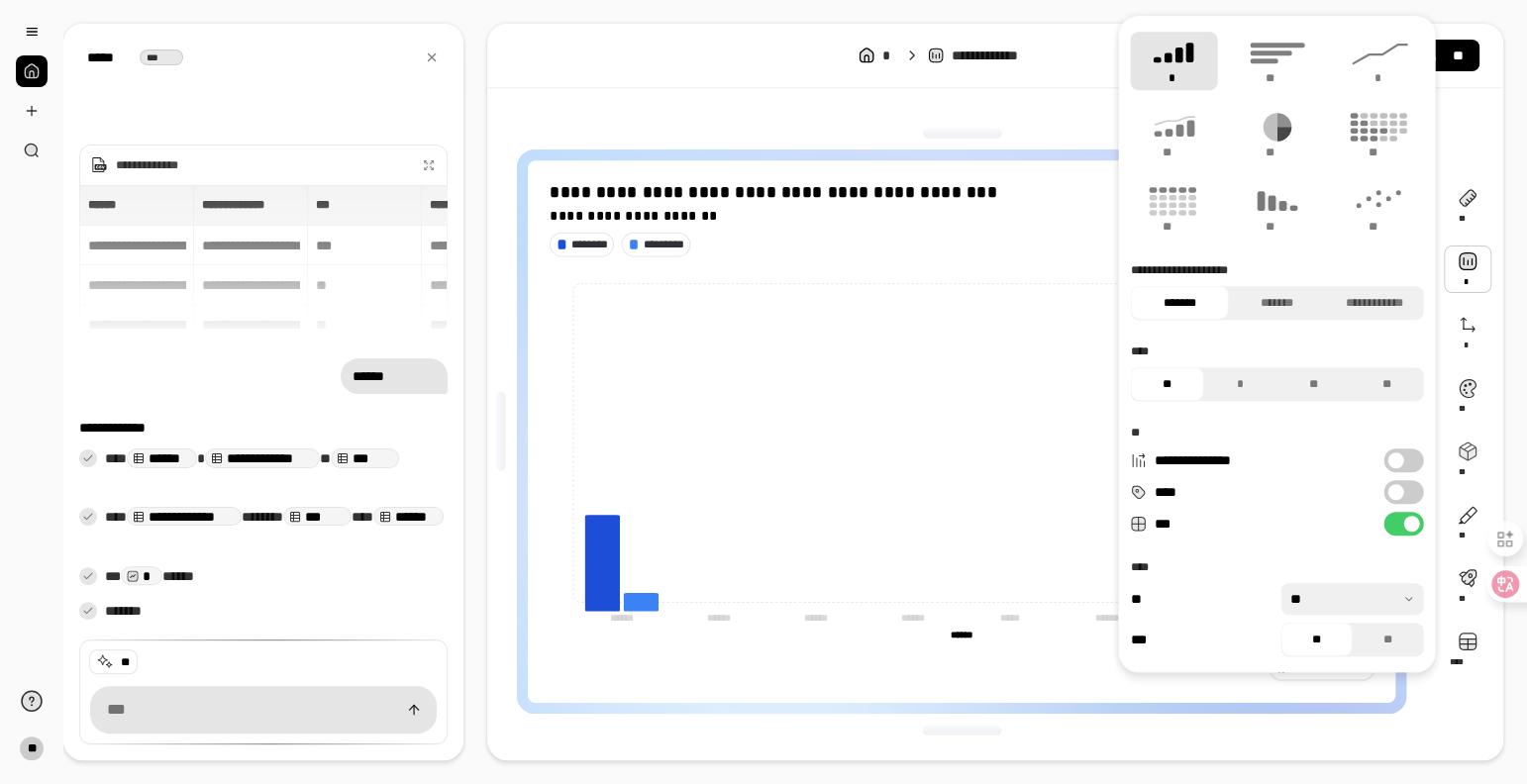 type 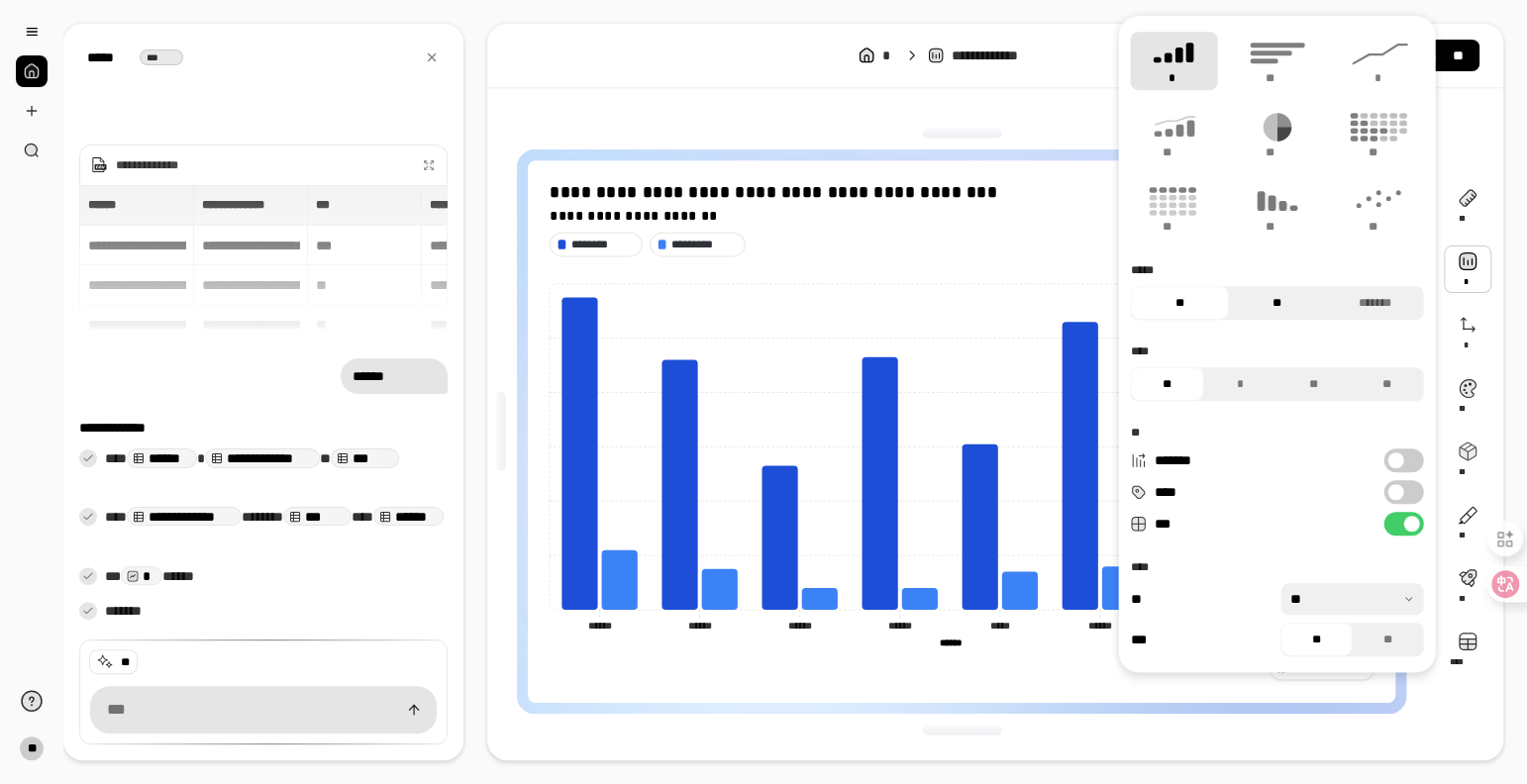 click on "**" at bounding box center (1276, 303) 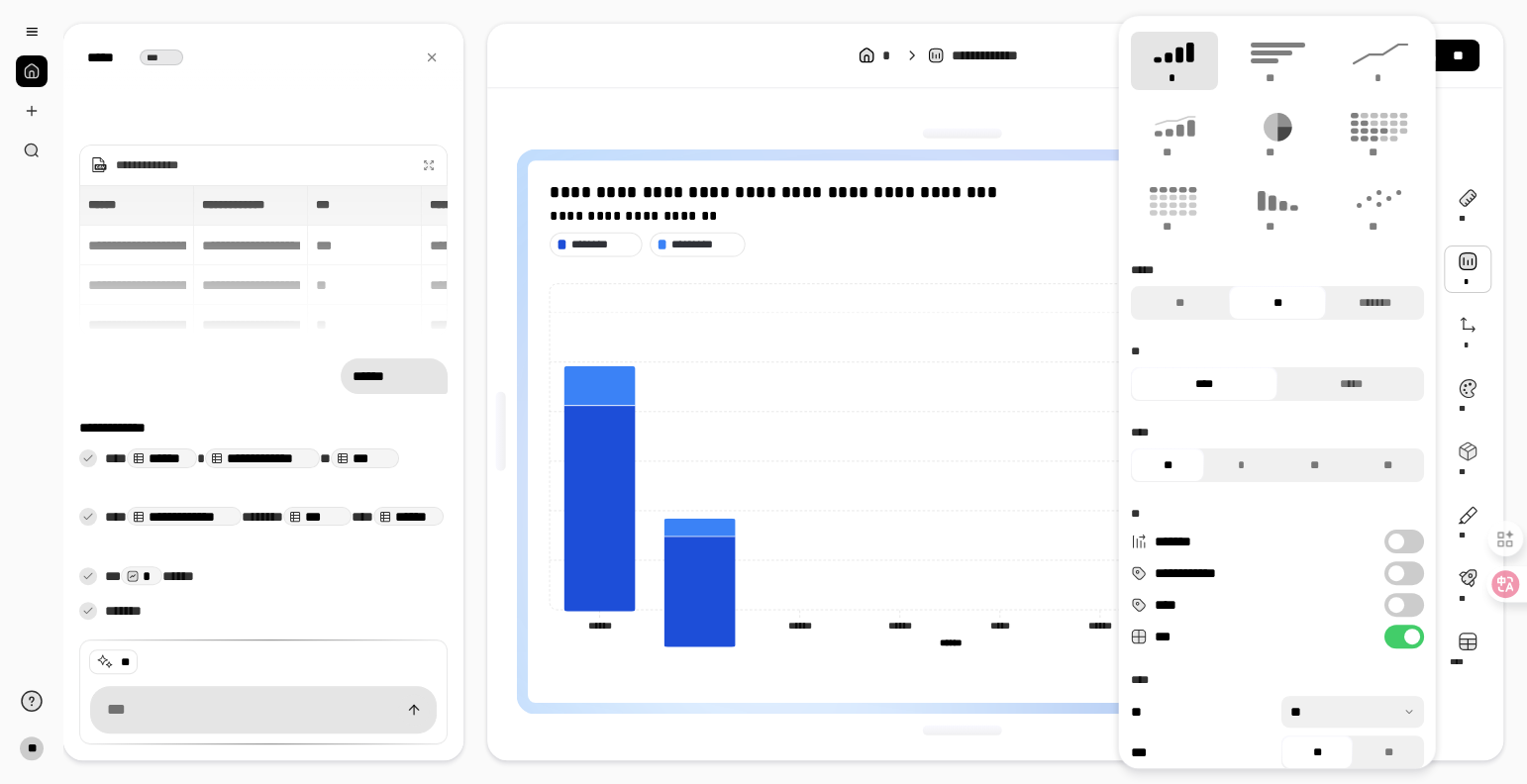 click on "**" at bounding box center (1276, 303) 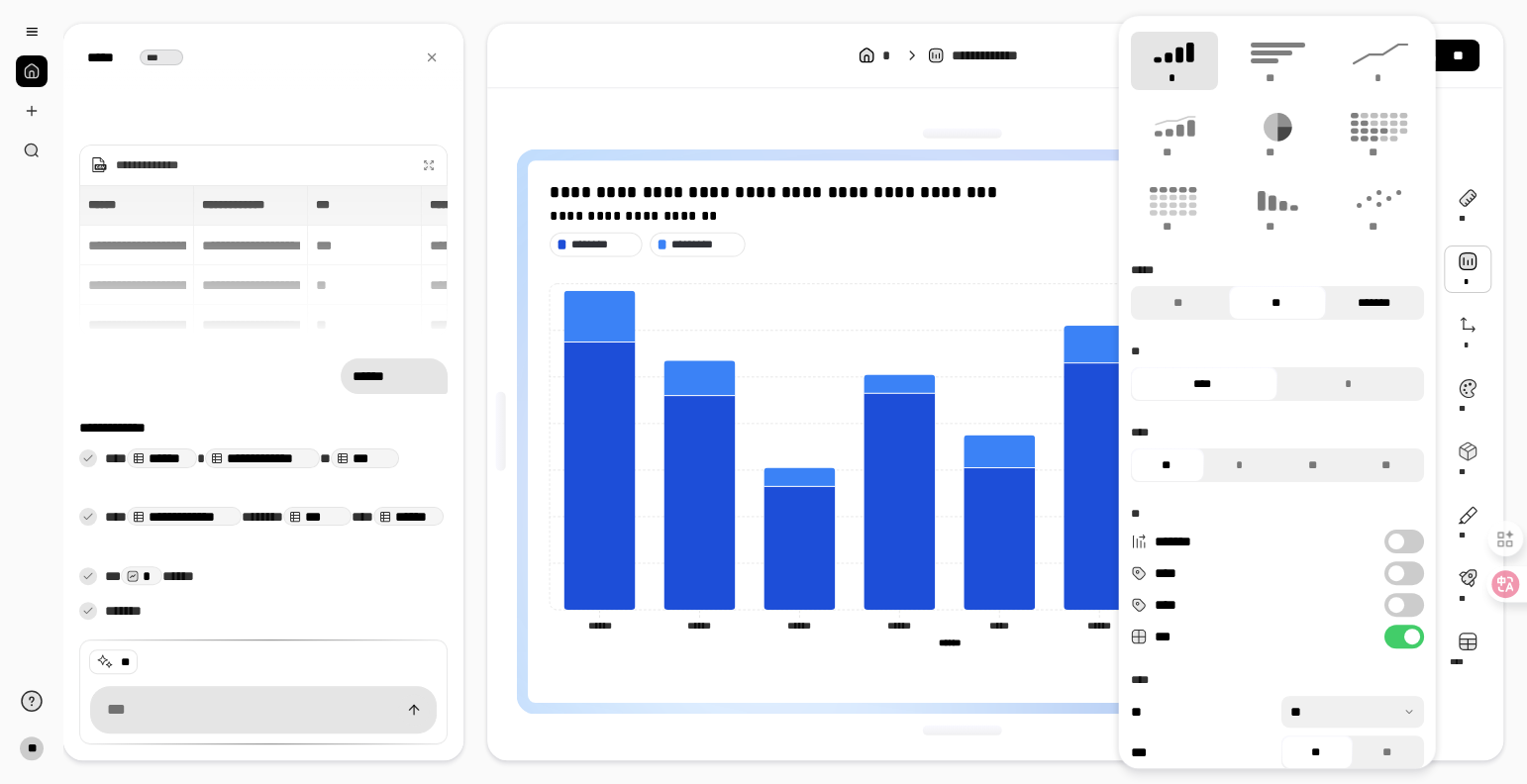 click on "*******" at bounding box center (1373, 303) 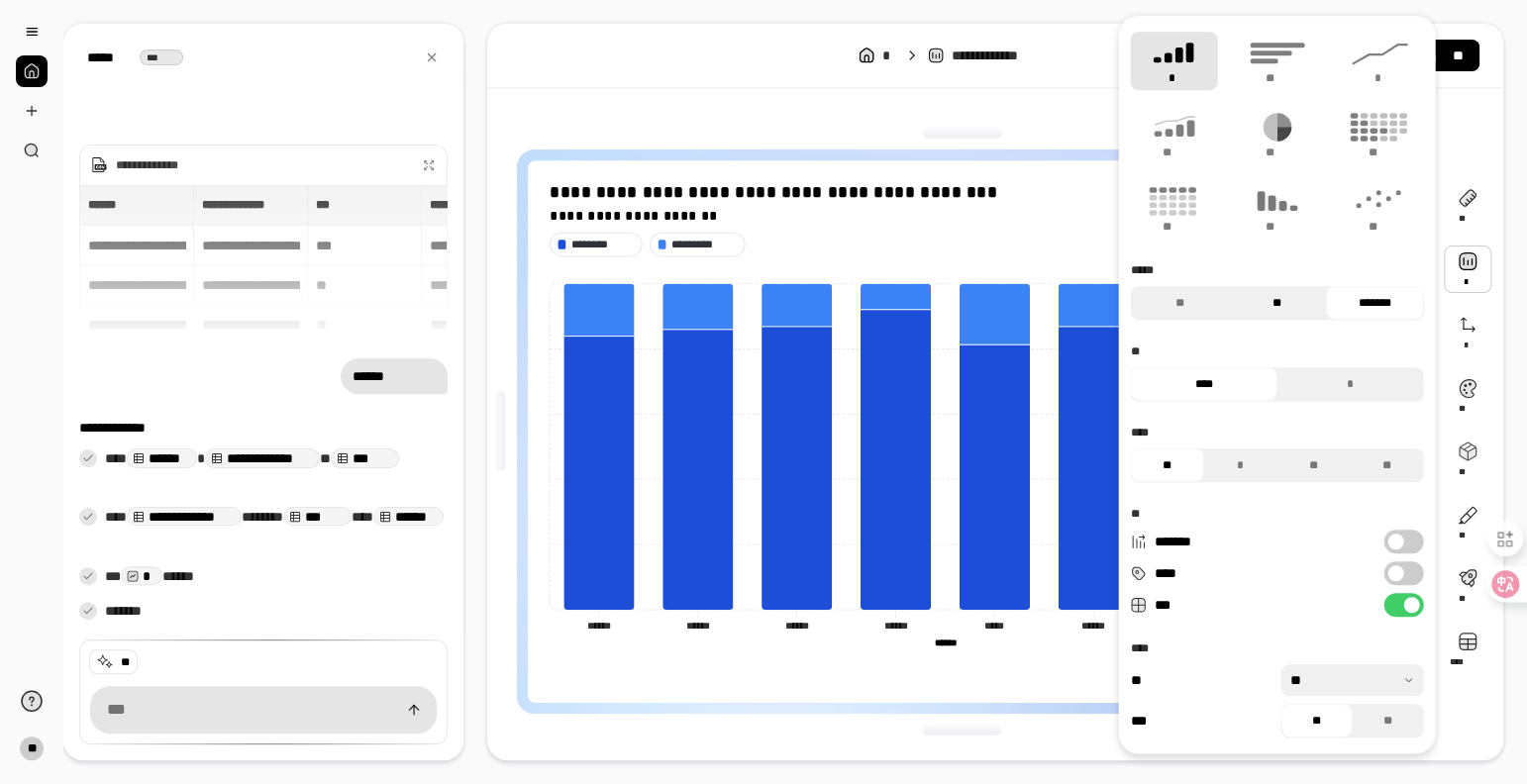 click on "**" at bounding box center [1276, 303] 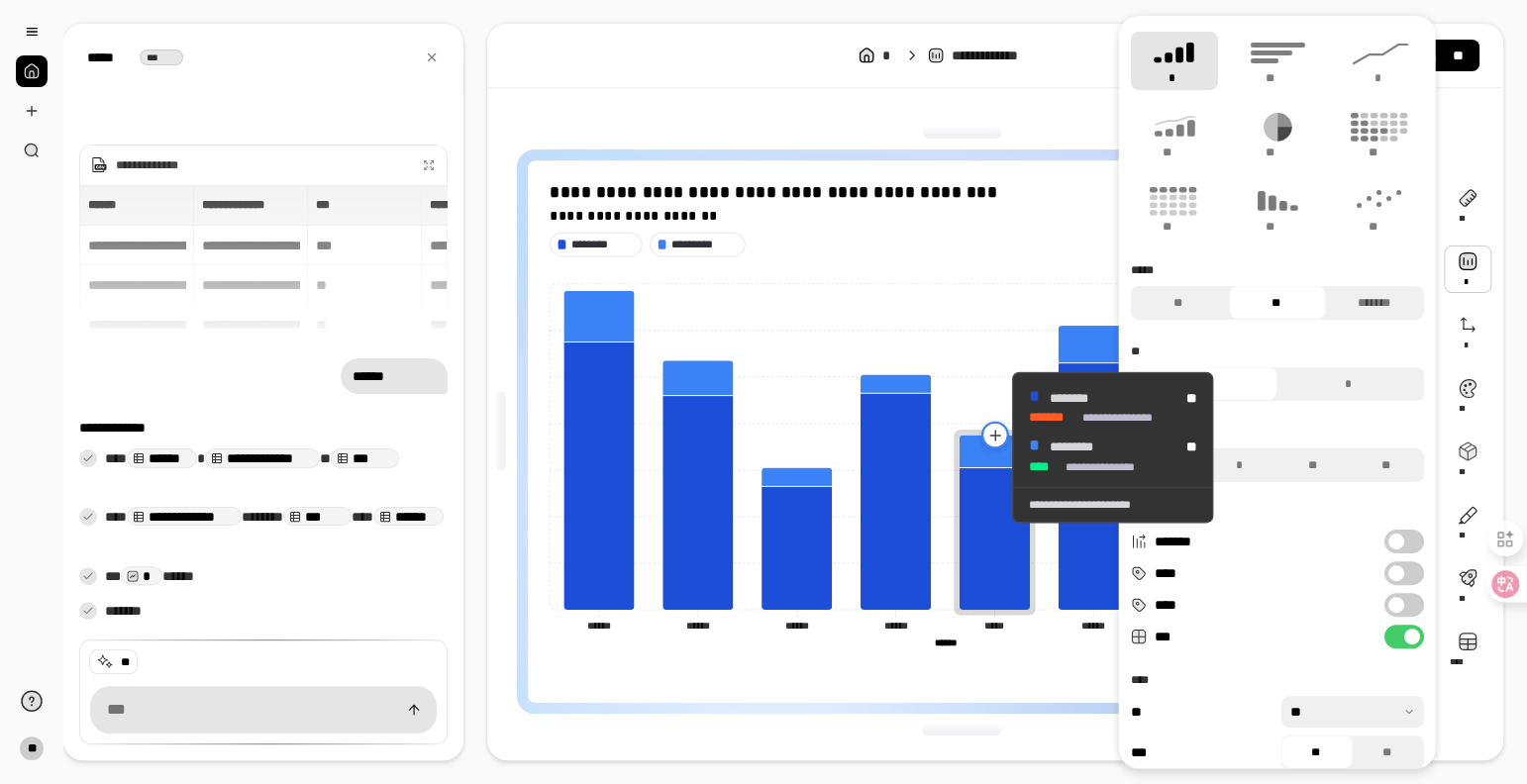 click 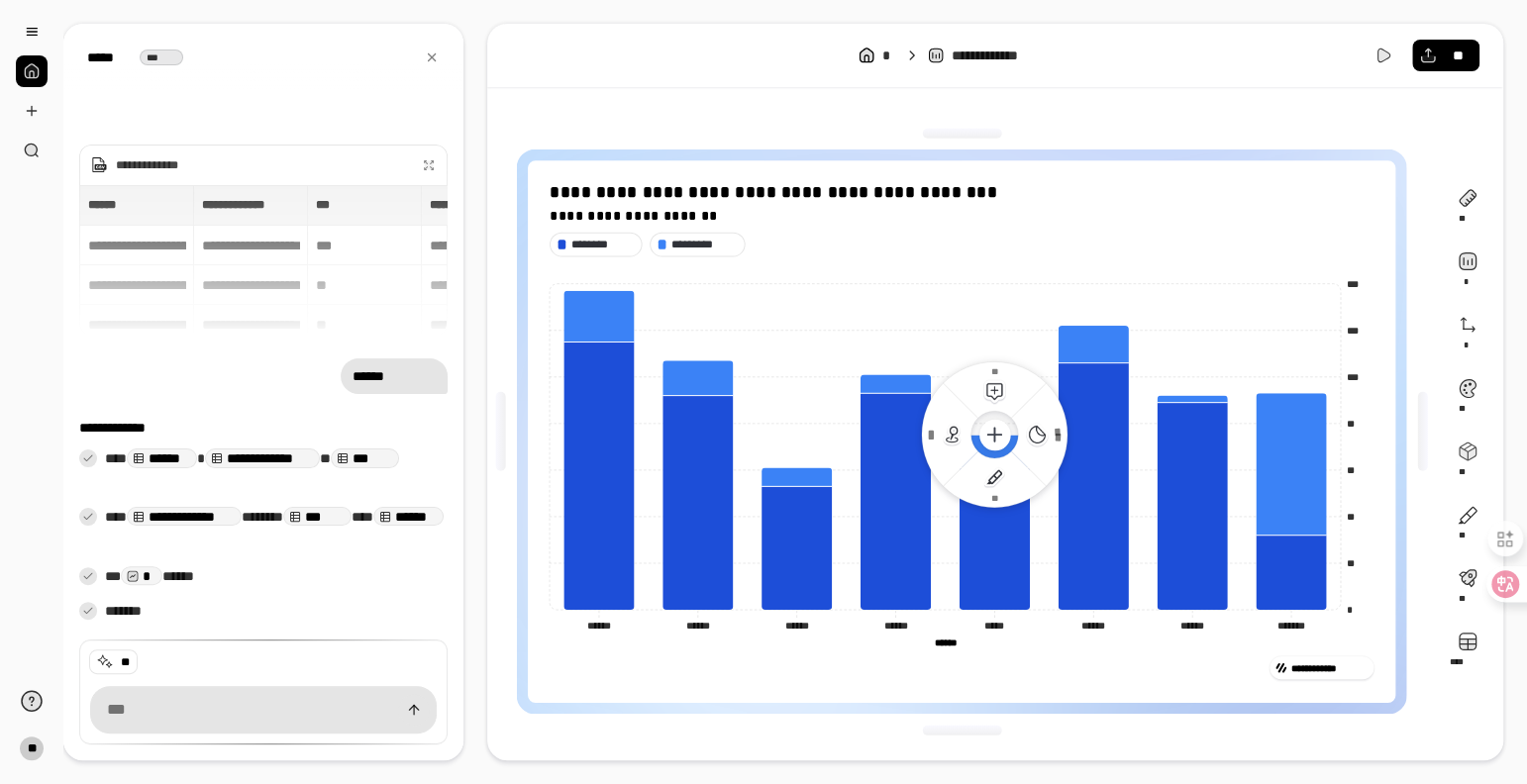 click on "**********" at bounding box center [962, 667] 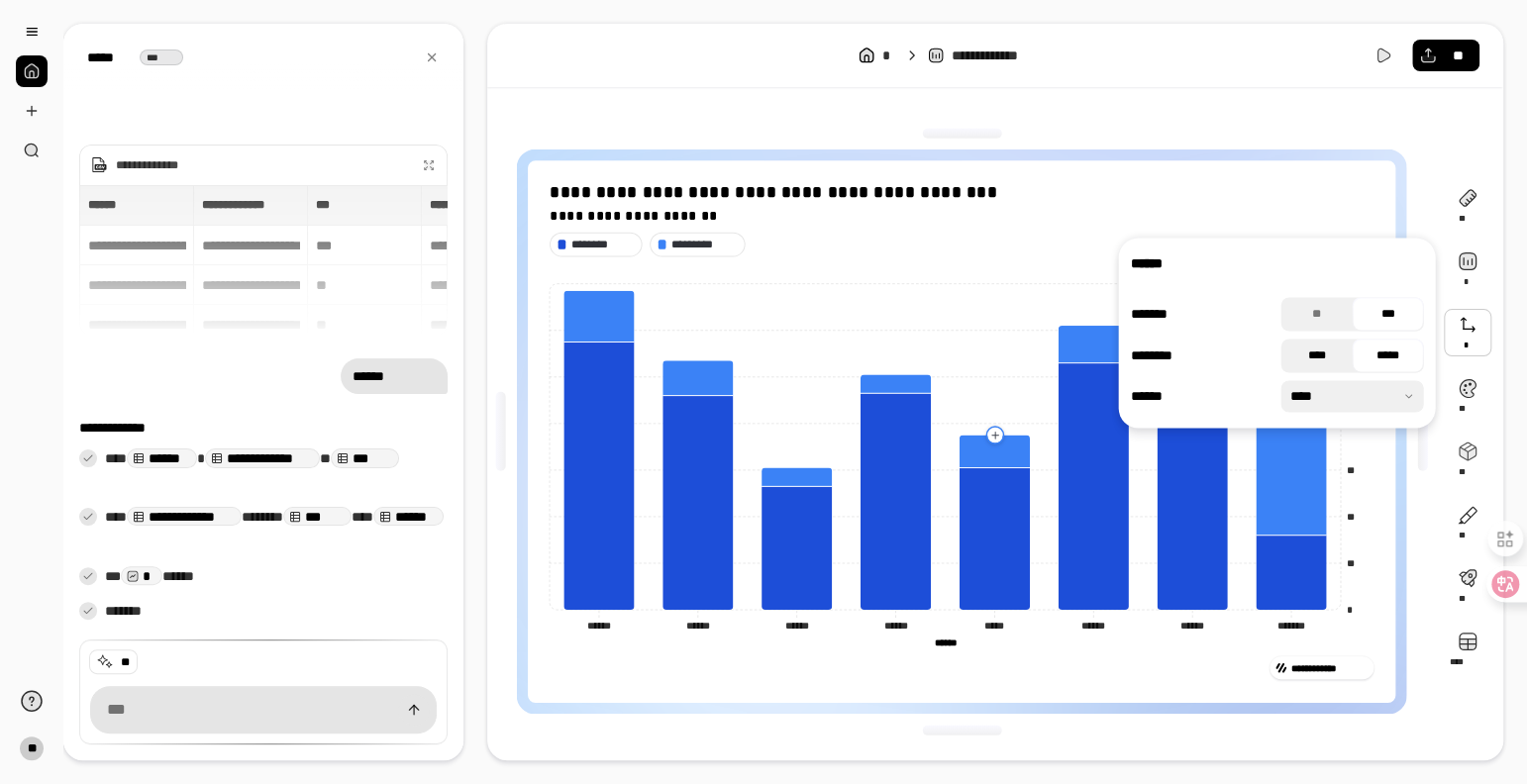 click on "****" at bounding box center [1316, 355] 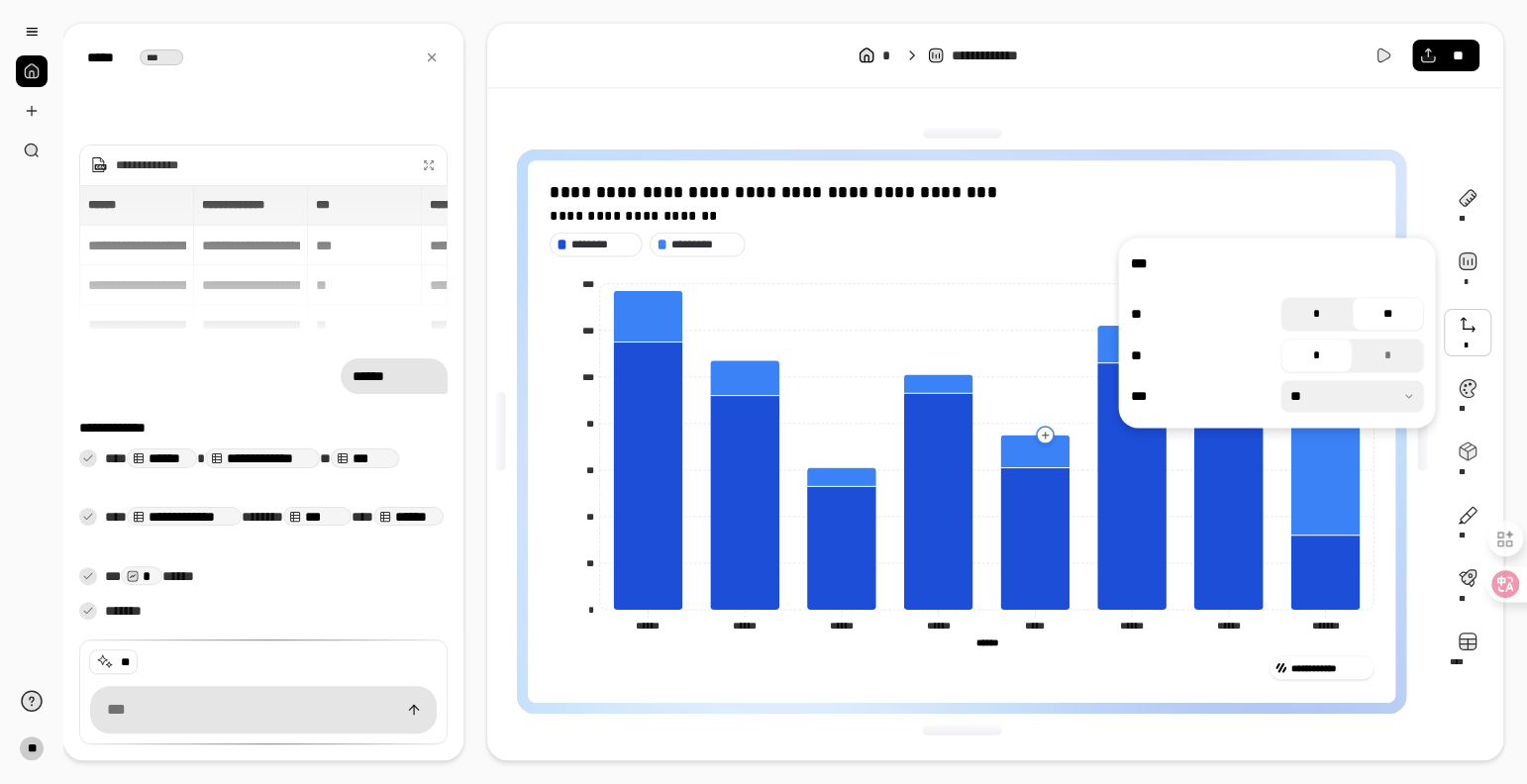click on "*" at bounding box center [1316, 314] 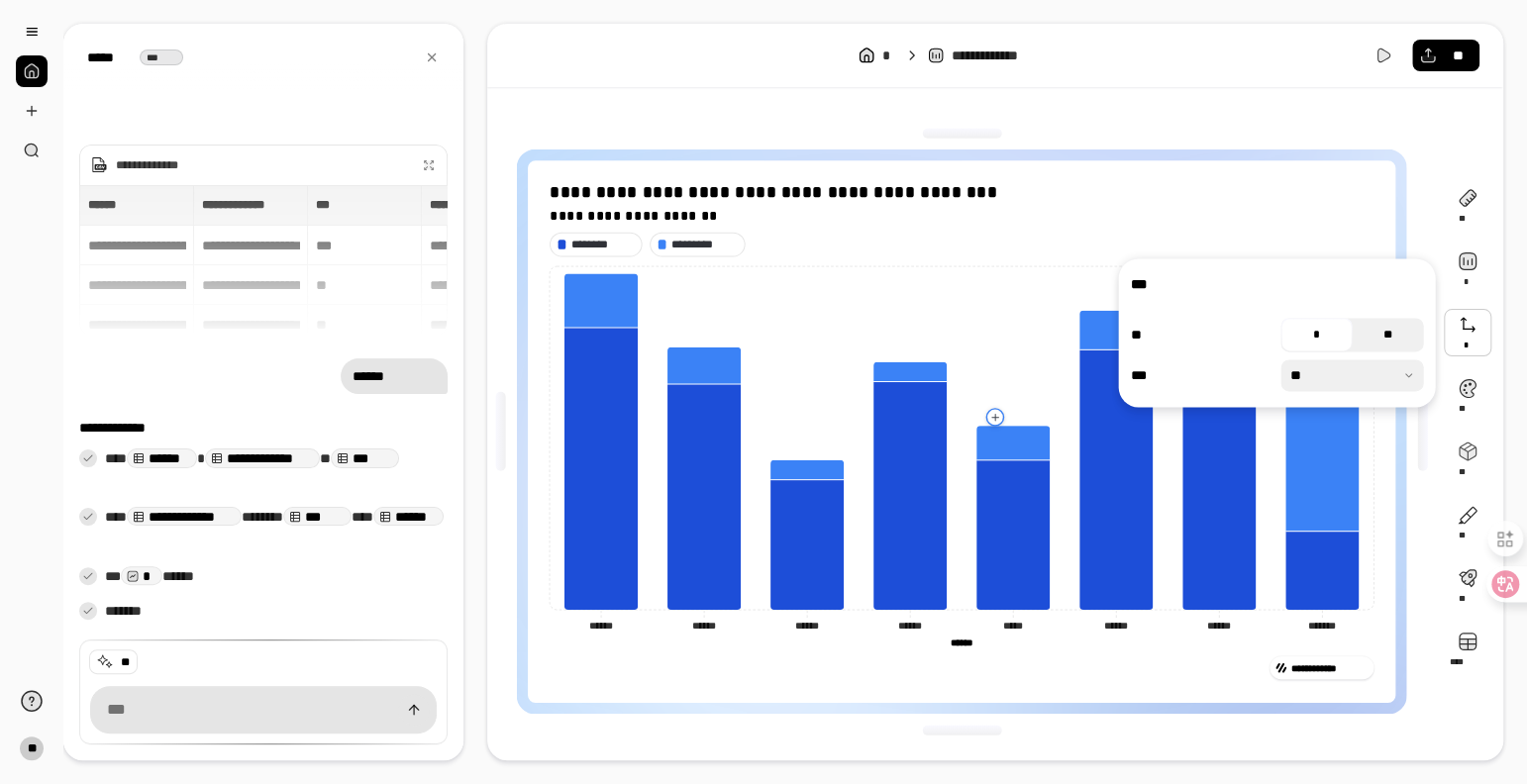 click on "**" at bounding box center [1388, 335] 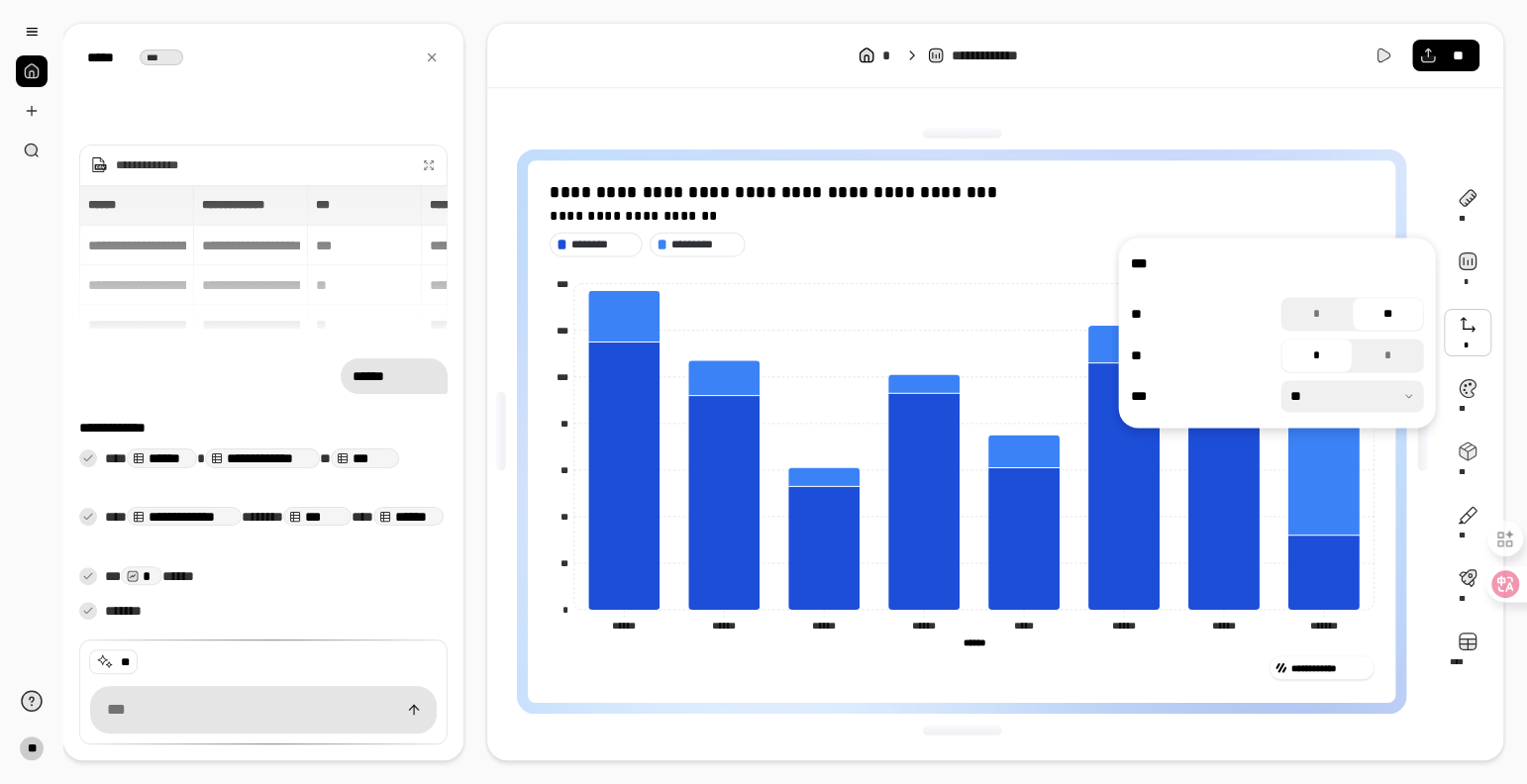 click at bounding box center (1352, 396) 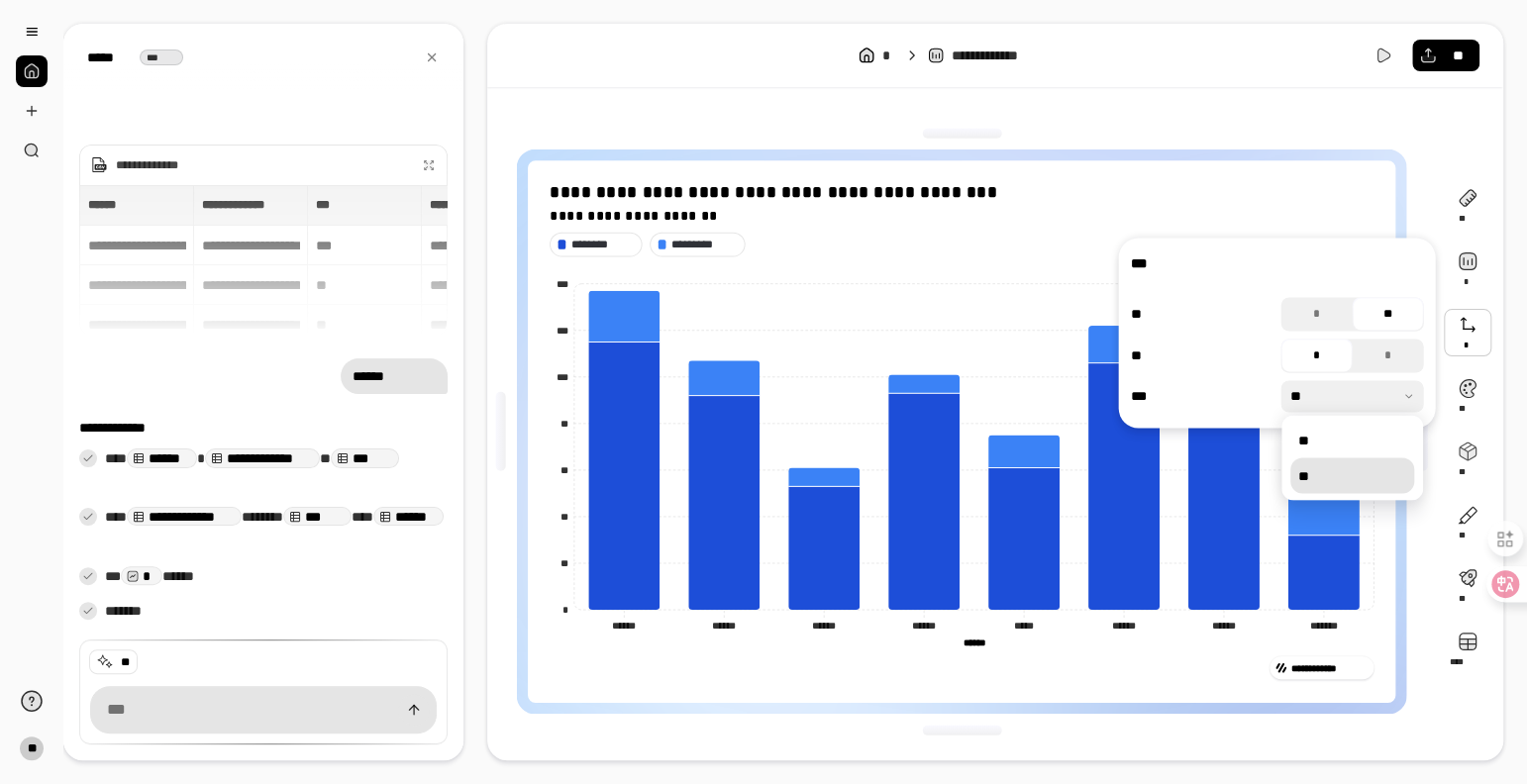 click on "**" at bounding box center (1352, 475) 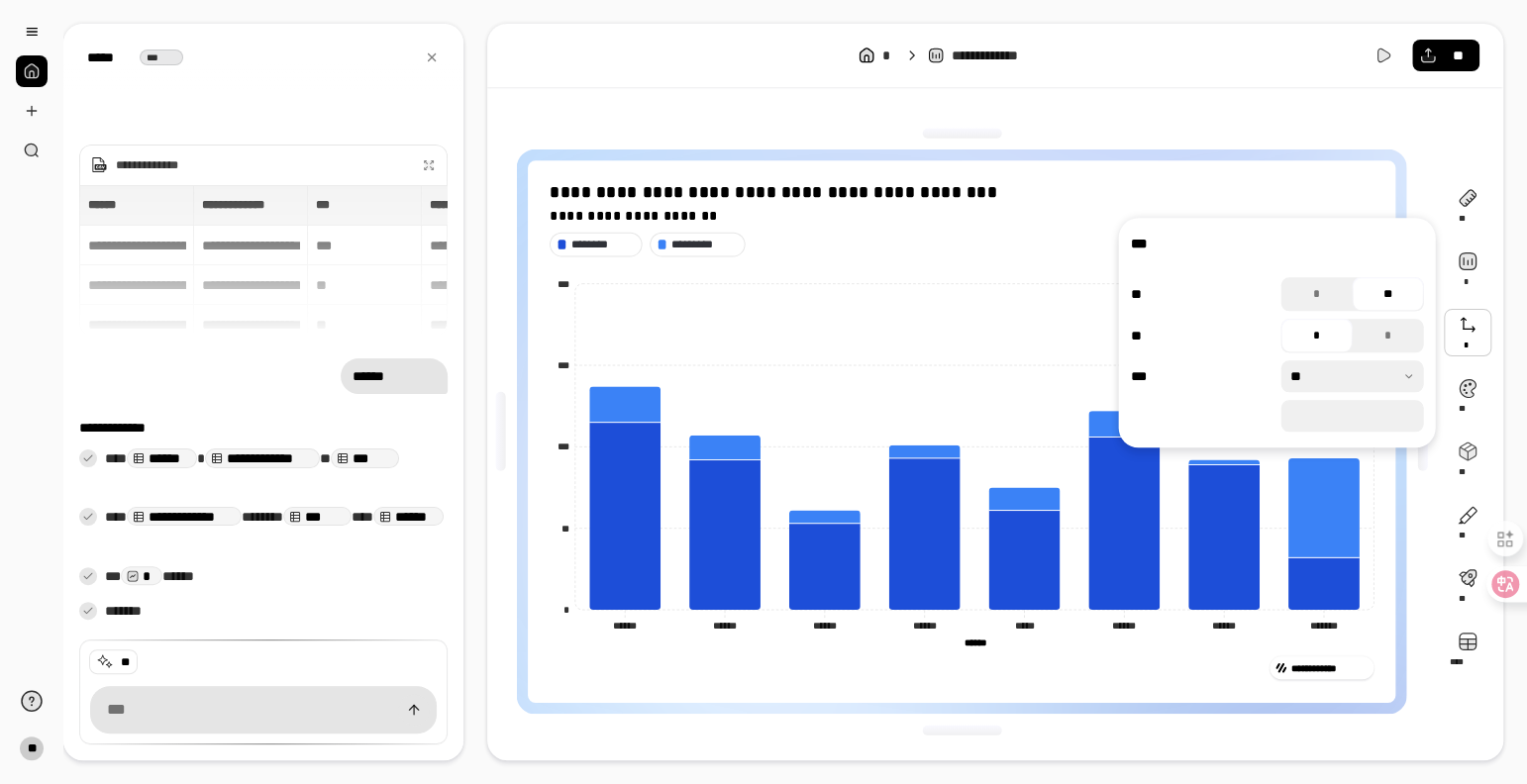 click on "**********" at bounding box center [962, 432] 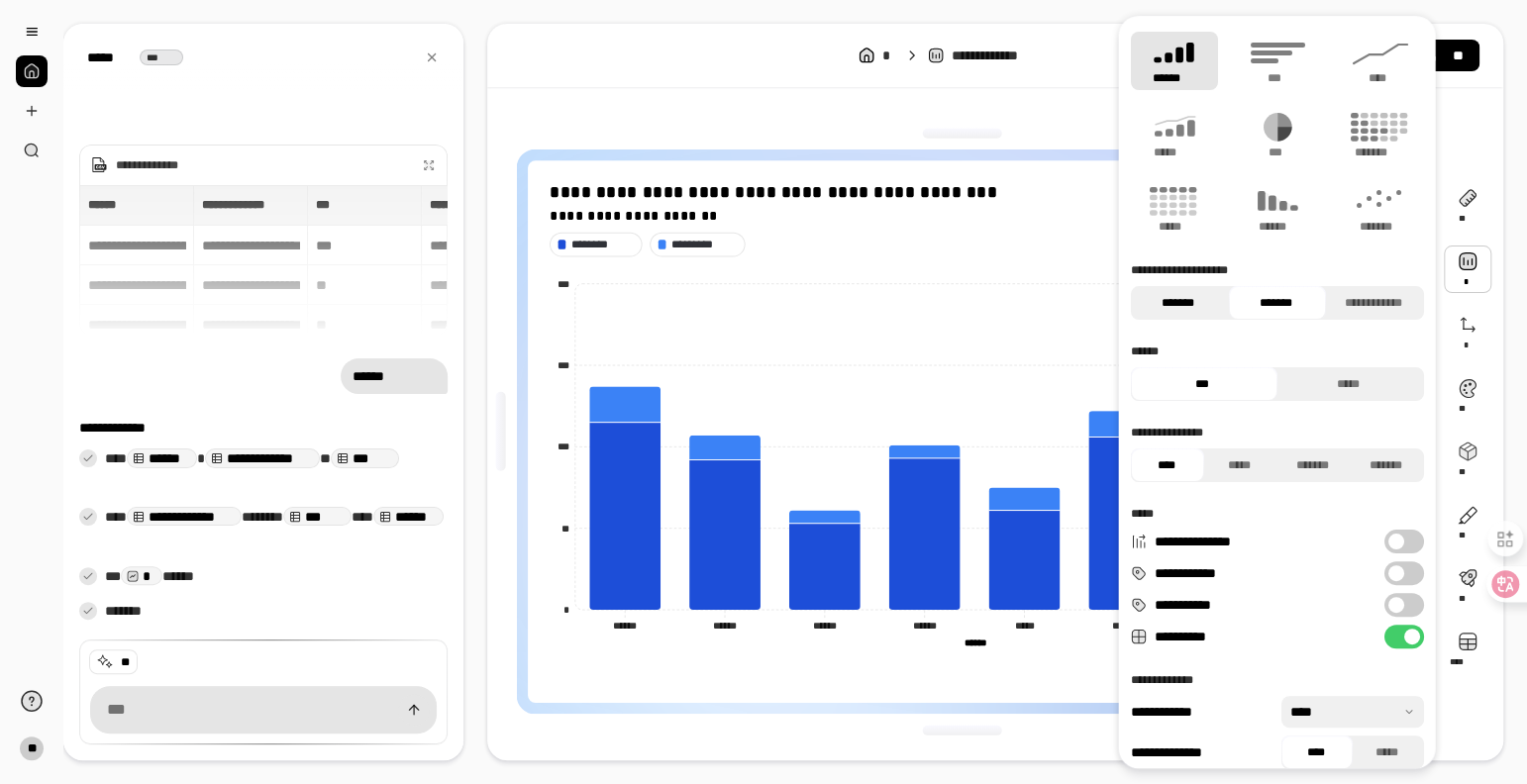 click on "*******" at bounding box center [1176, 303] 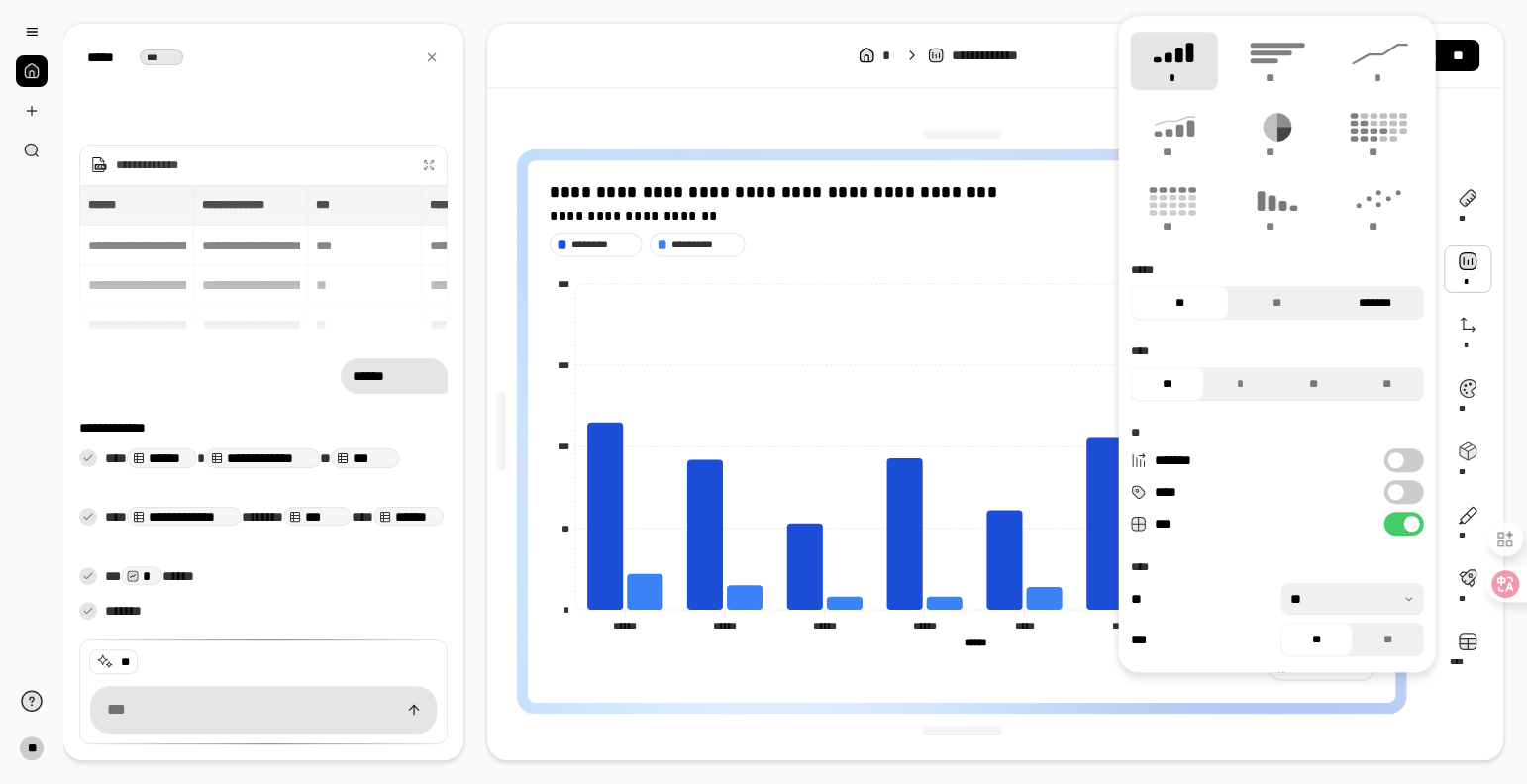 click on "*******" at bounding box center (1374, 303) 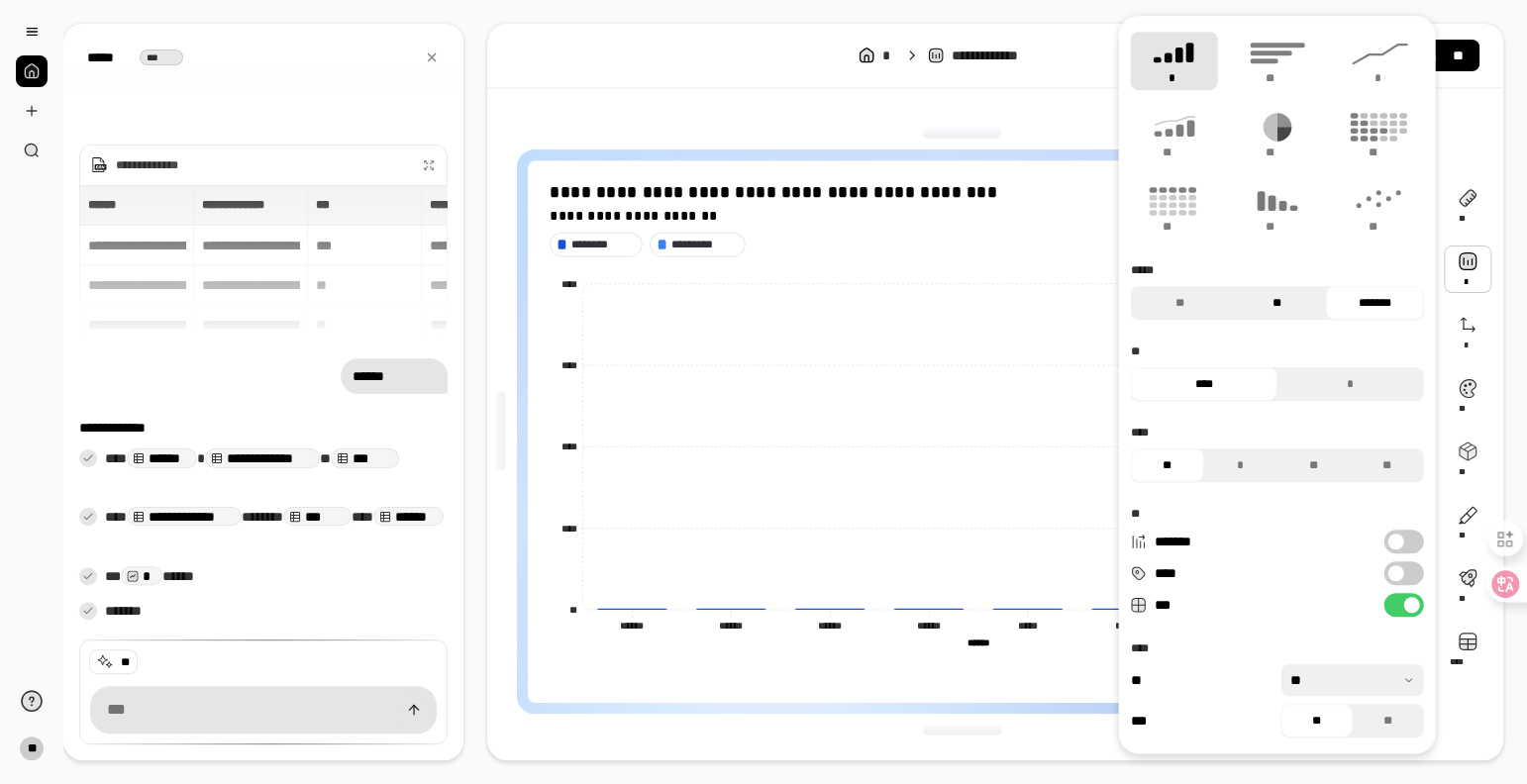 click on "**" at bounding box center (1276, 303) 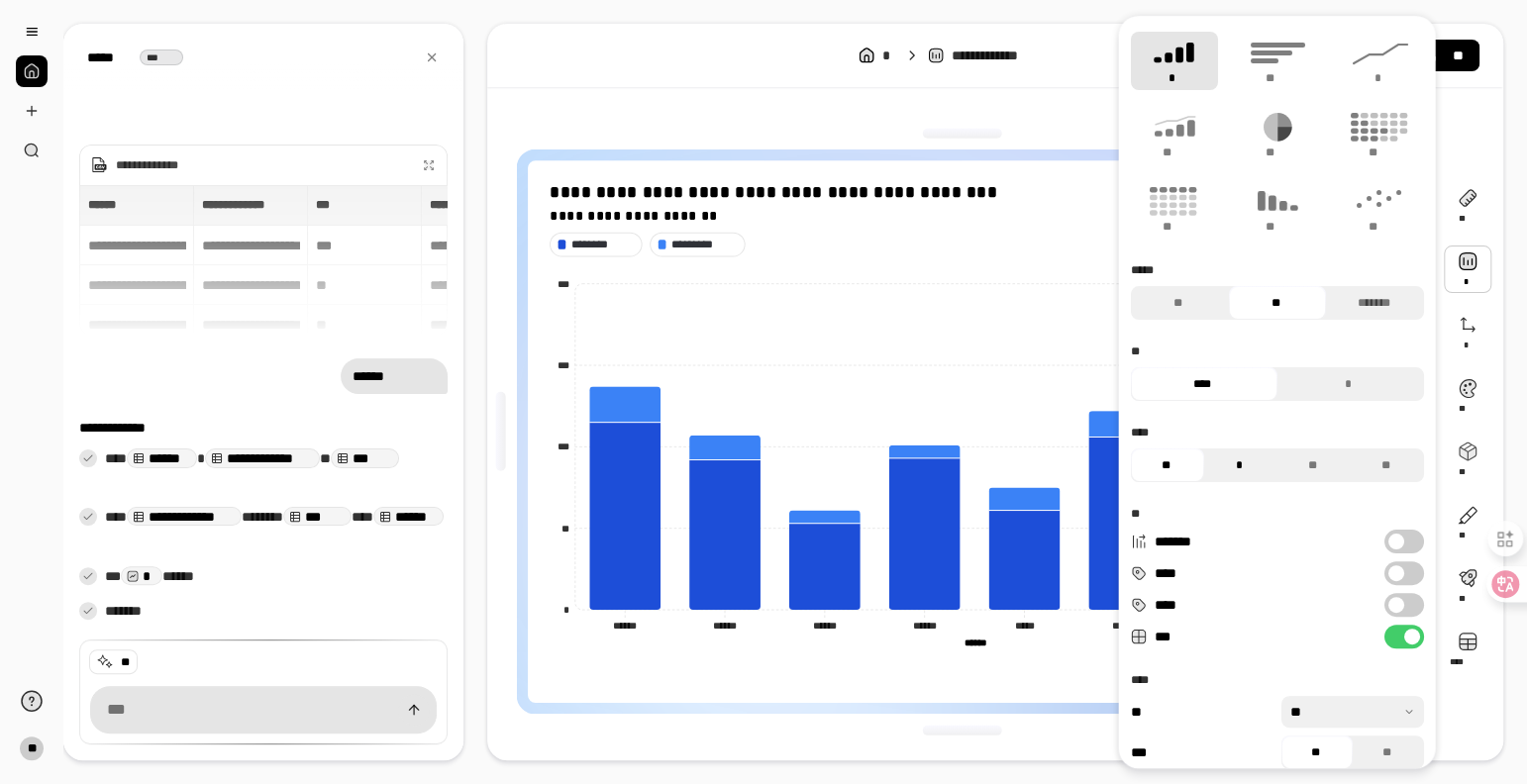 click on "*" at bounding box center (1239, 465) 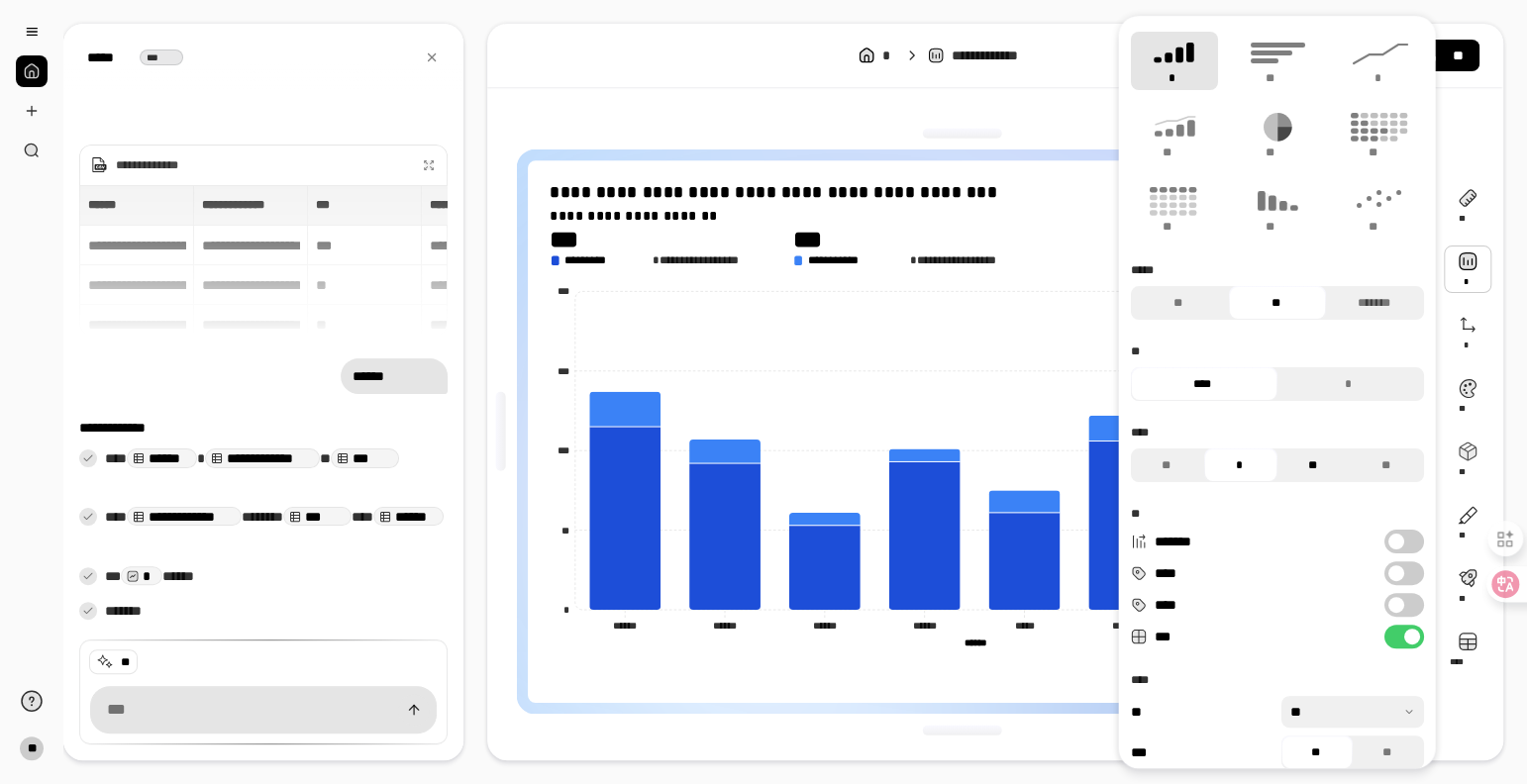 click on "**" at bounding box center [1312, 465] 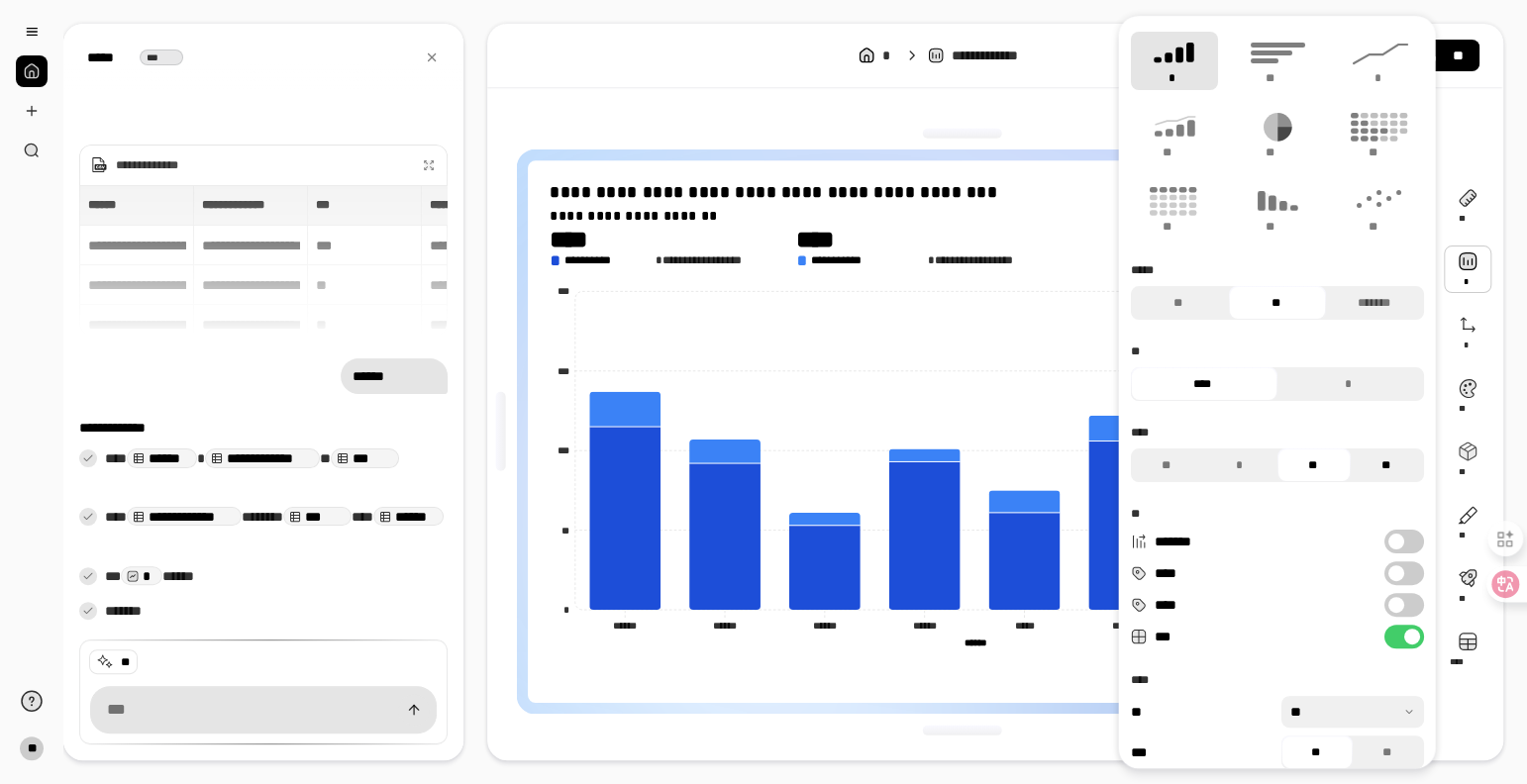 click on "**" at bounding box center [1385, 465] 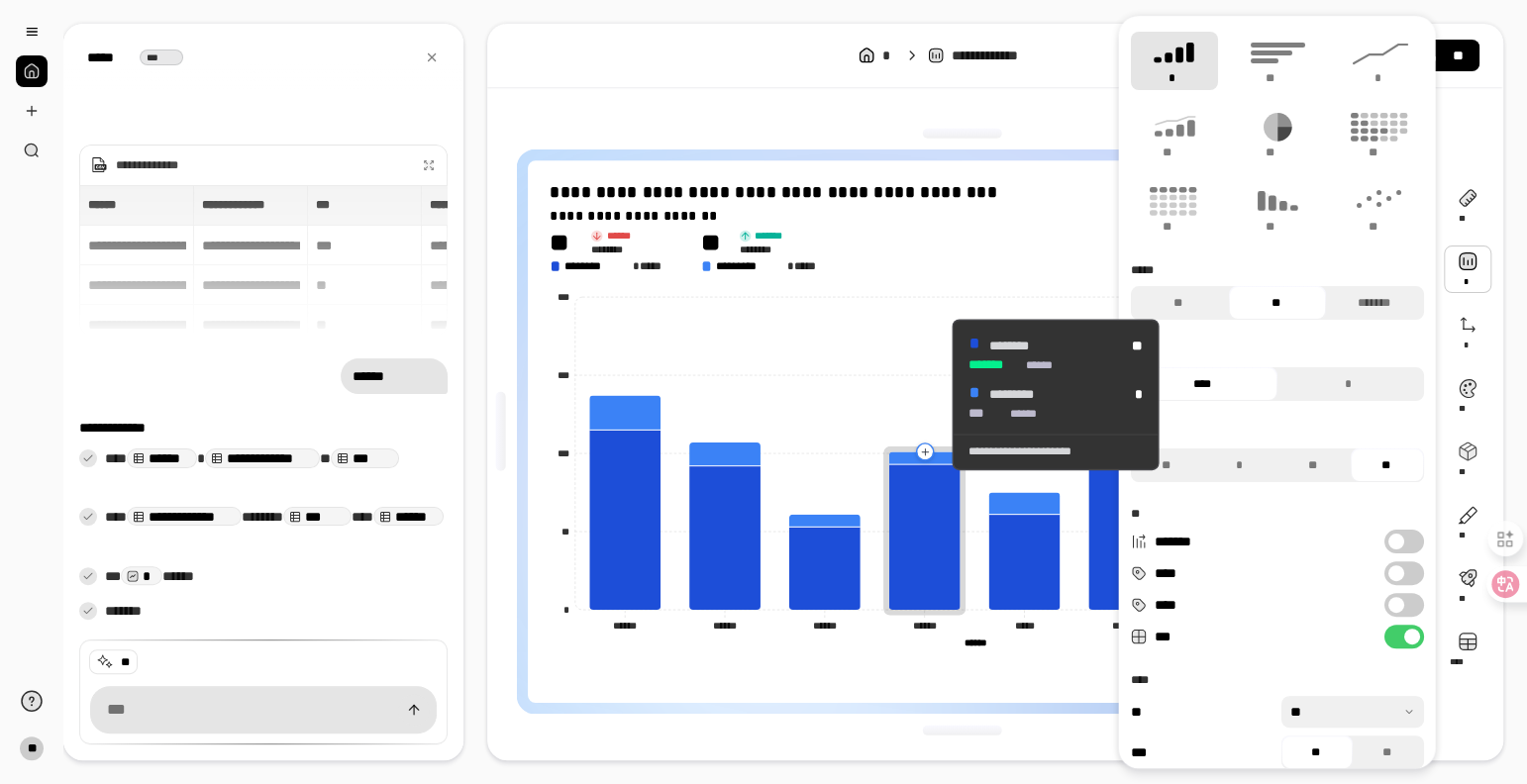 click 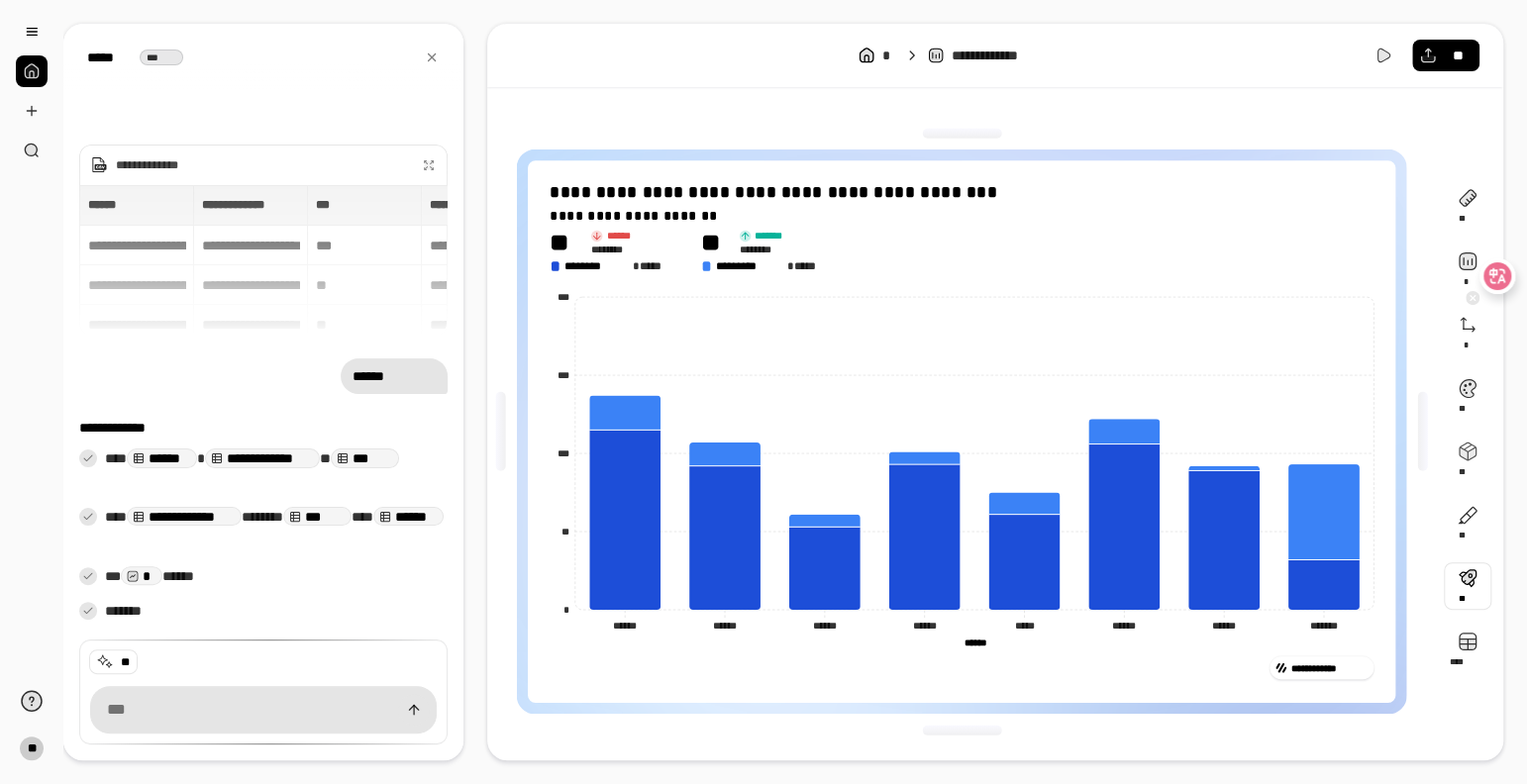 drag, startPoint x: 1487, startPoint y: 584, endPoint x: 1497, endPoint y: 277, distance: 307.16282 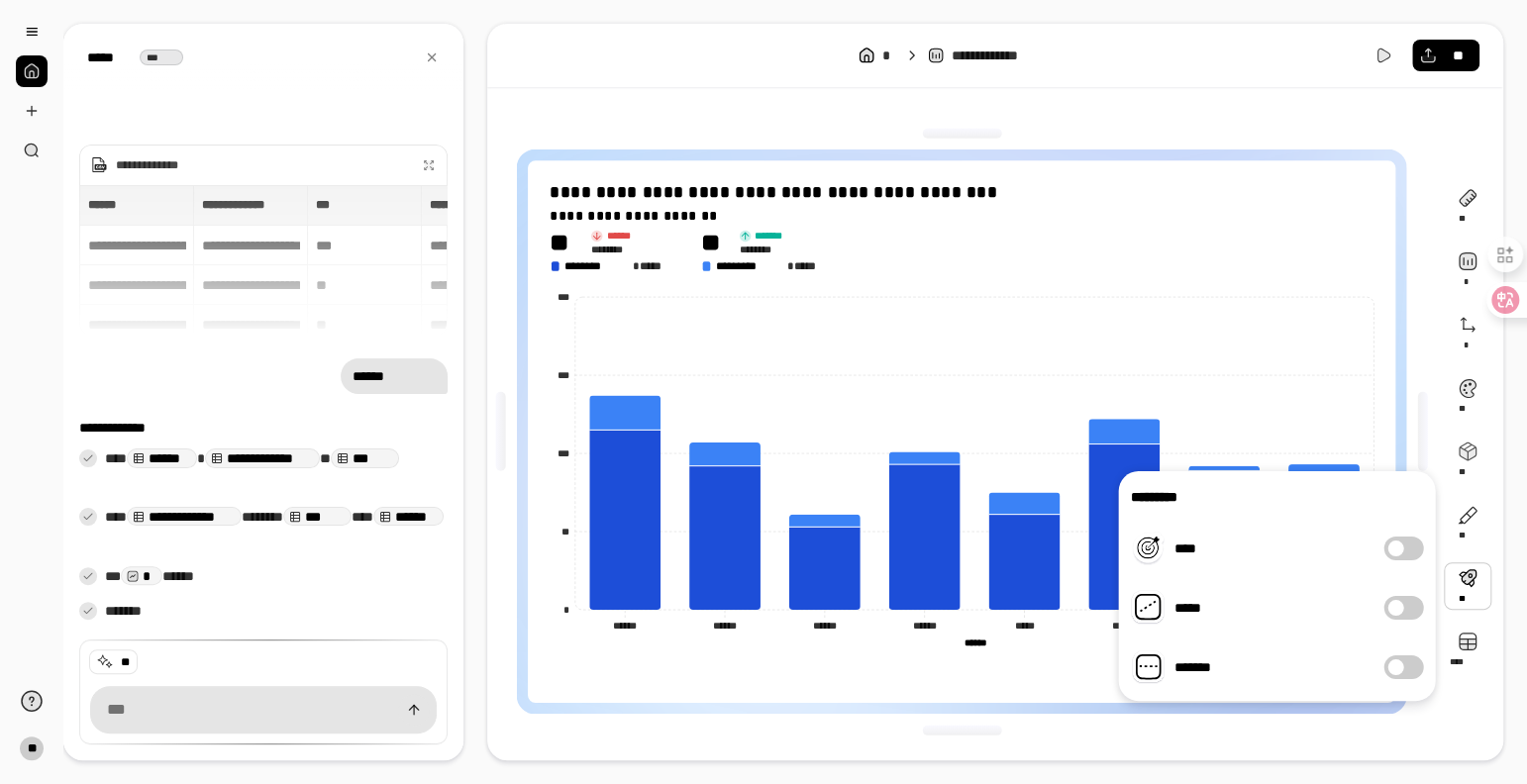 click at bounding box center (1468, 586) 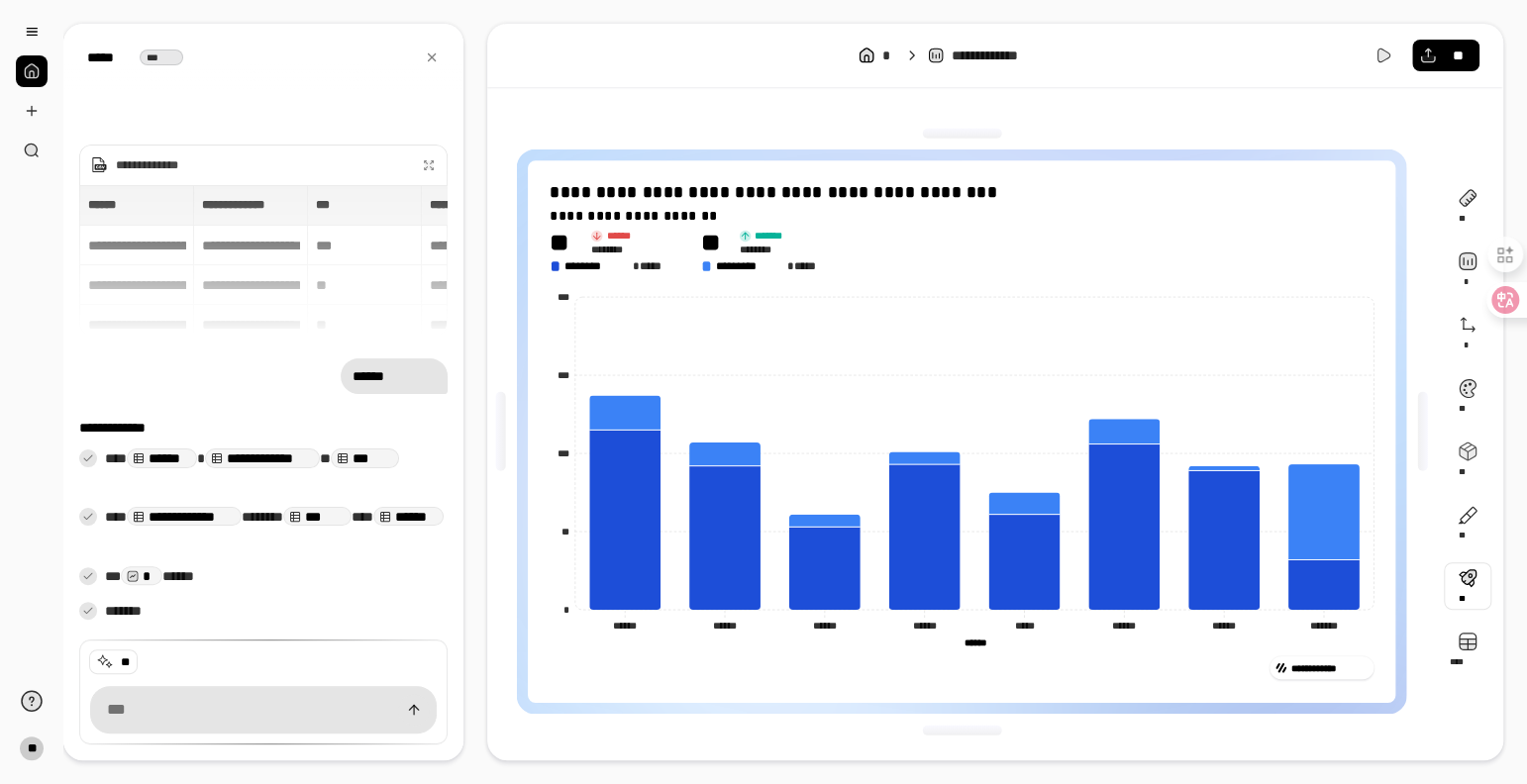 click at bounding box center (1468, 586) 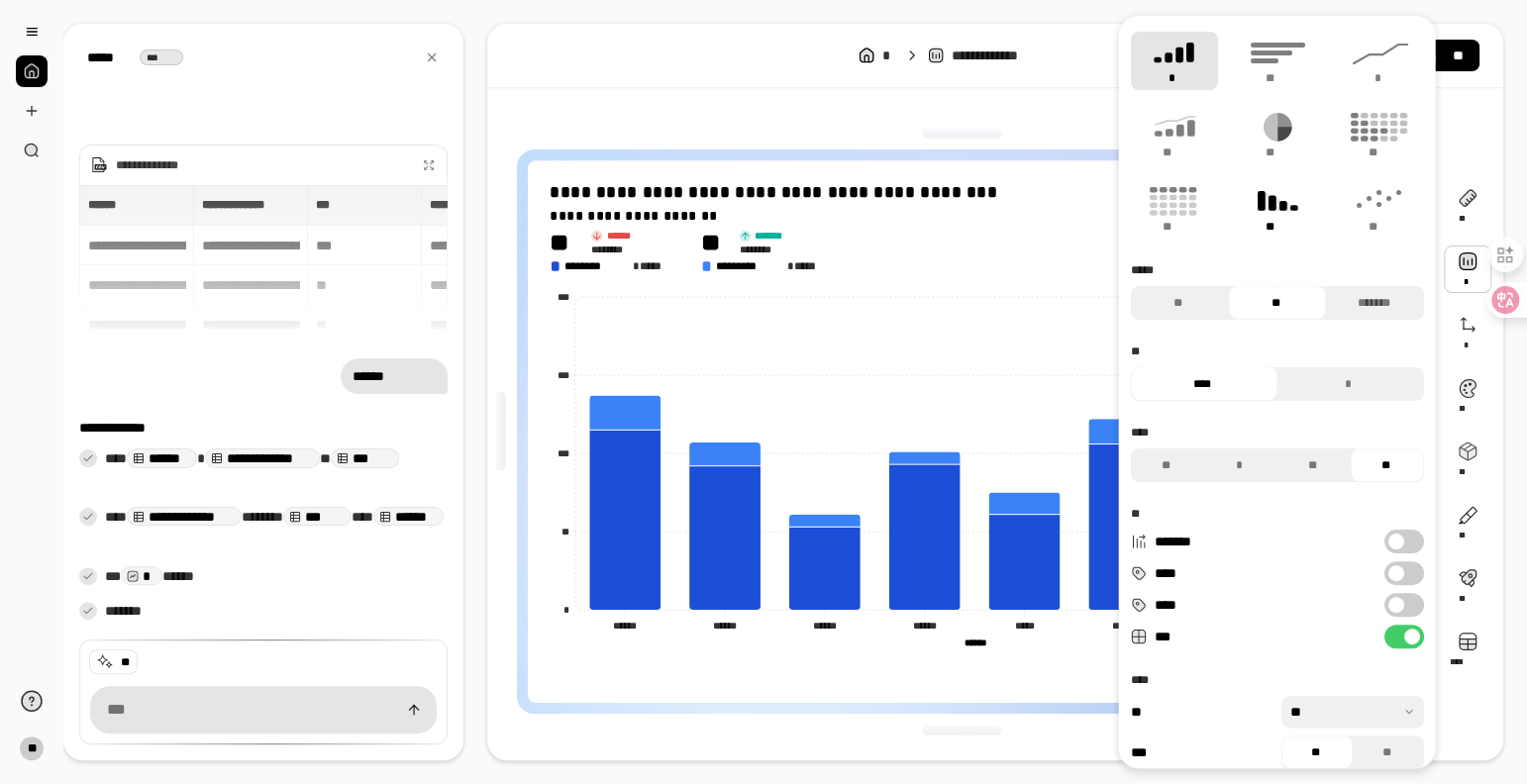 click 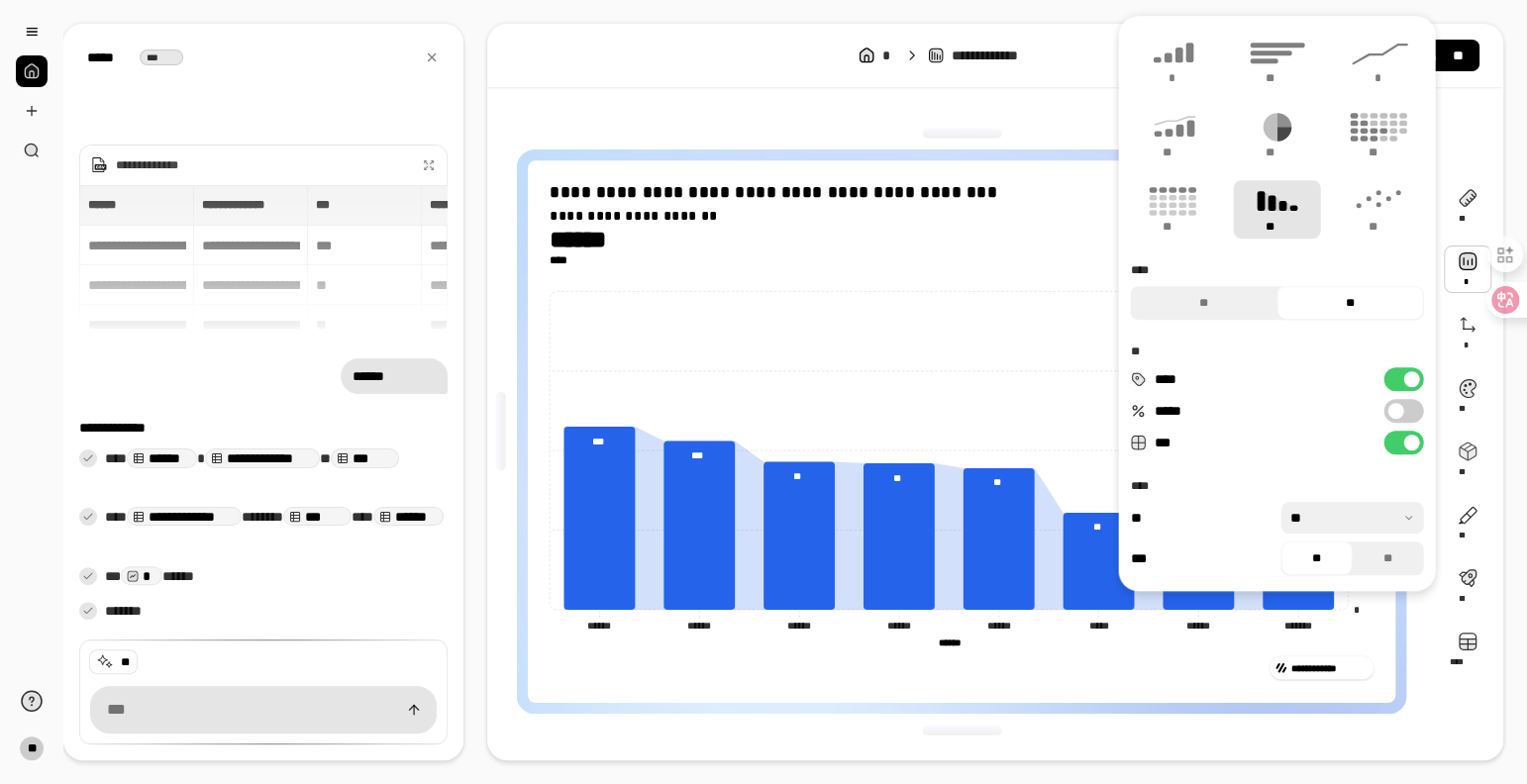click on "****" at bounding box center [1403, 379] 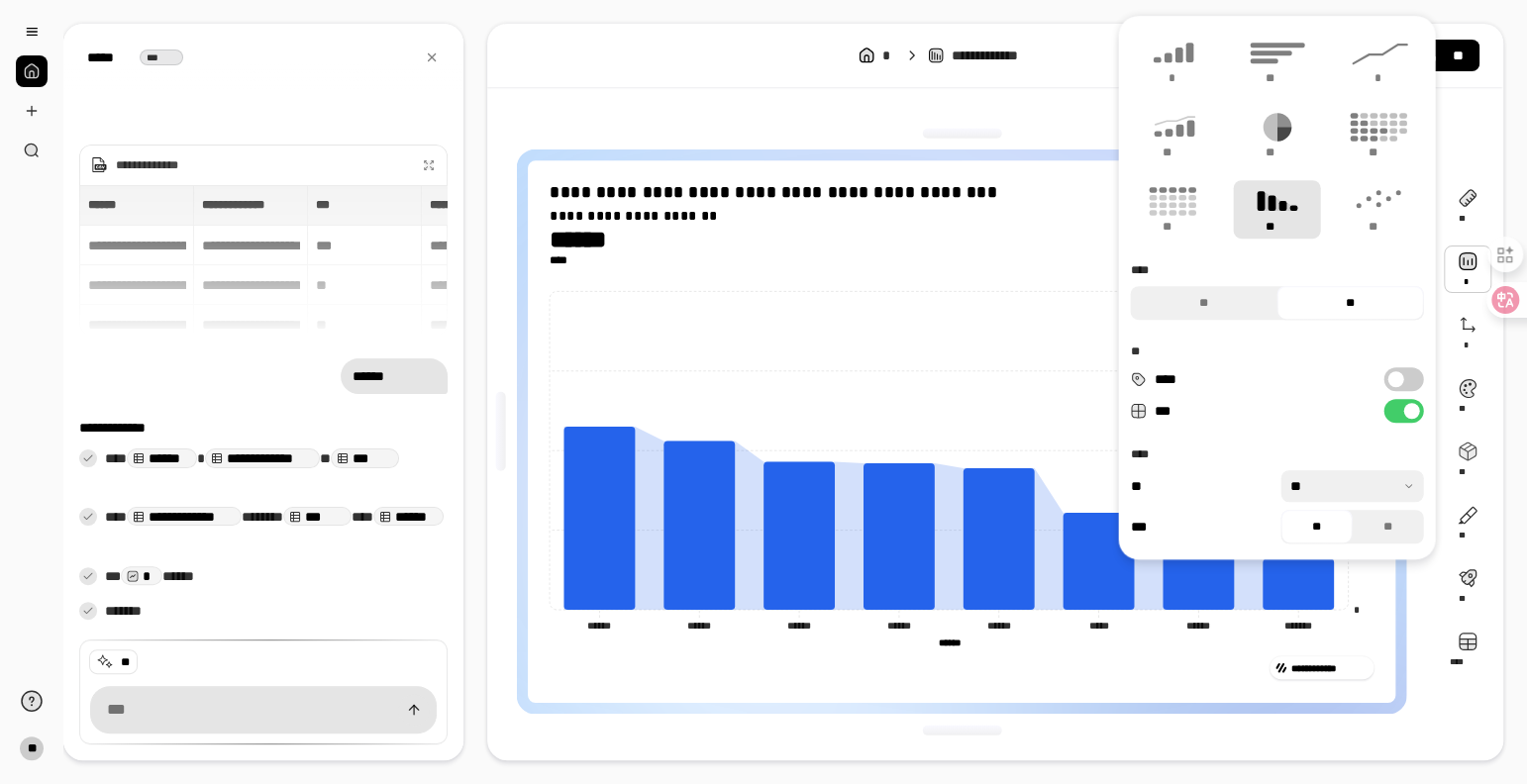 click on "****" at bounding box center [1403, 379] 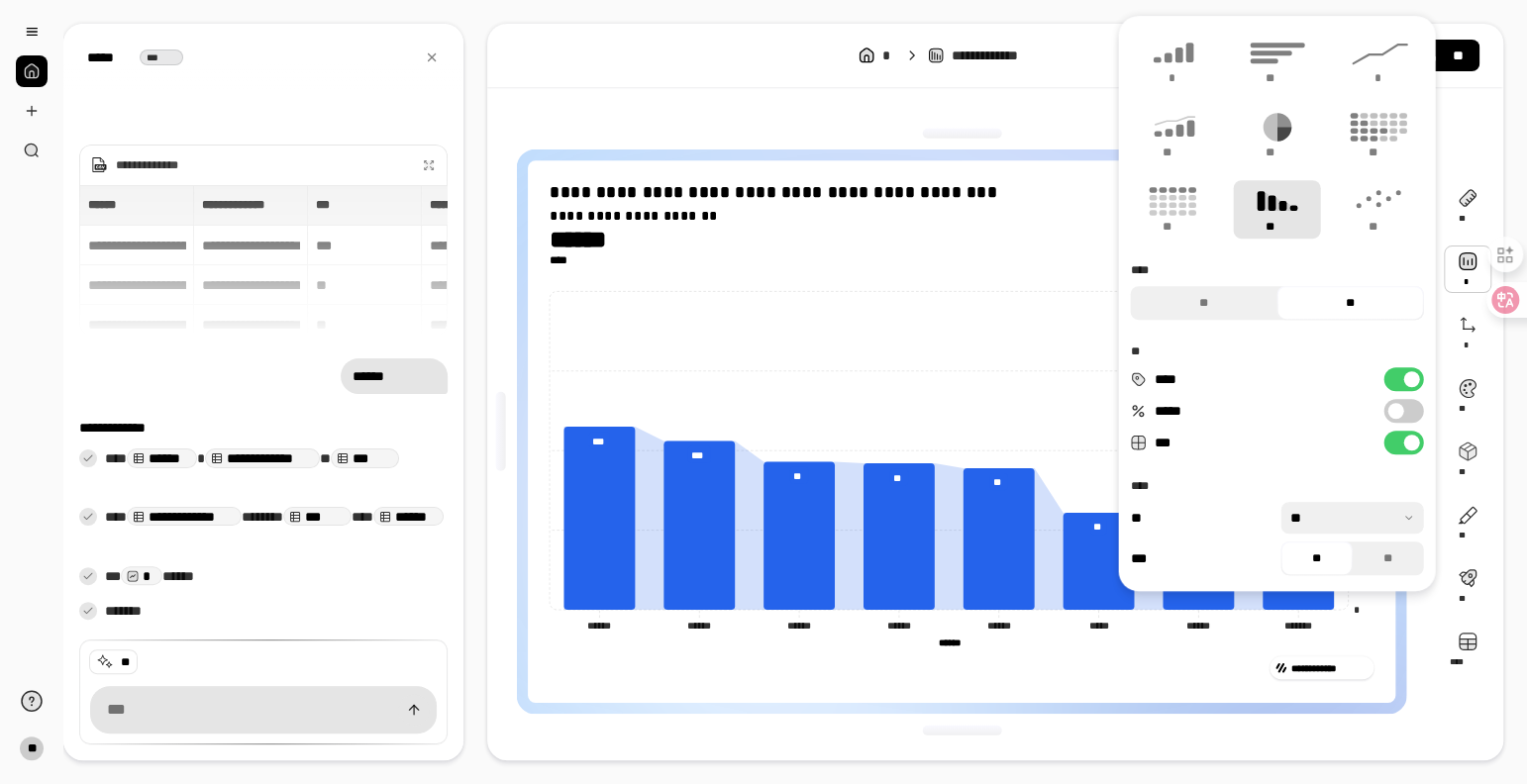 click on "***" at bounding box center (1403, 442) 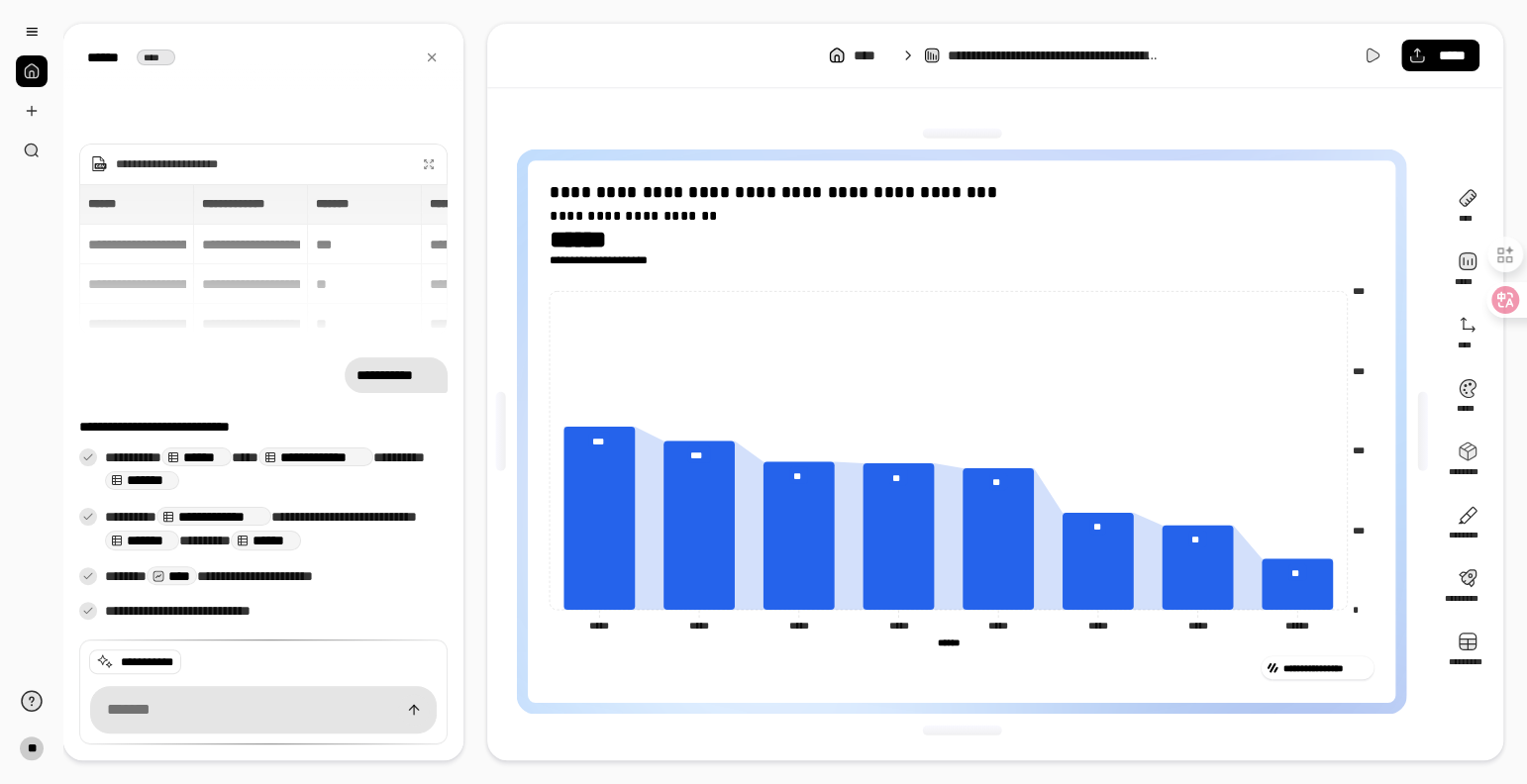click on "**********" at bounding box center (962, 246) 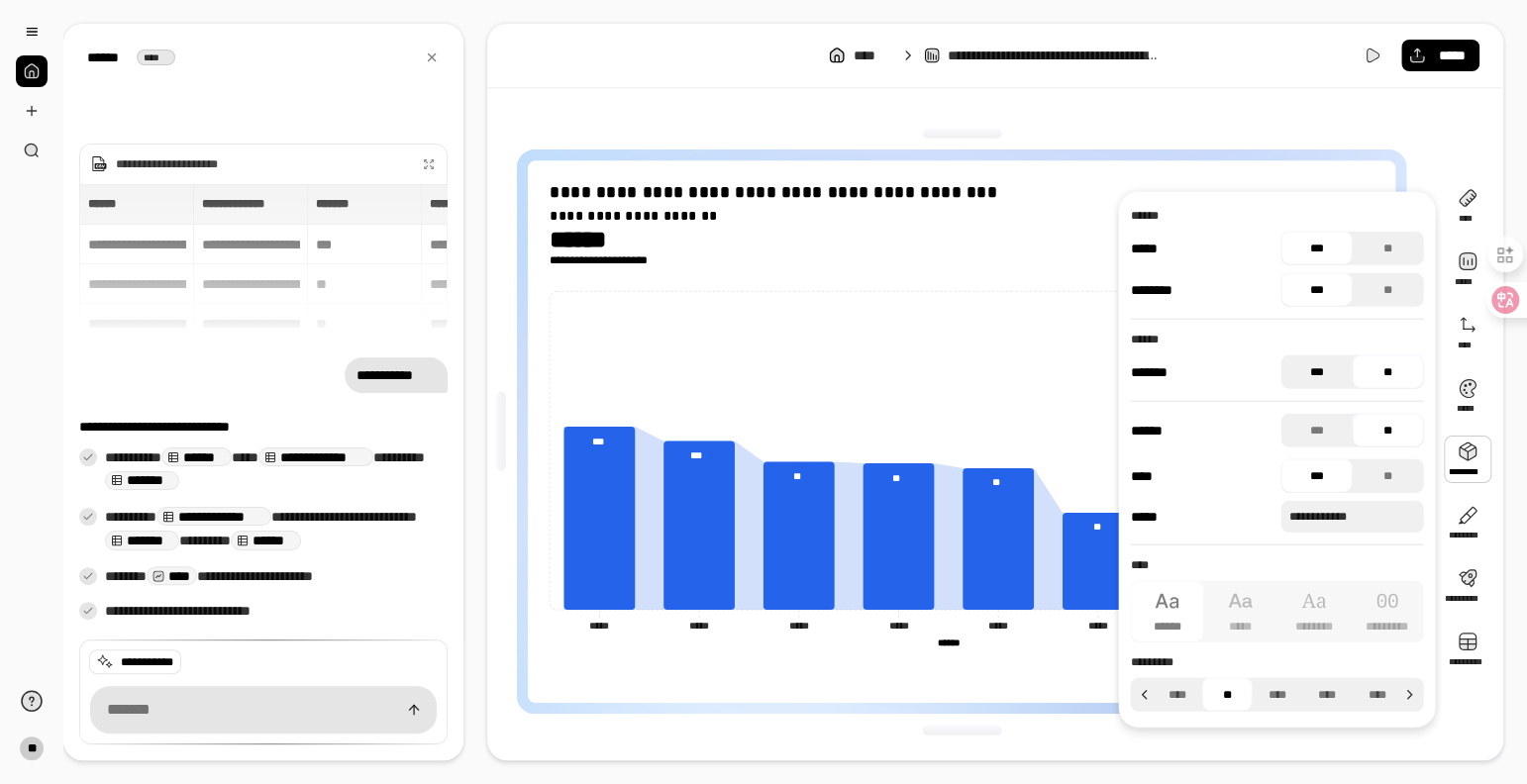 click on "***" at bounding box center (1316, 372) 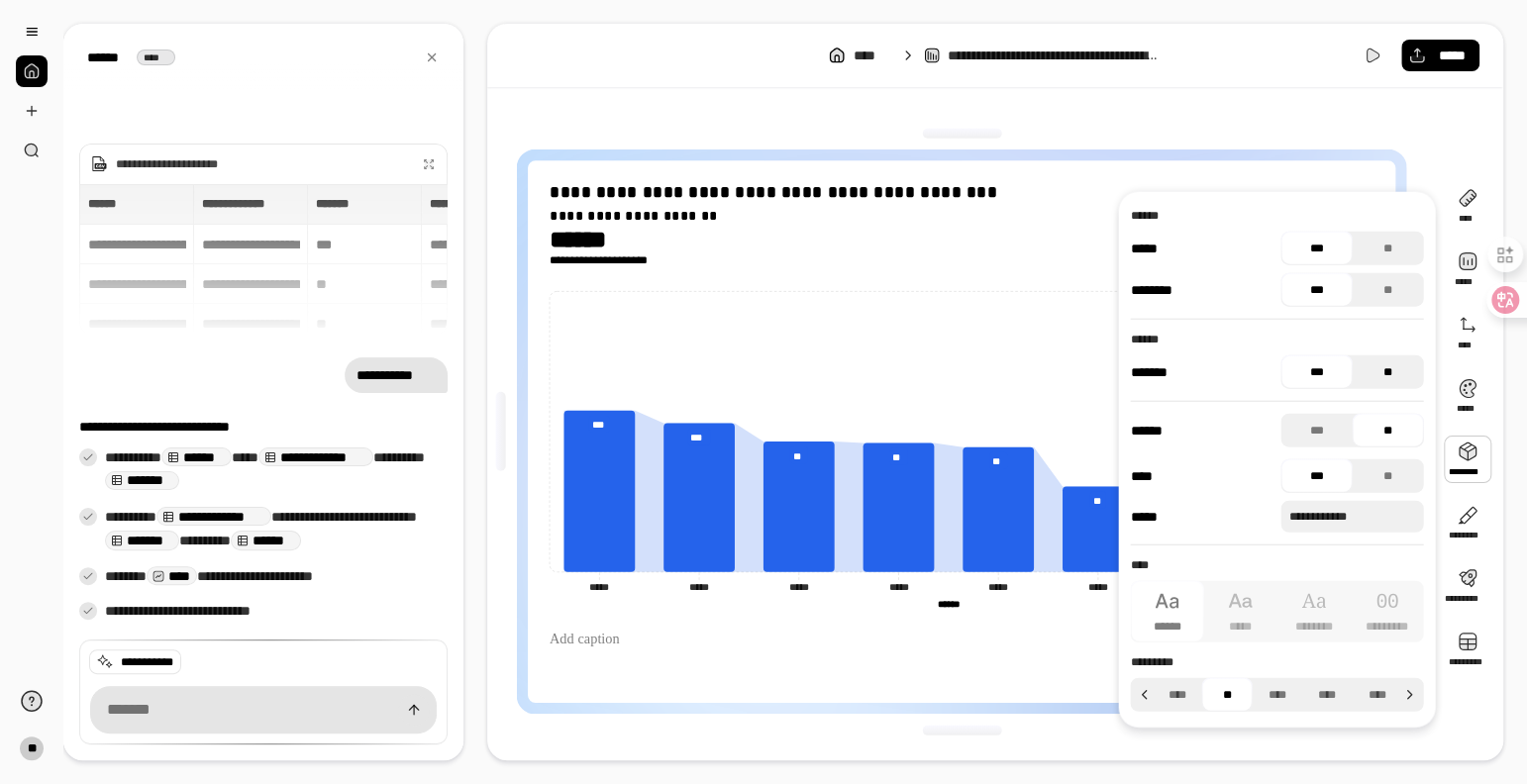 click on "**" at bounding box center (1387, 372) 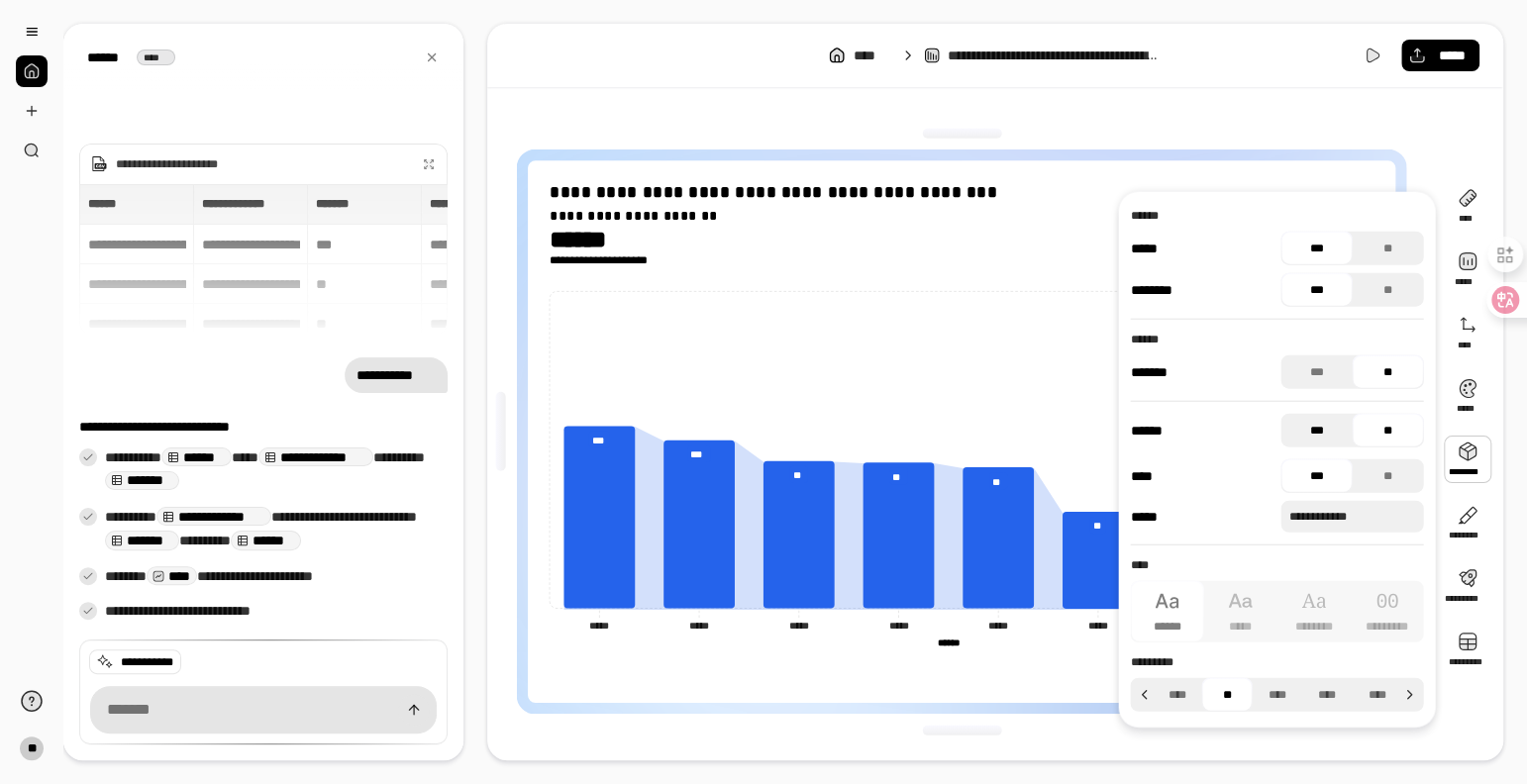click on "***" at bounding box center (1316, 431) 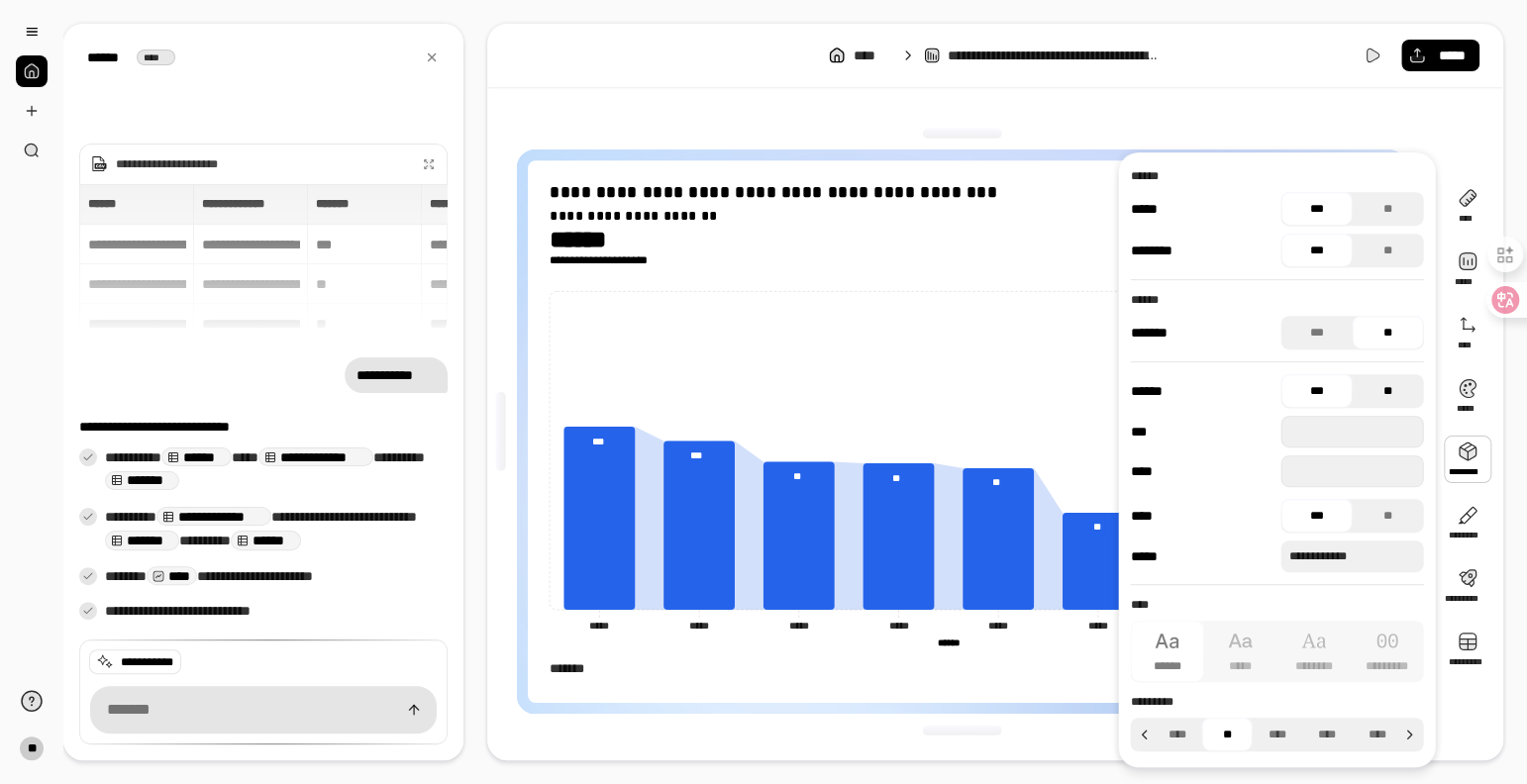 click on "**" at bounding box center [1387, 391] 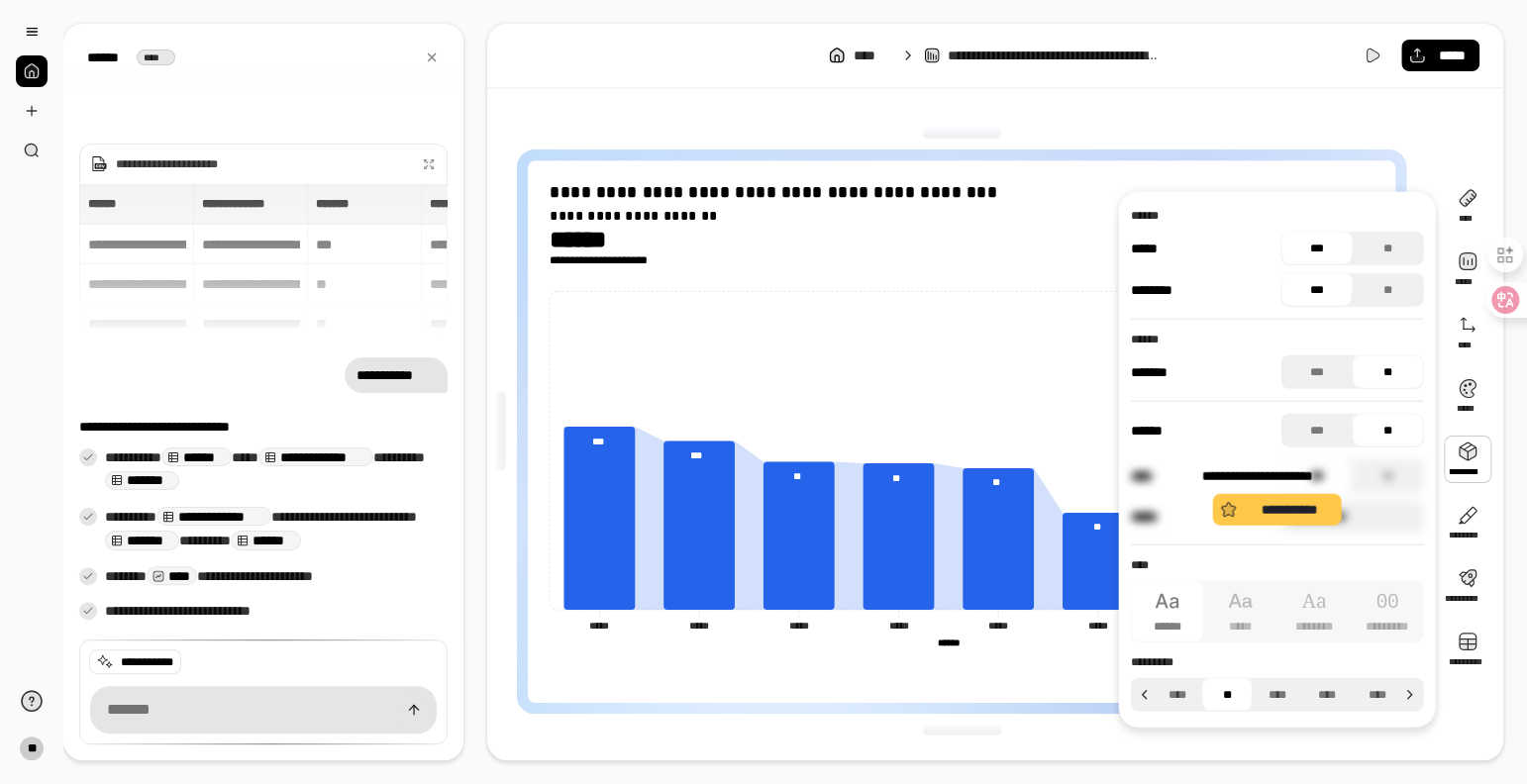 click on "**********" at bounding box center (1276, 496) 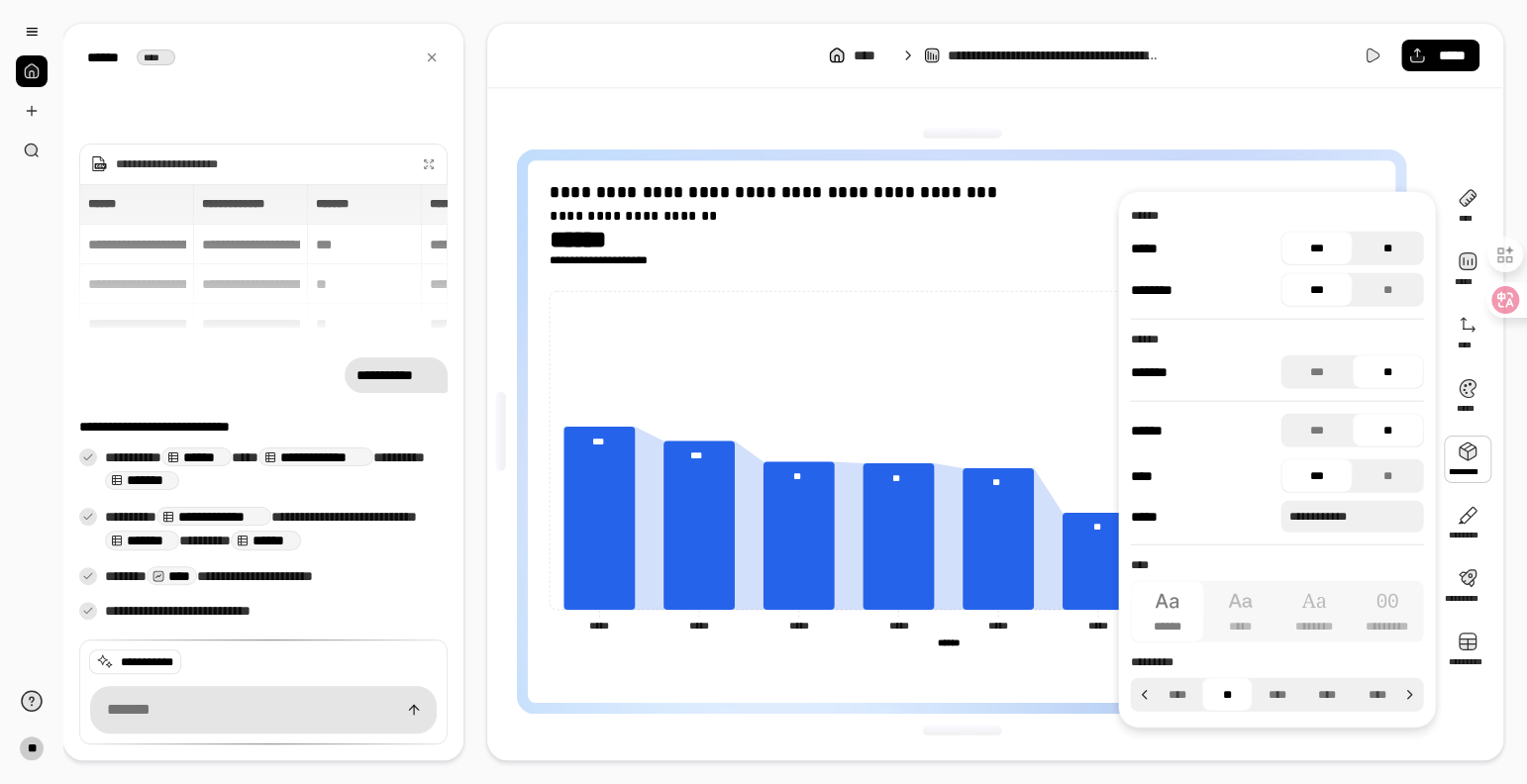 click on "**" at bounding box center [1387, 248] 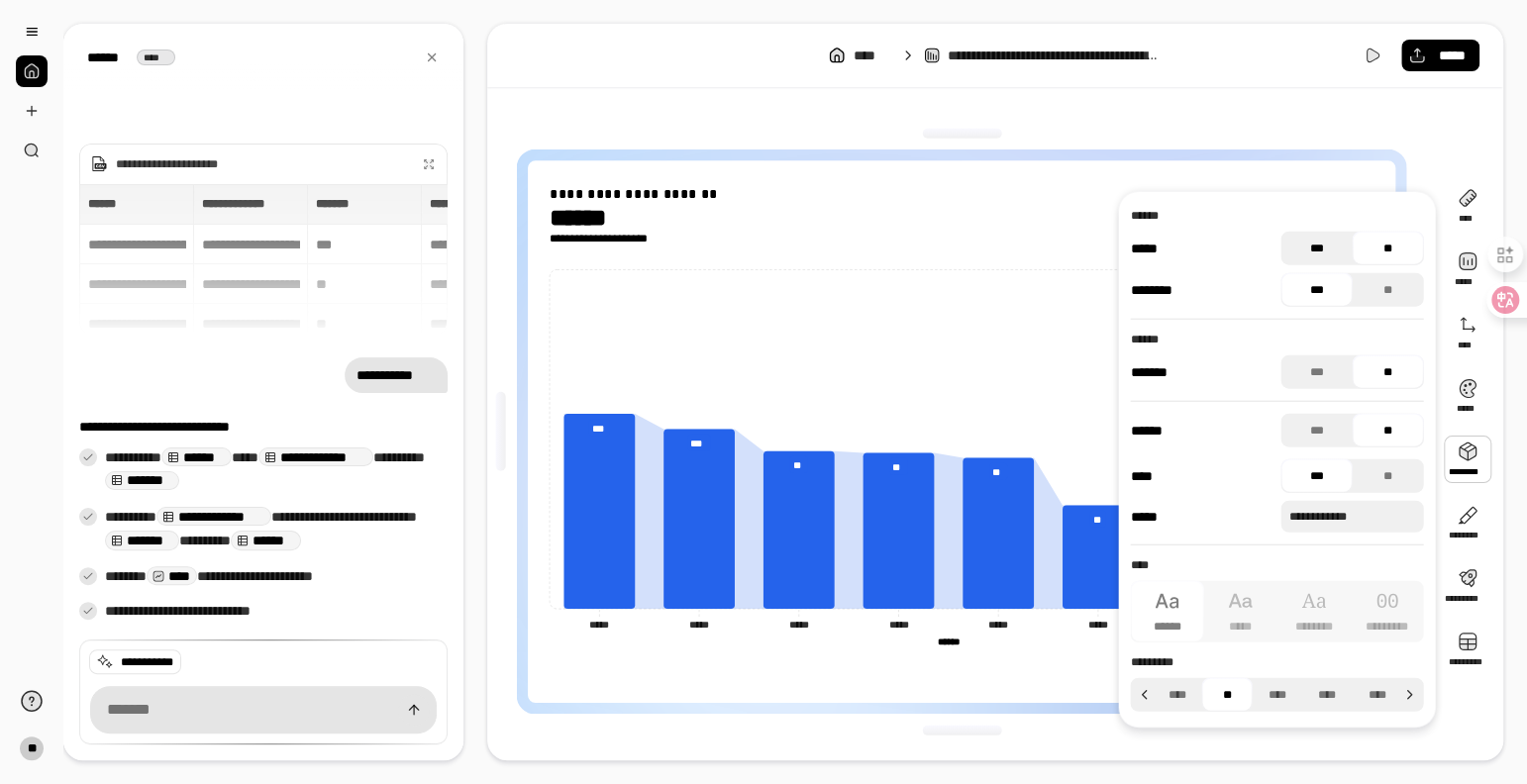 click on "***" at bounding box center (1316, 248) 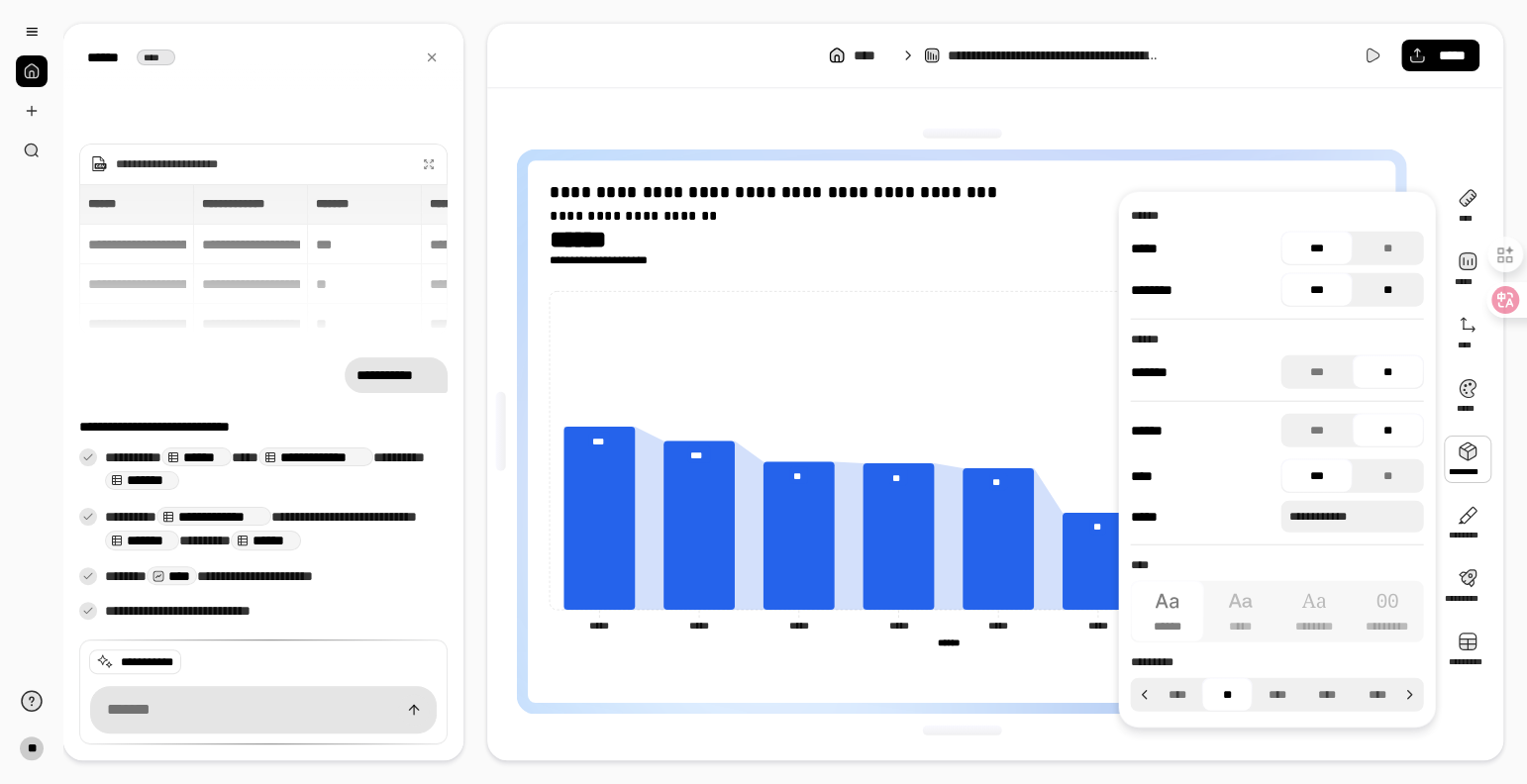 click on "**" at bounding box center (1387, 290) 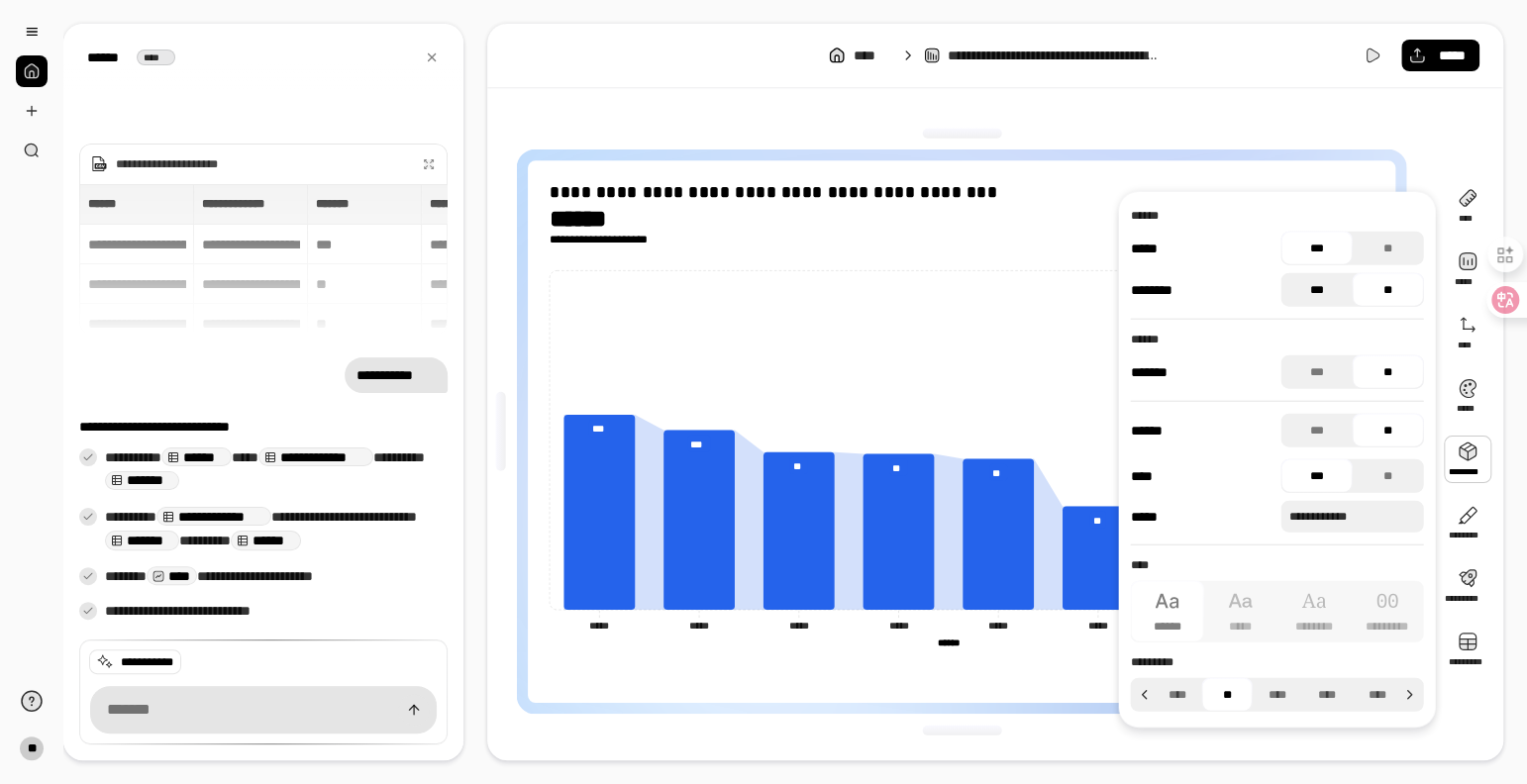 click on "***" at bounding box center [1316, 290] 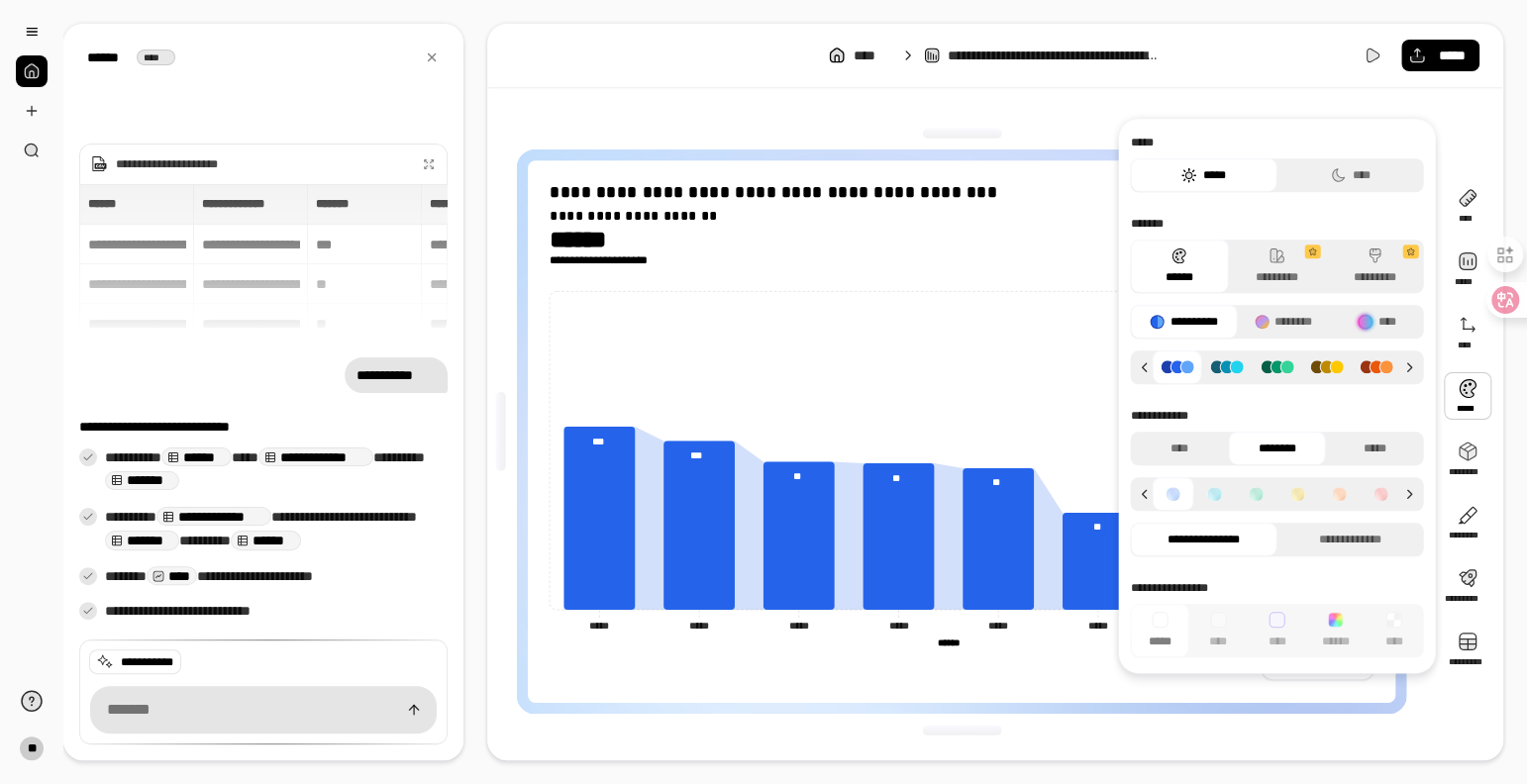 click at bounding box center (1468, 396) 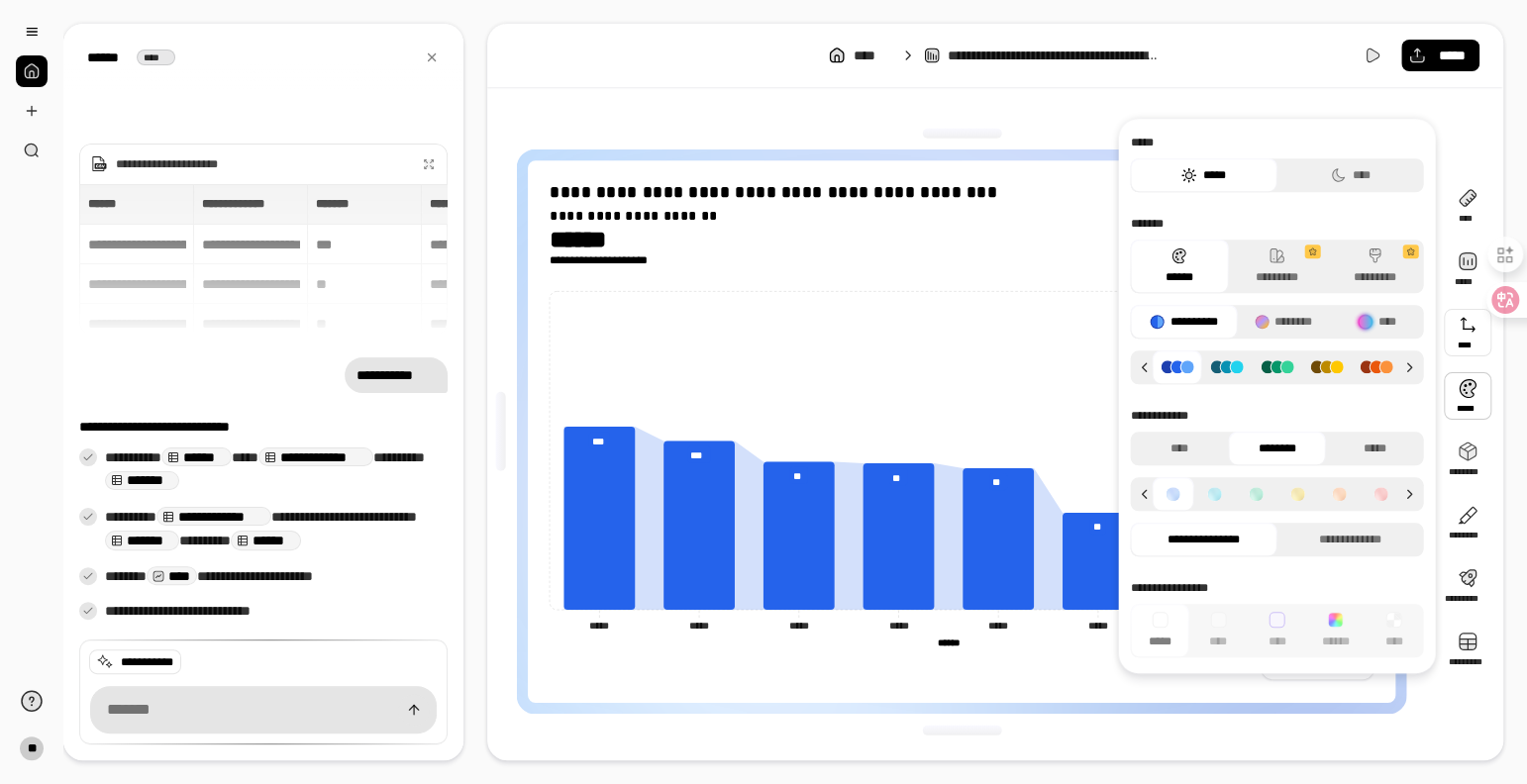 click at bounding box center [1468, 333] 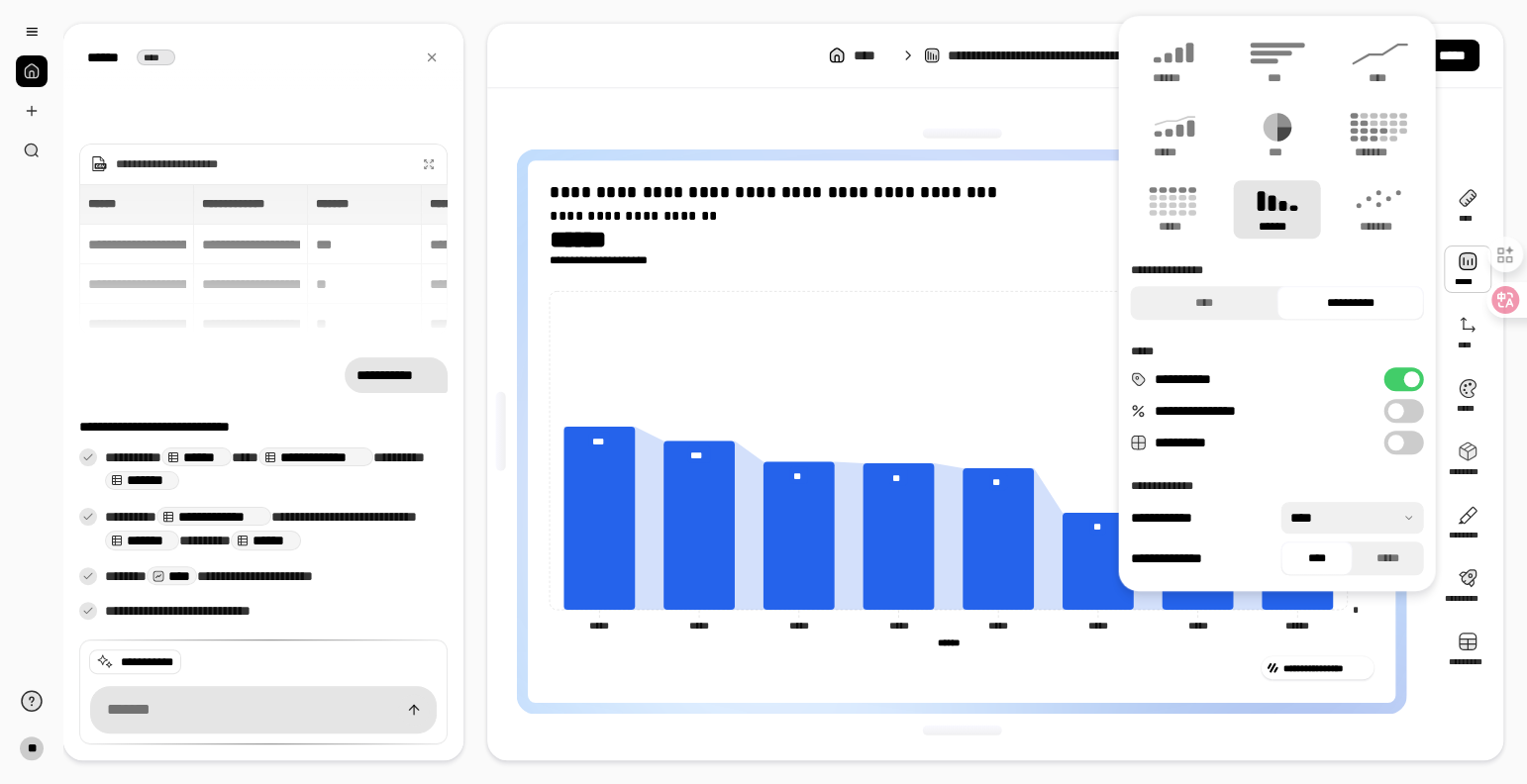click at bounding box center [1468, 269] 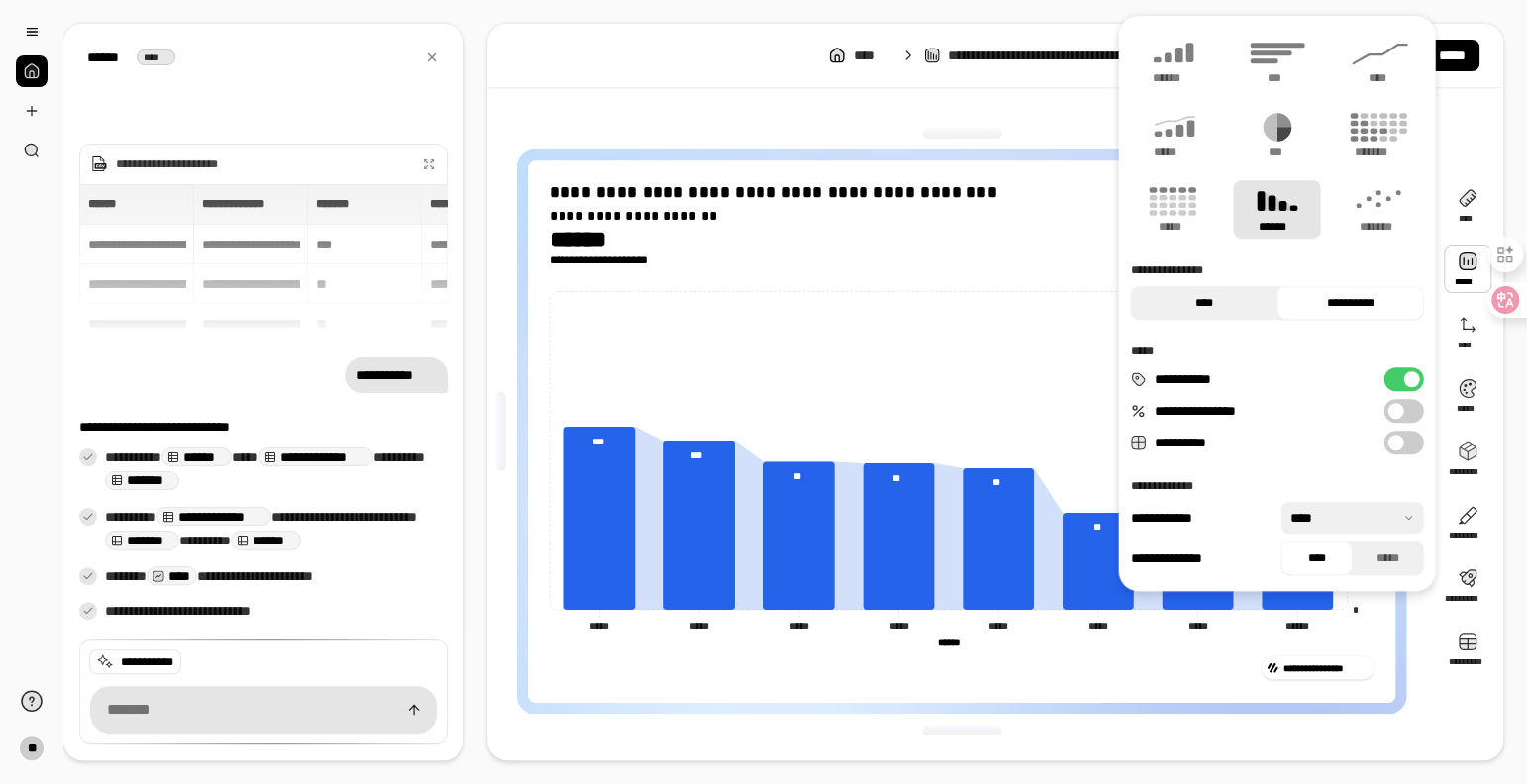 click on "****" at bounding box center [1203, 303] 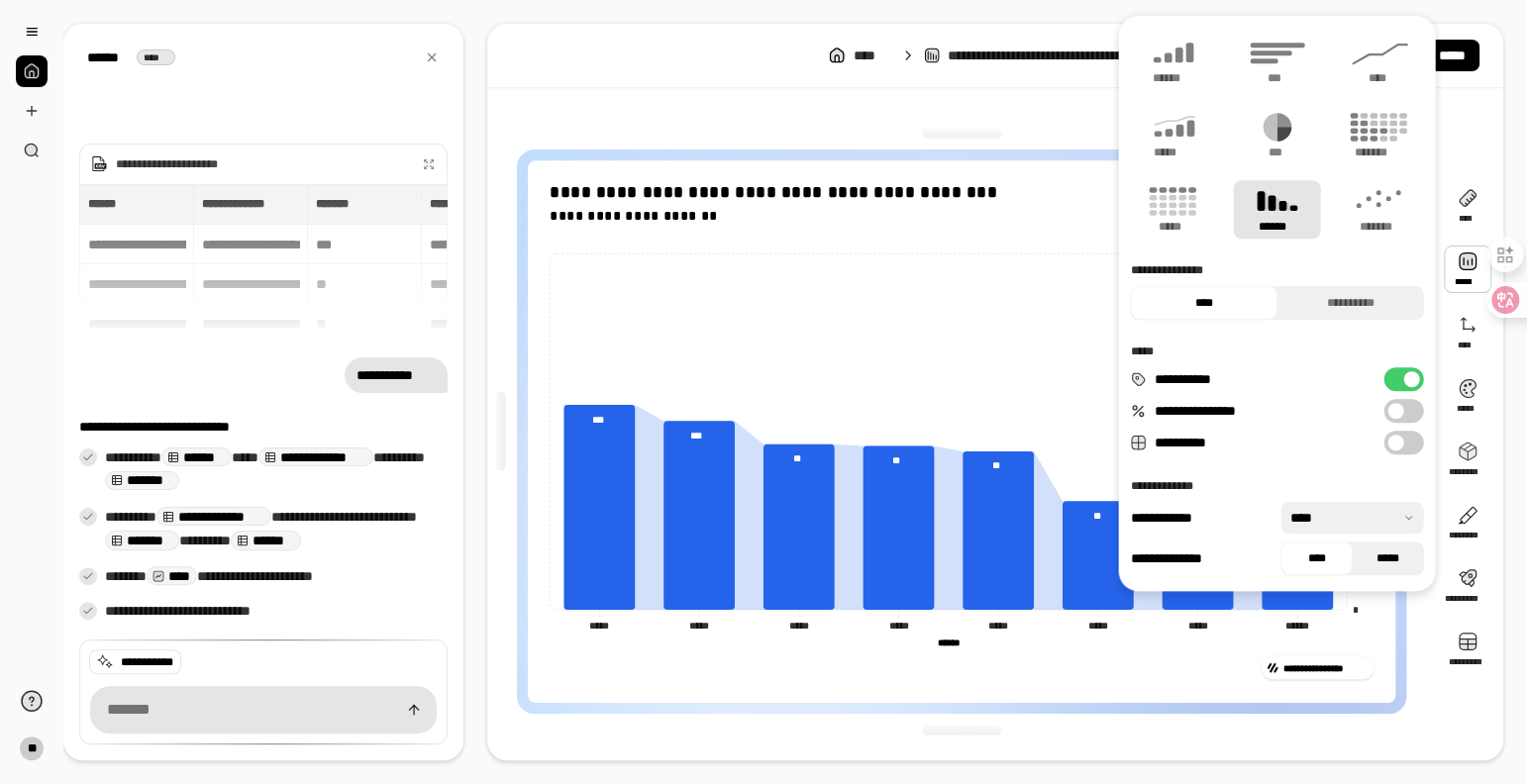 click on "*****" at bounding box center [1388, 558] 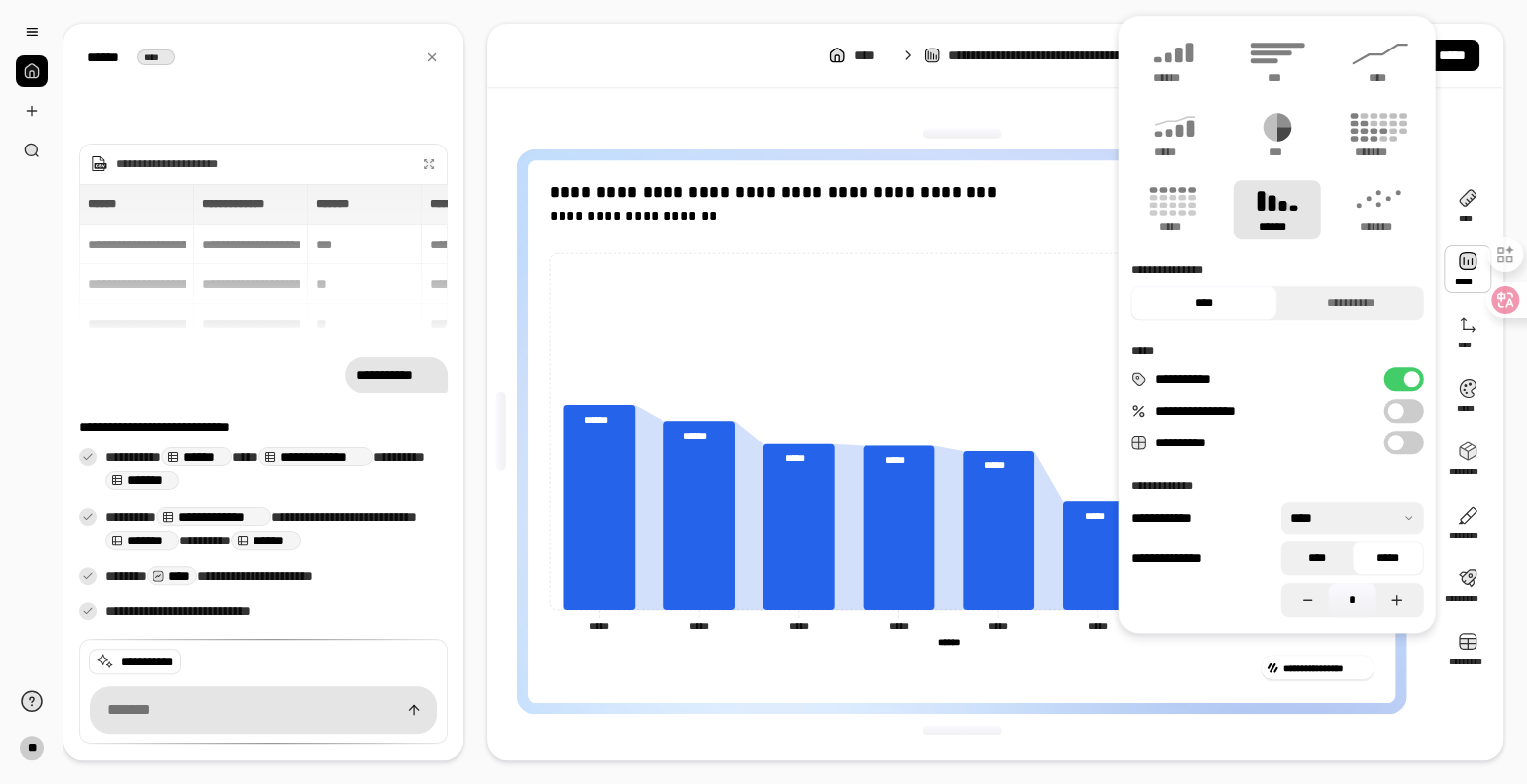click on "****" at bounding box center [1316, 558] 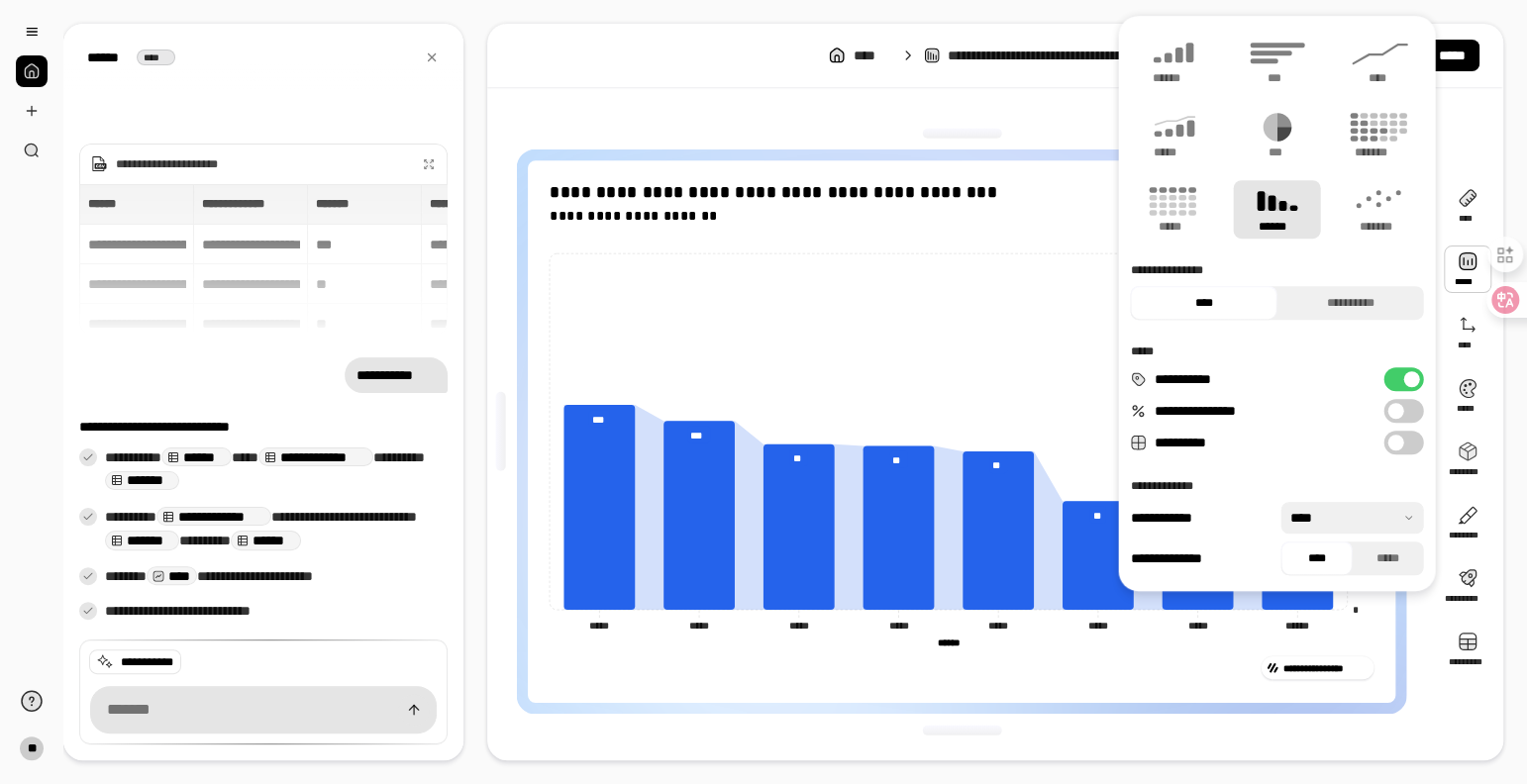 click at bounding box center [1352, 518] 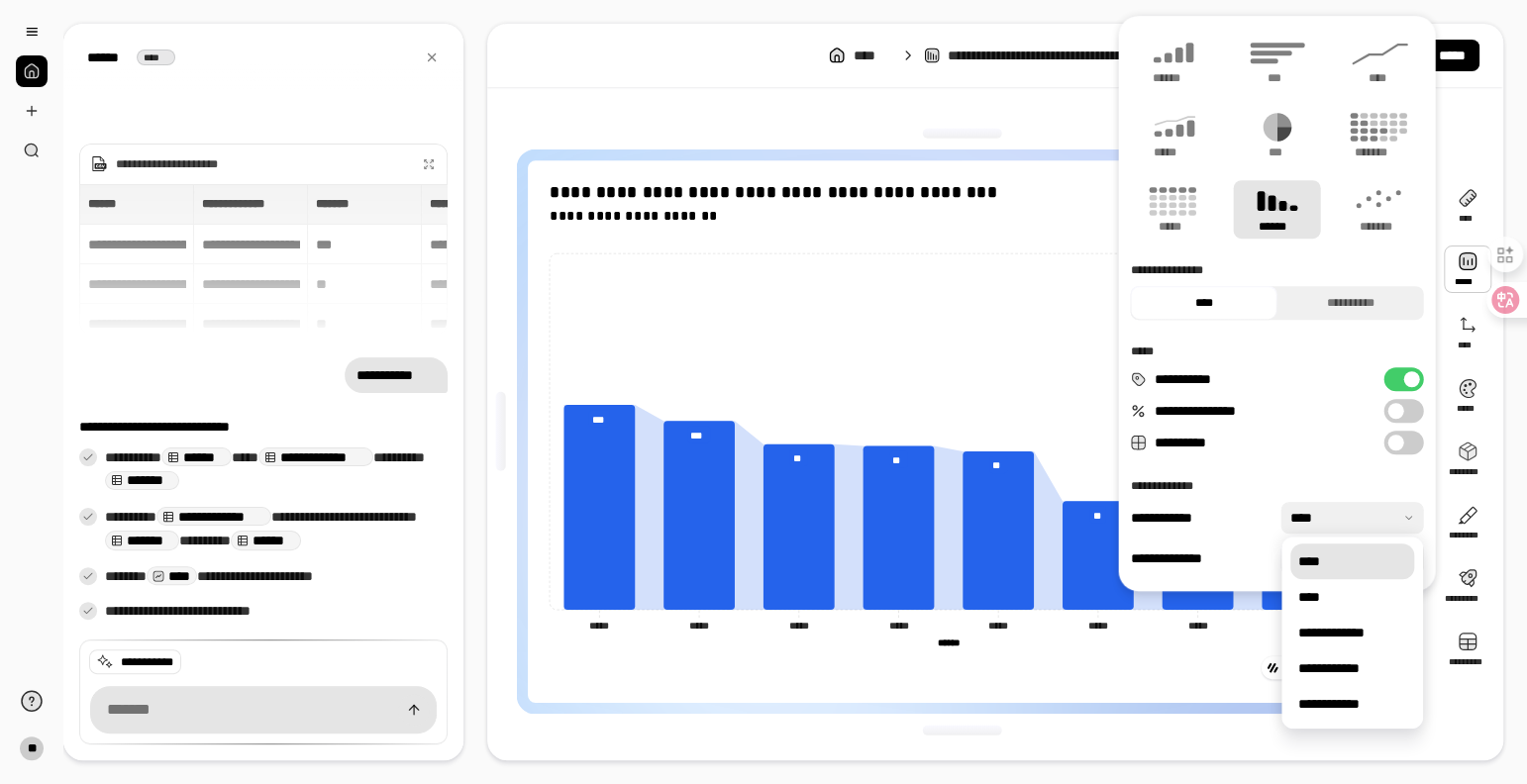 click at bounding box center [1352, 518] 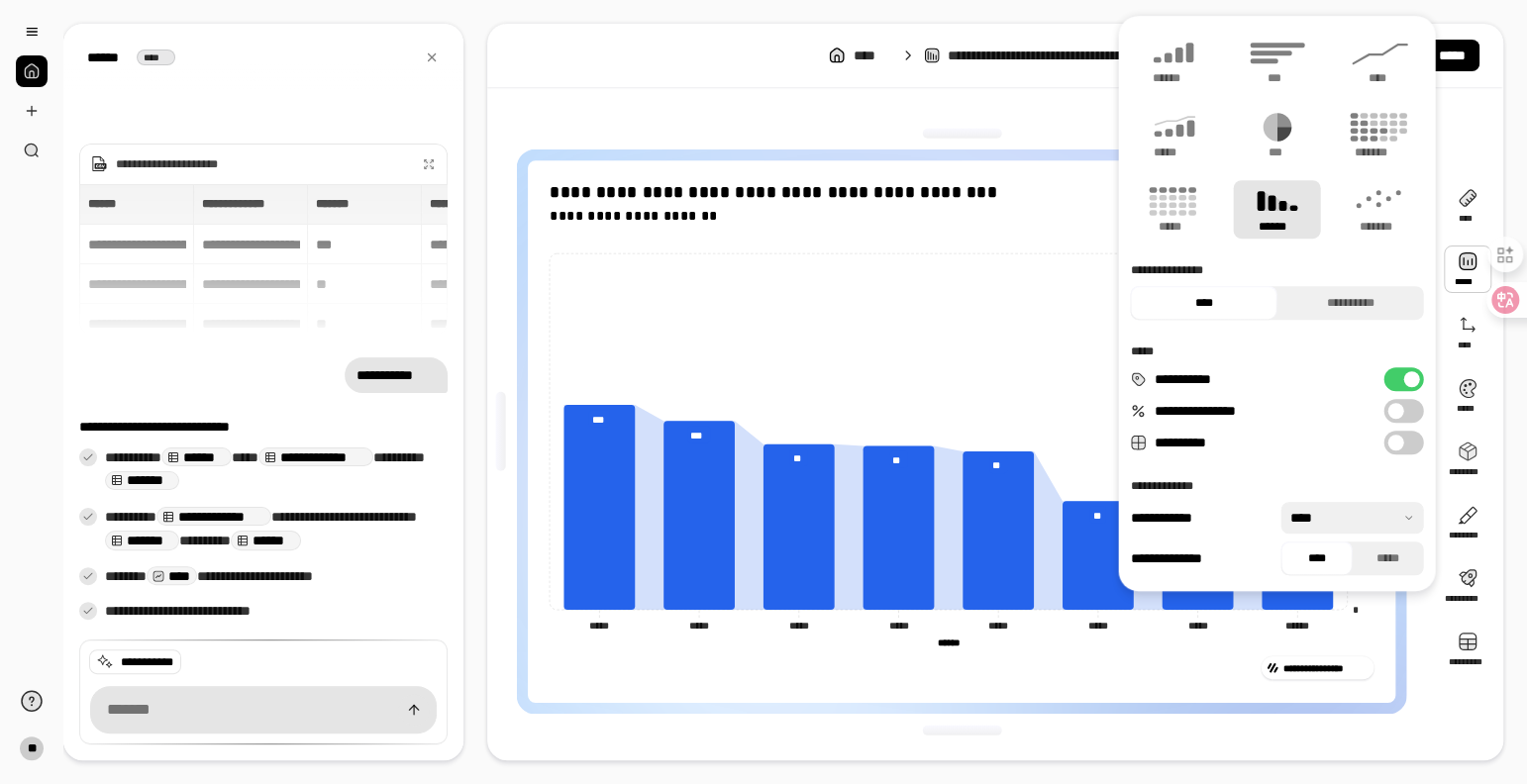 click at bounding box center [1352, 518] 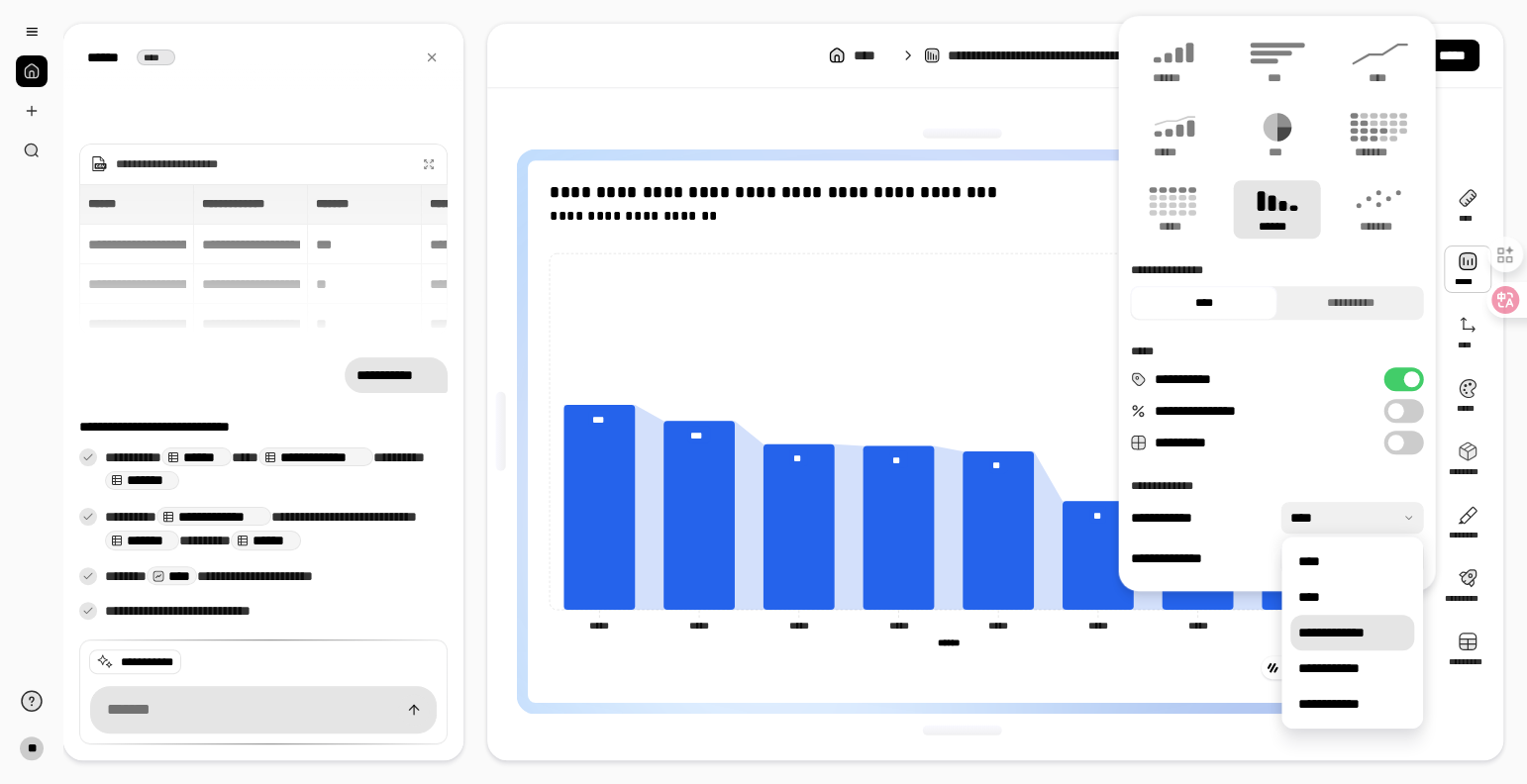 click on "**********" at bounding box center (1352, 633) 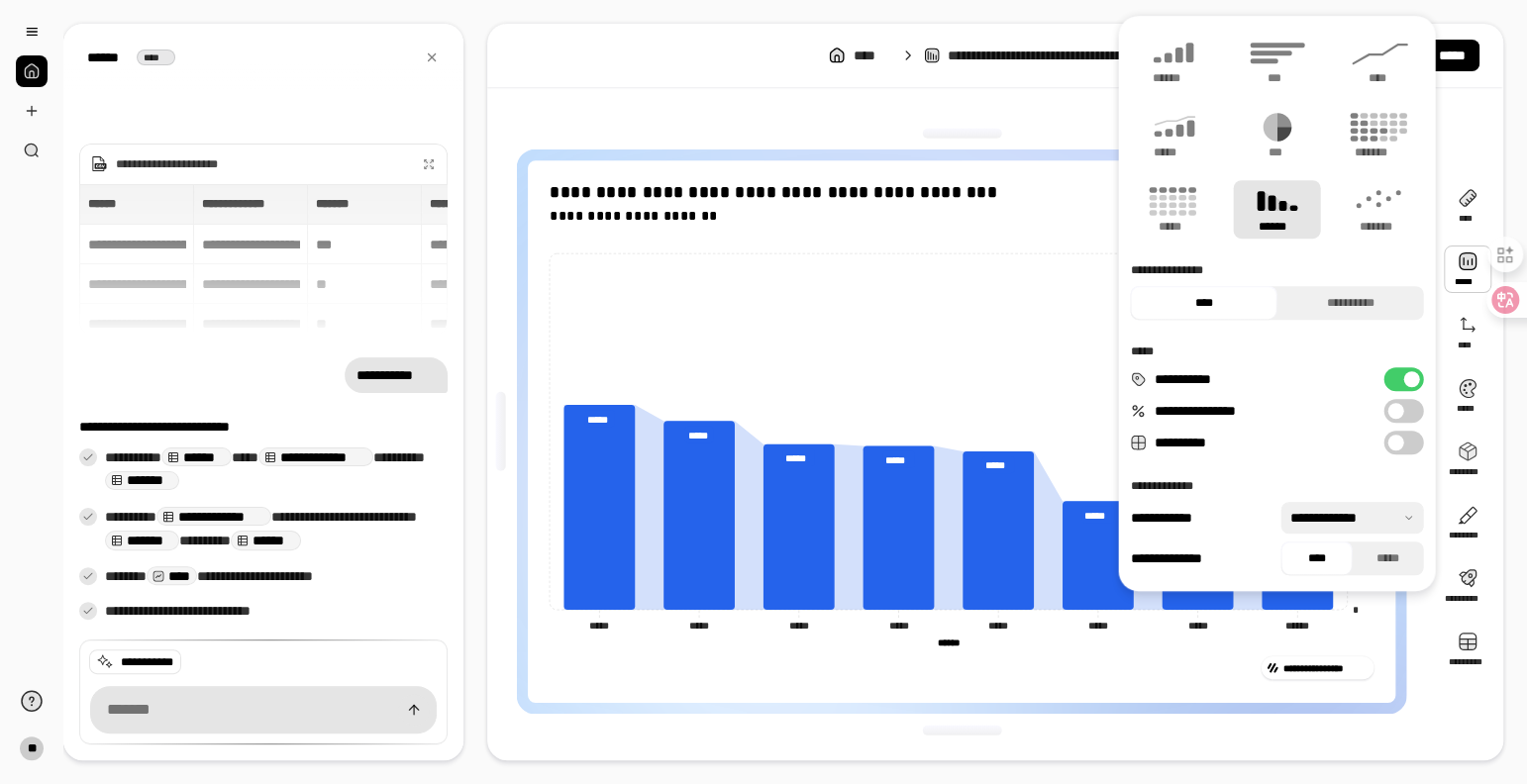 click at bounding box center [1352, 518] 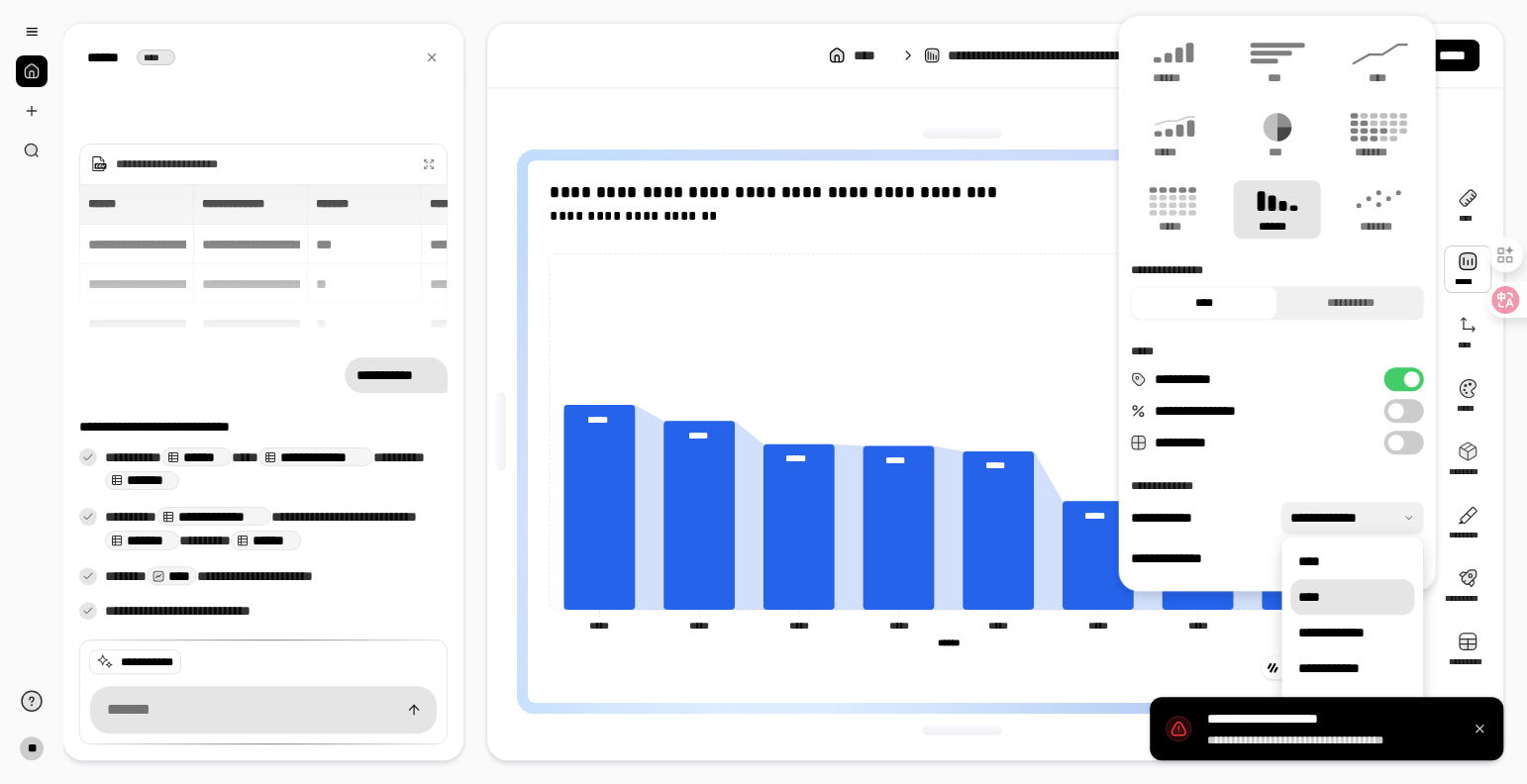 click on "****" at bounding box center (1352, 597) 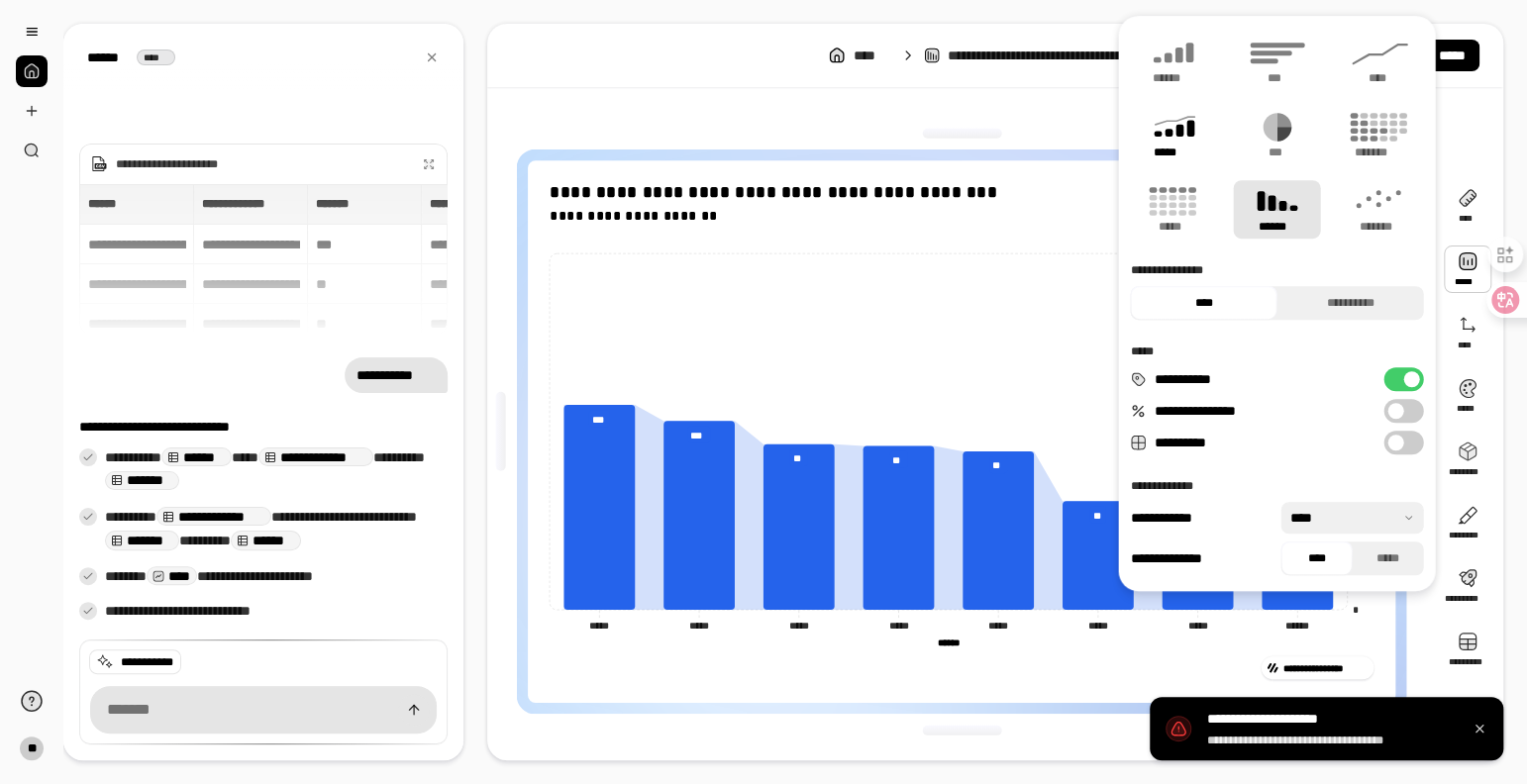 click 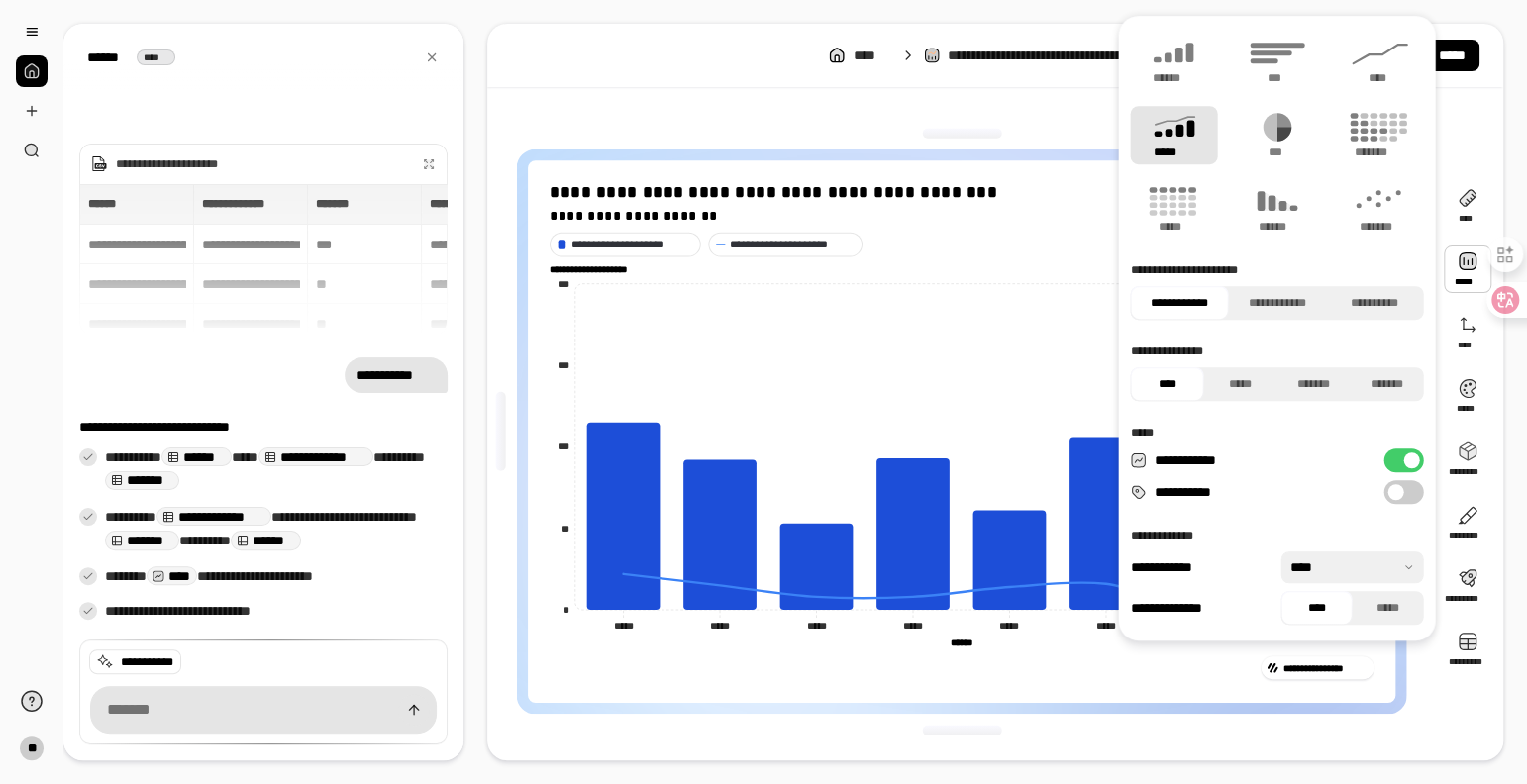 click at bounding box center [1352, 567] 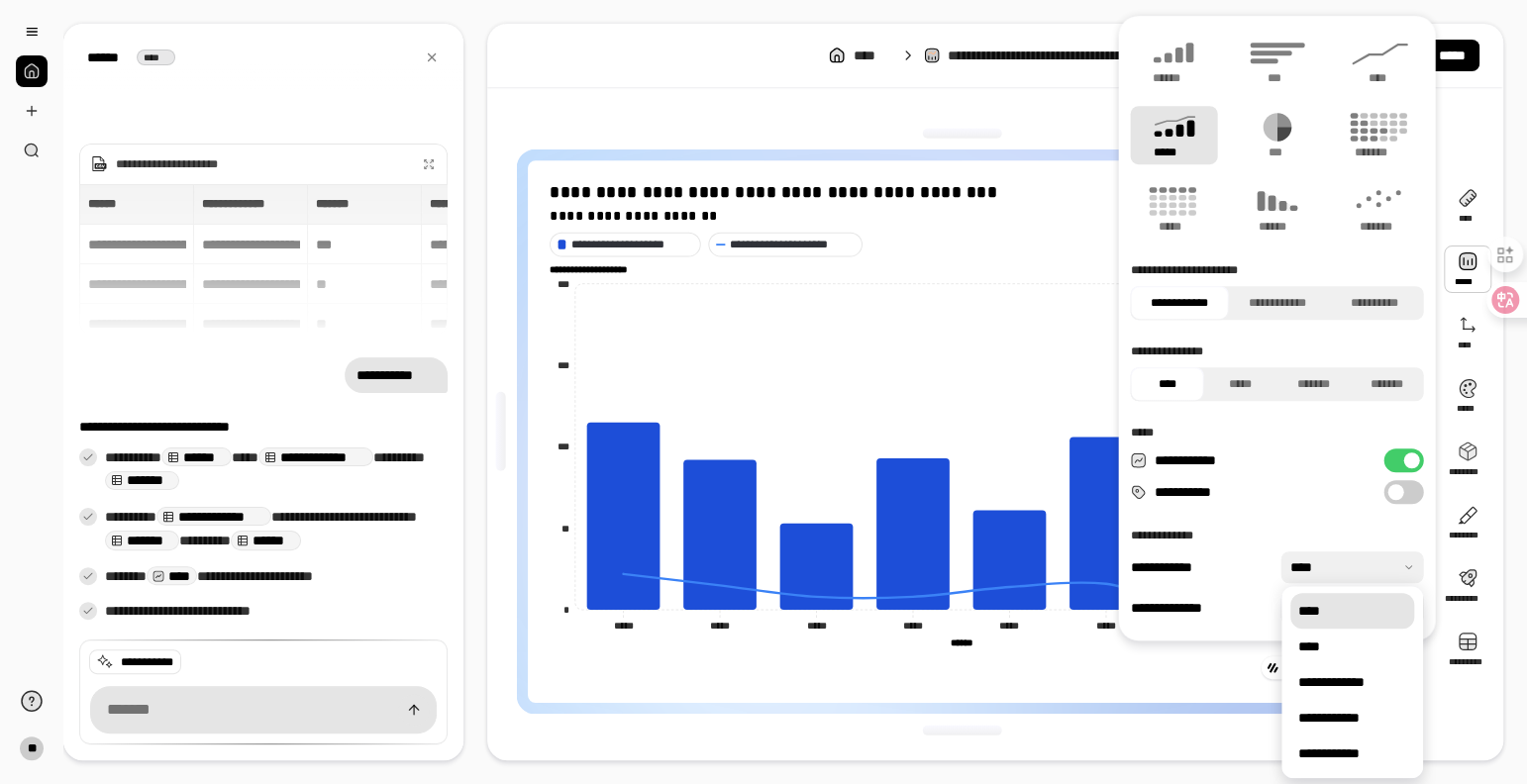 click on "****" at bounding box center (1352, 611) 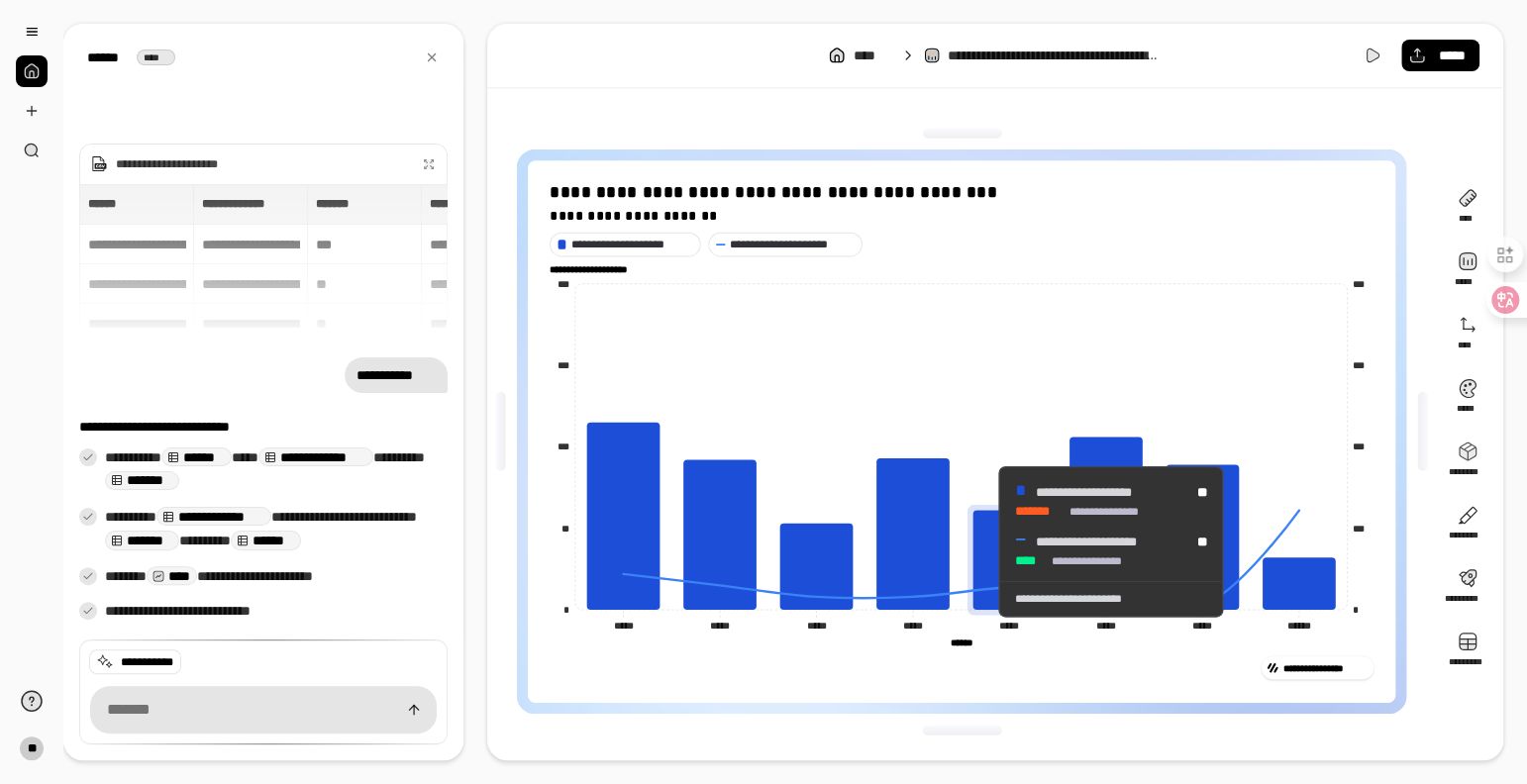click 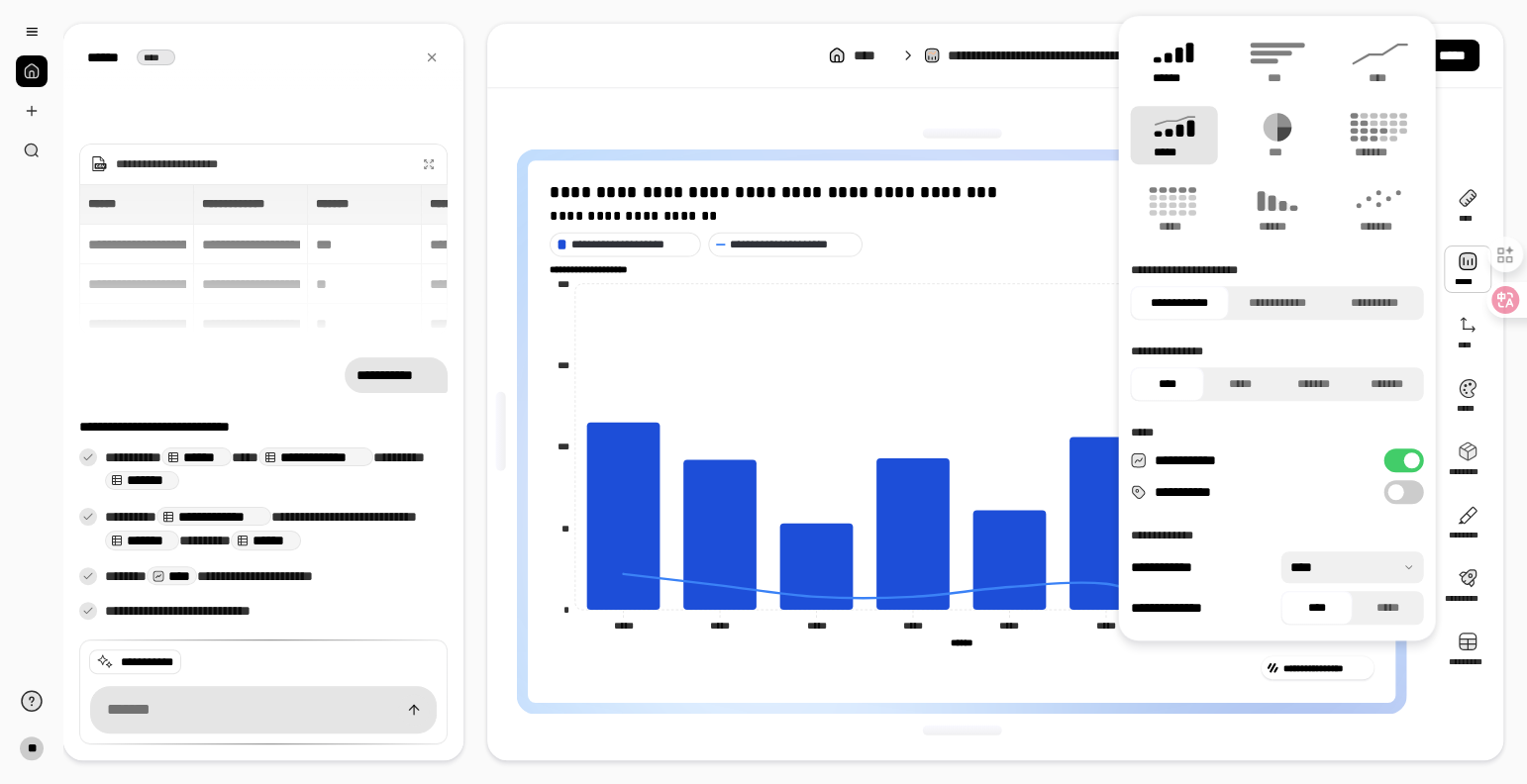 click on "******" at bounding box center [1173, 78] 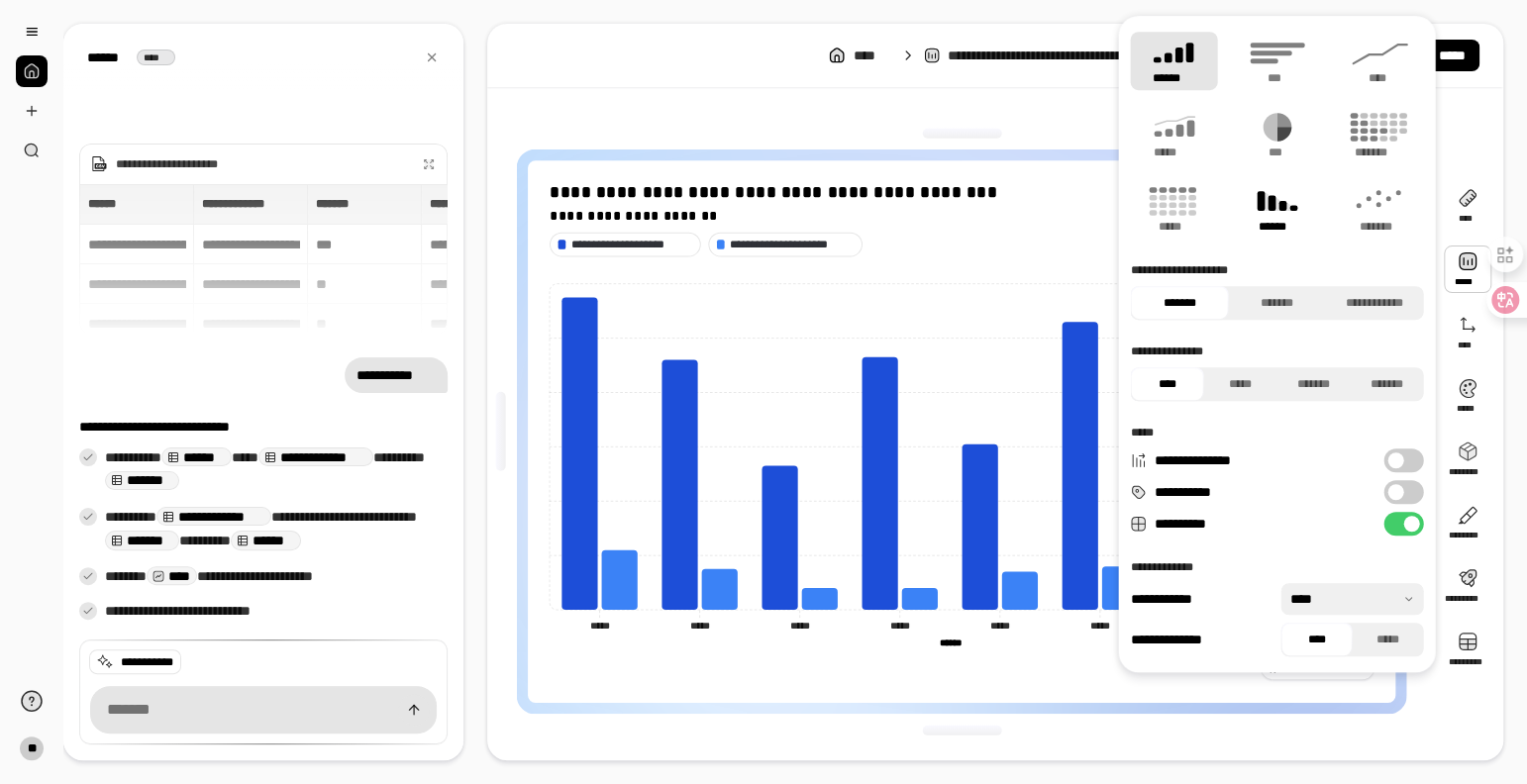 click 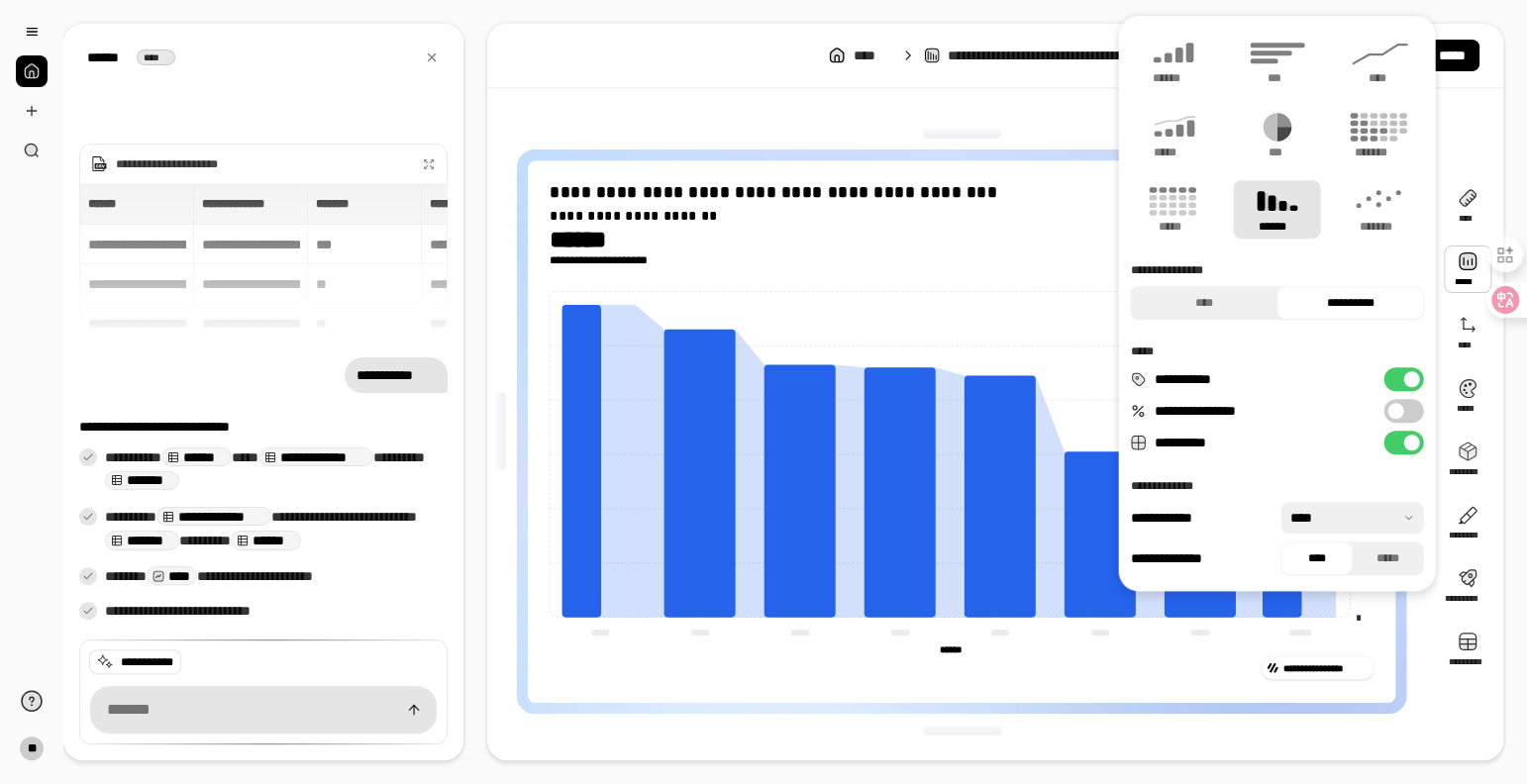 type on "**********" 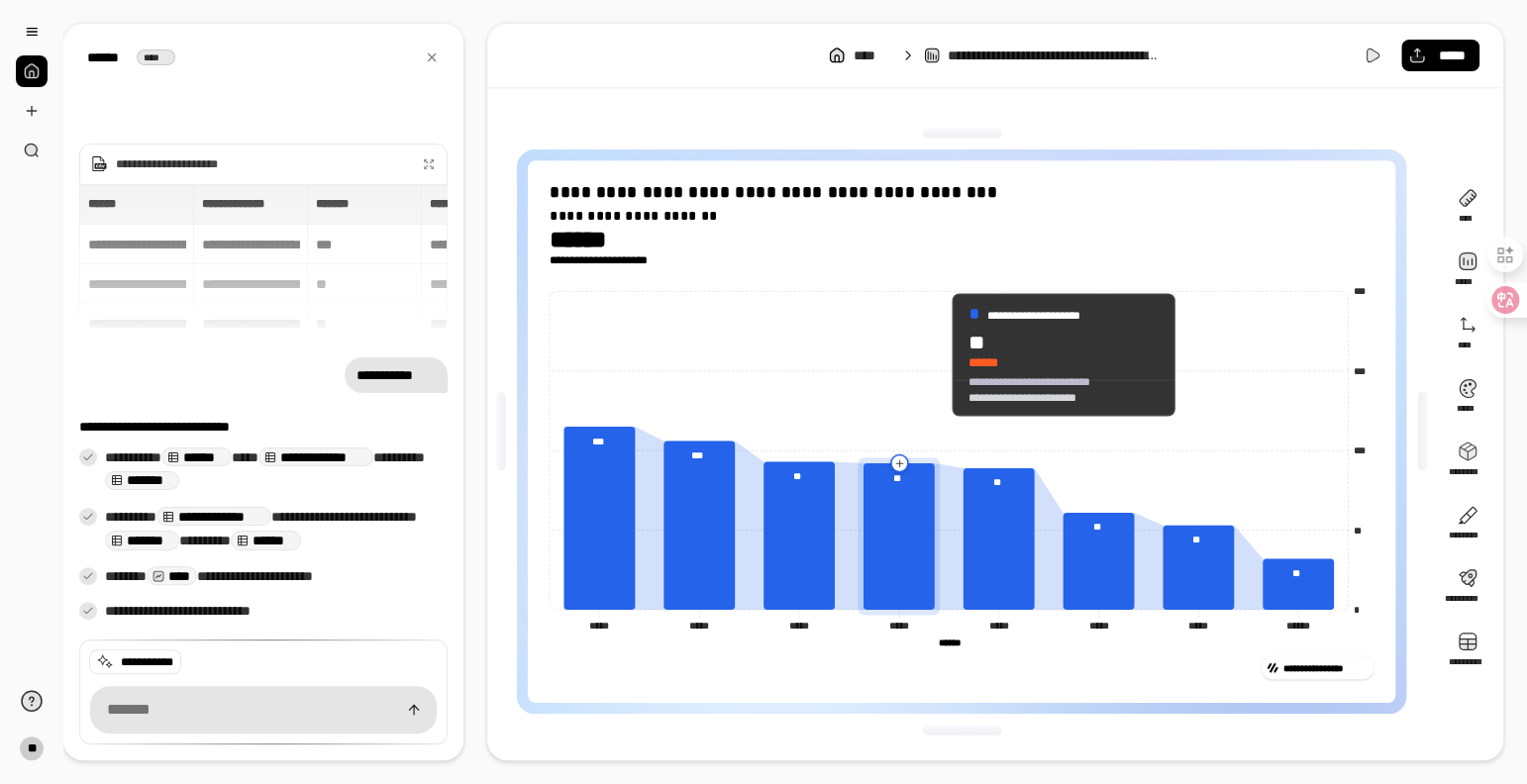 click 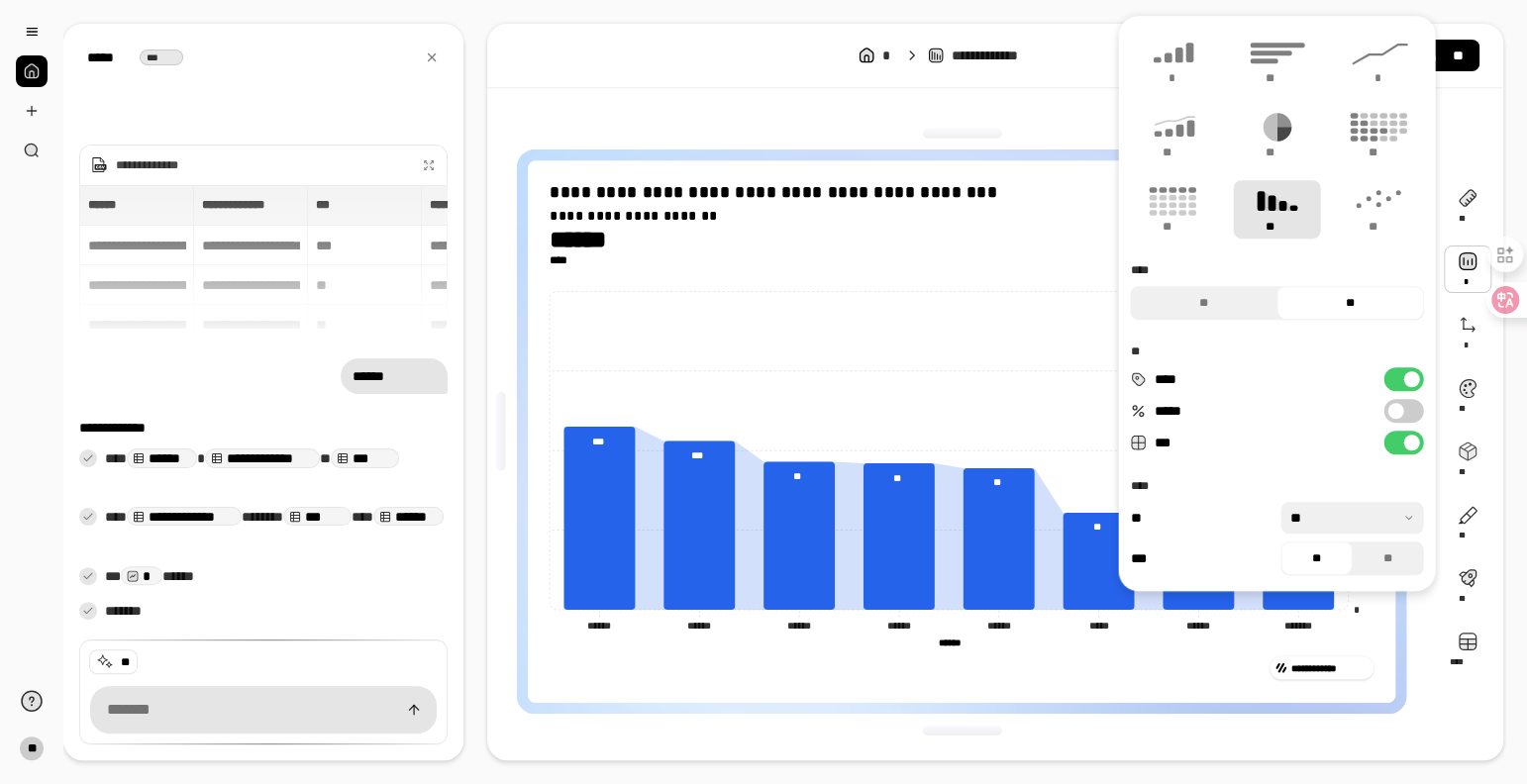 click on "**********" 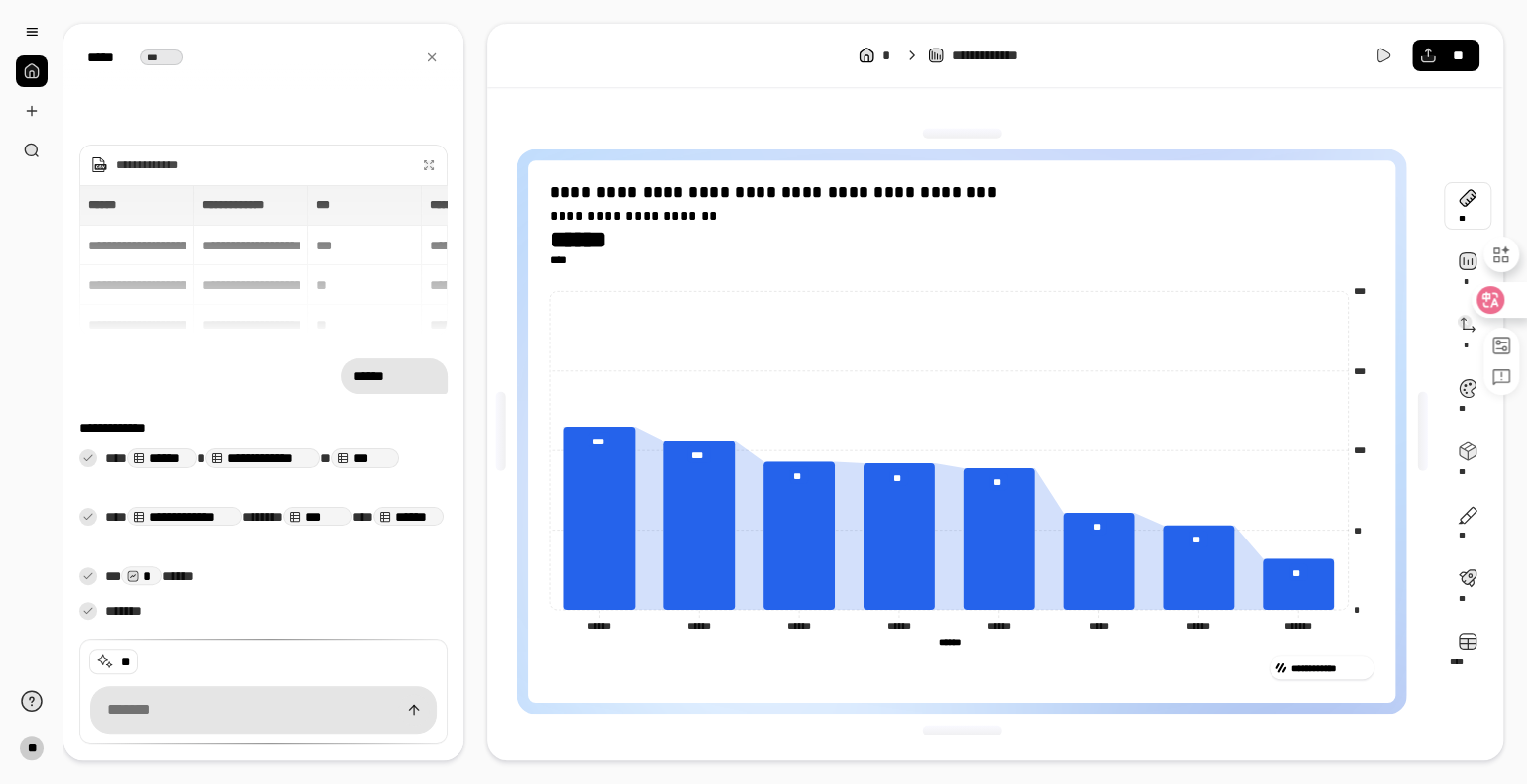 click at bounding box center (1498, 300) 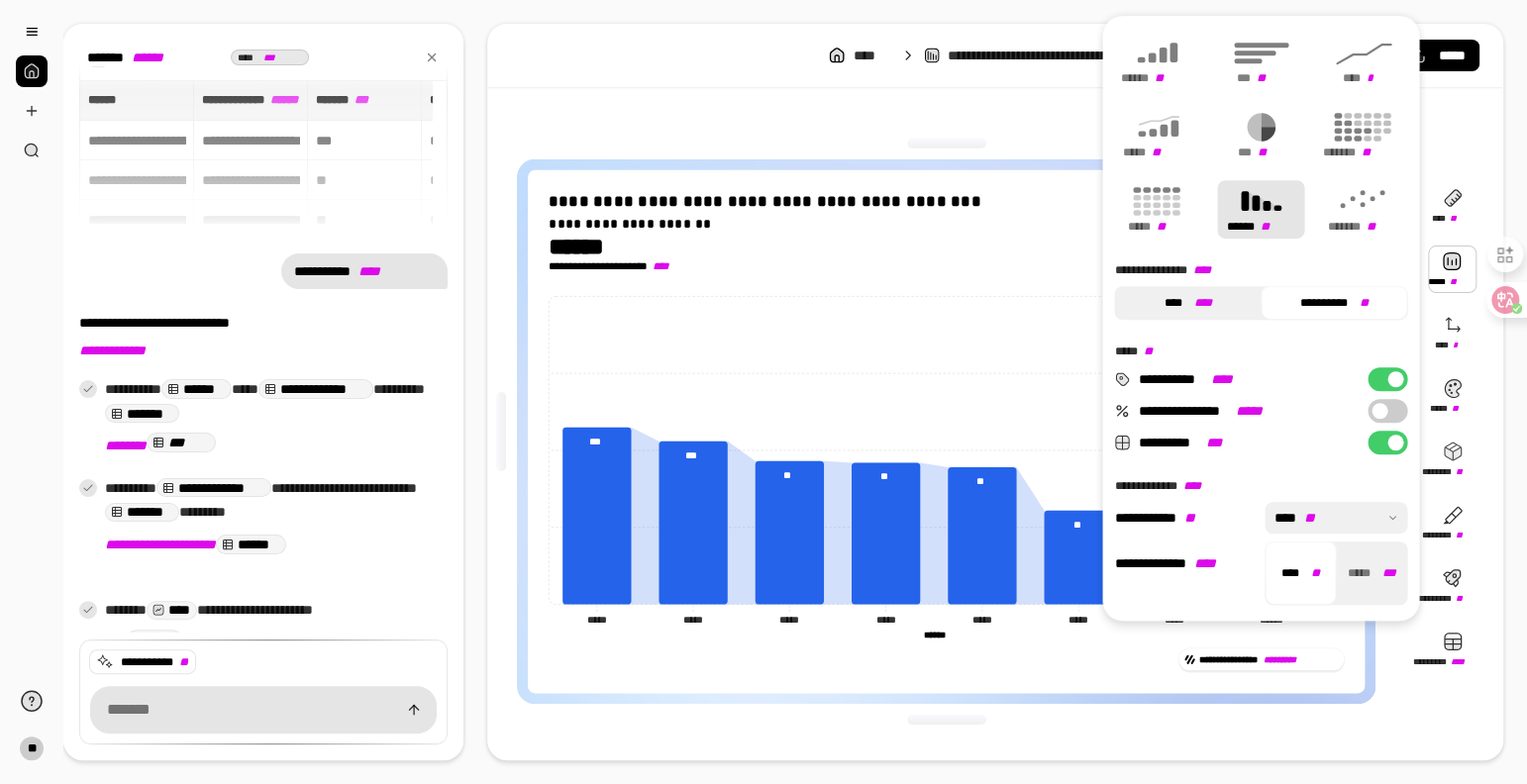 click on "****" at bounding box center (1202, 303) 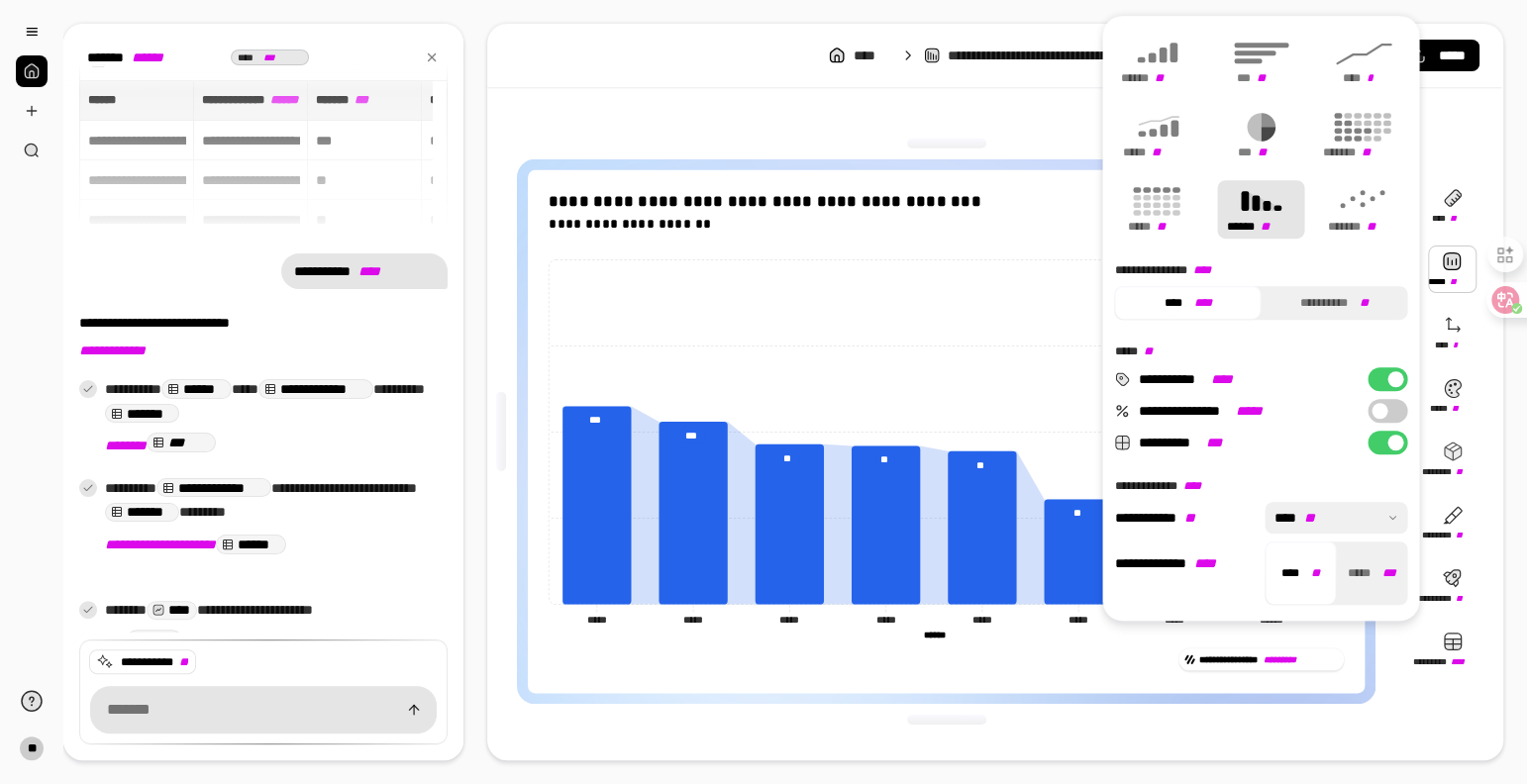 click at bounding box center (1379, 411) 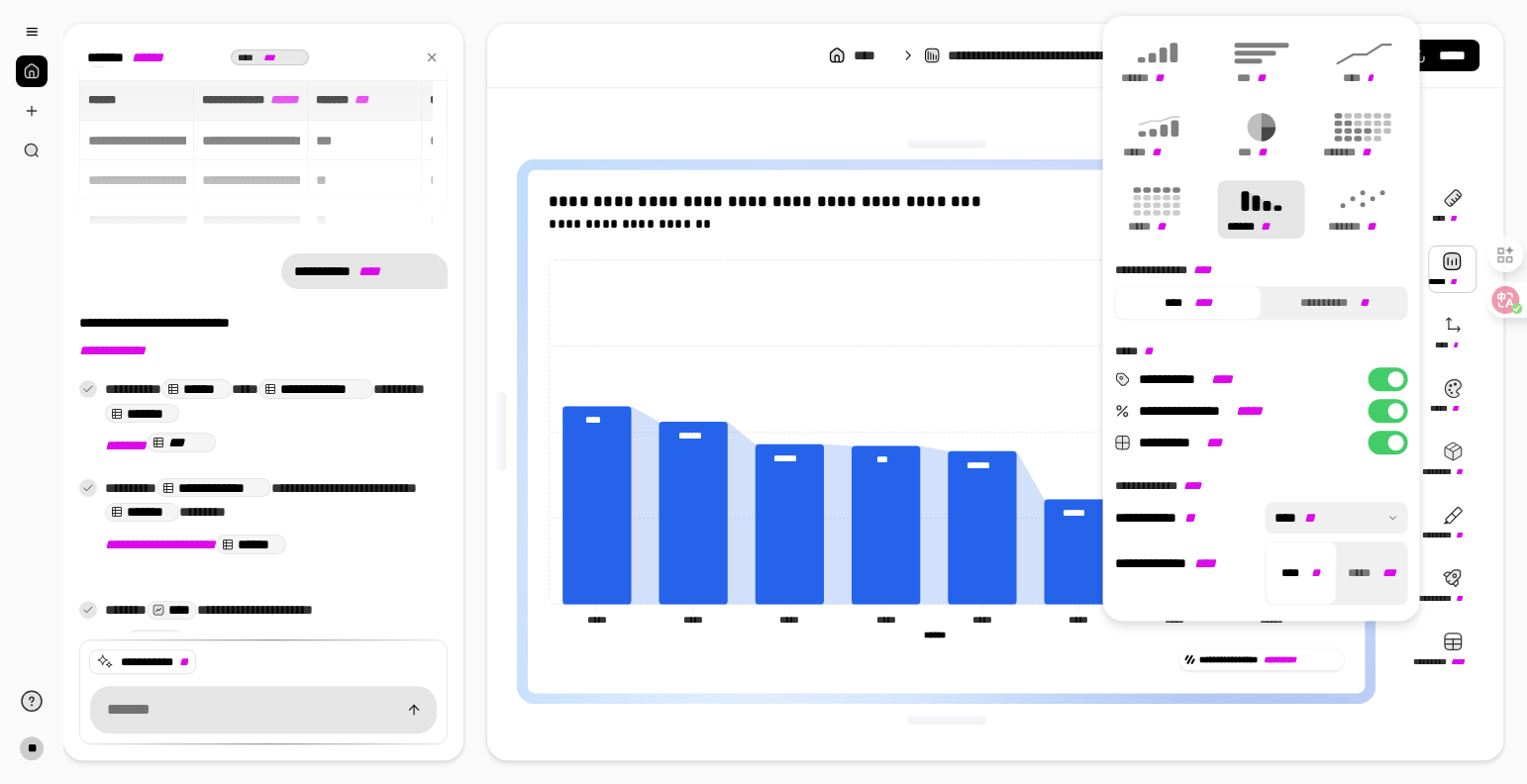 click on "**********" at bounding box center [1387, 411] 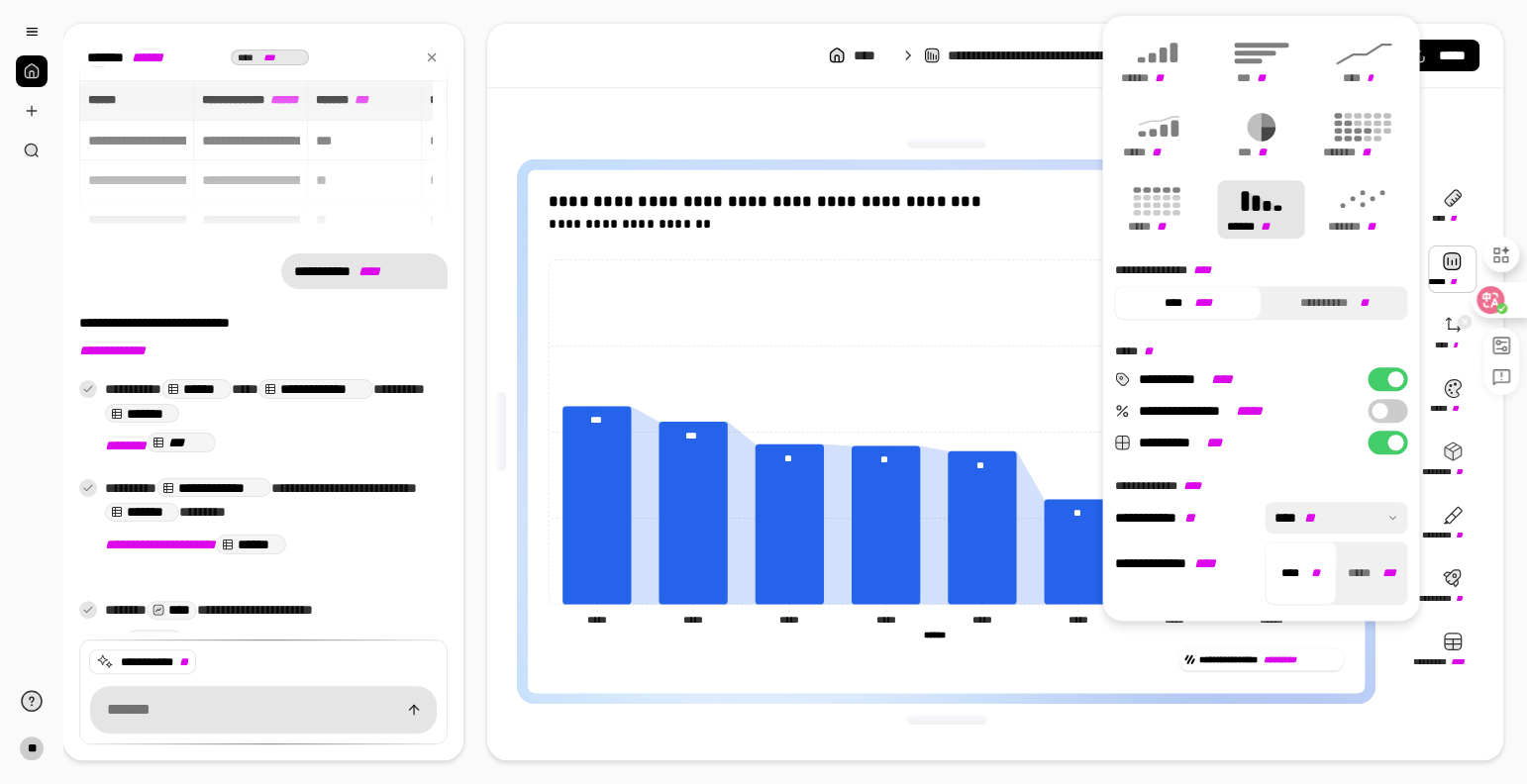 click 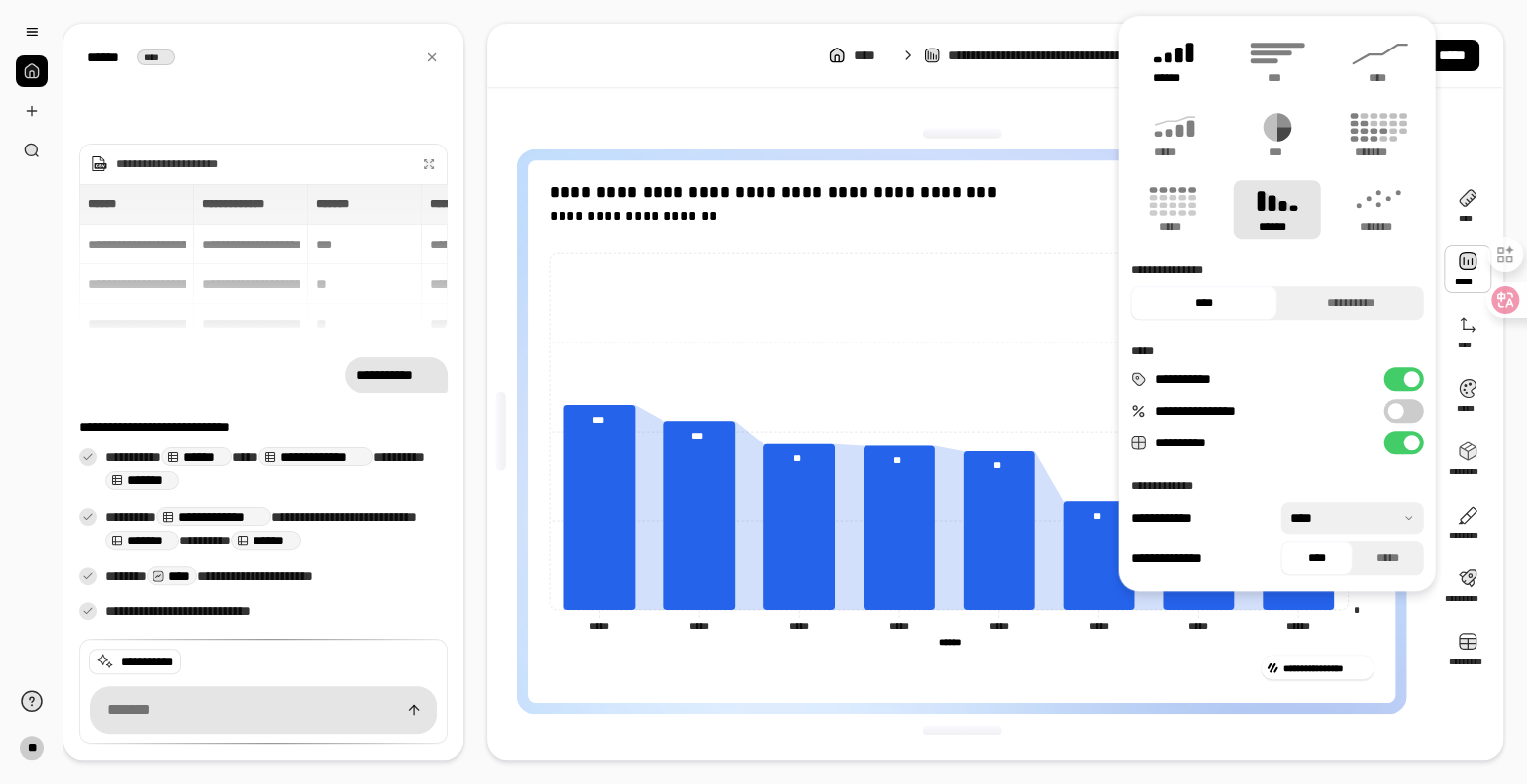 click 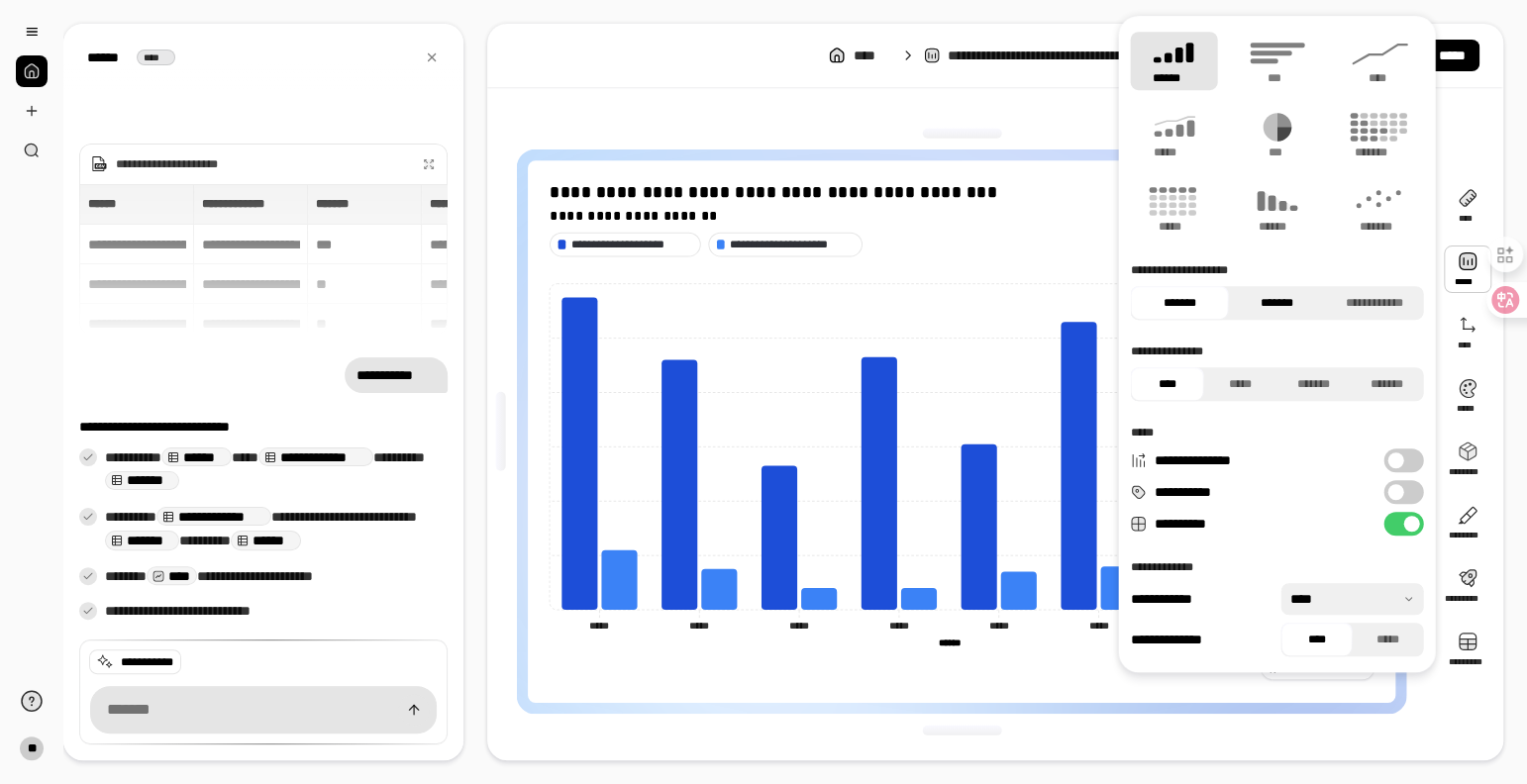 click on "*******" at bounding box center [1276, 303] 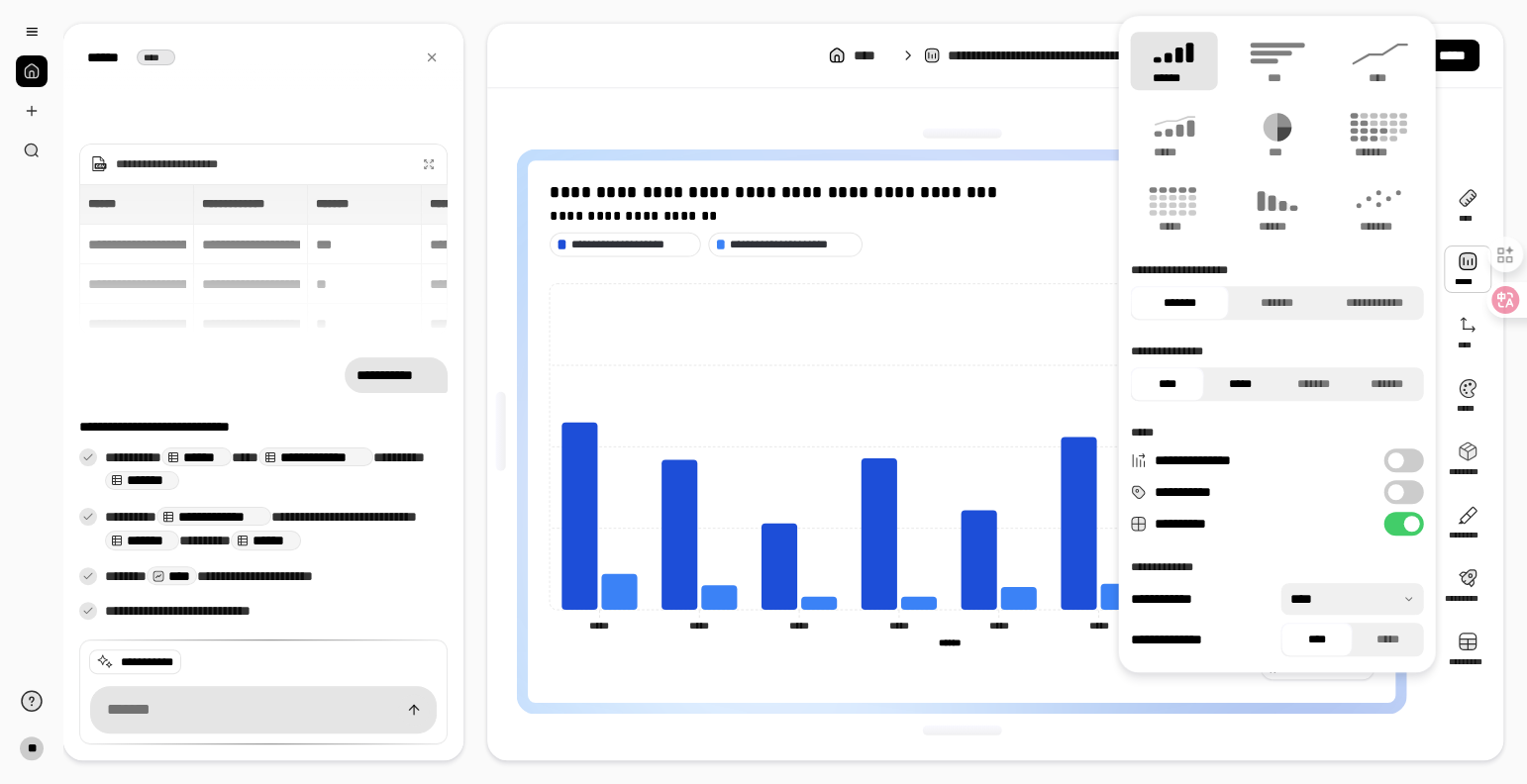 click on "*****" at bounding box center [1240, 384] 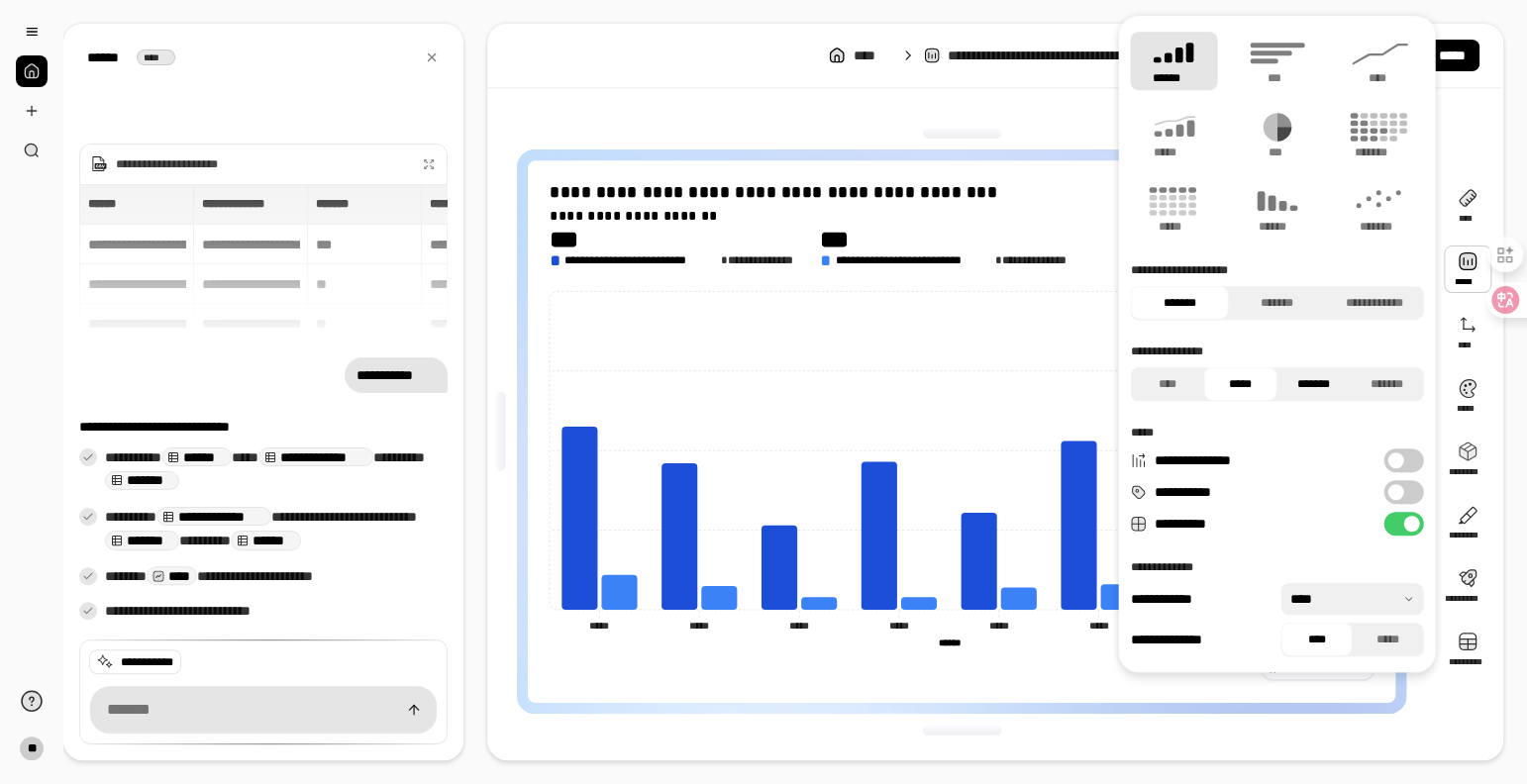 click on "*******" at bounding box center (1313, 384) 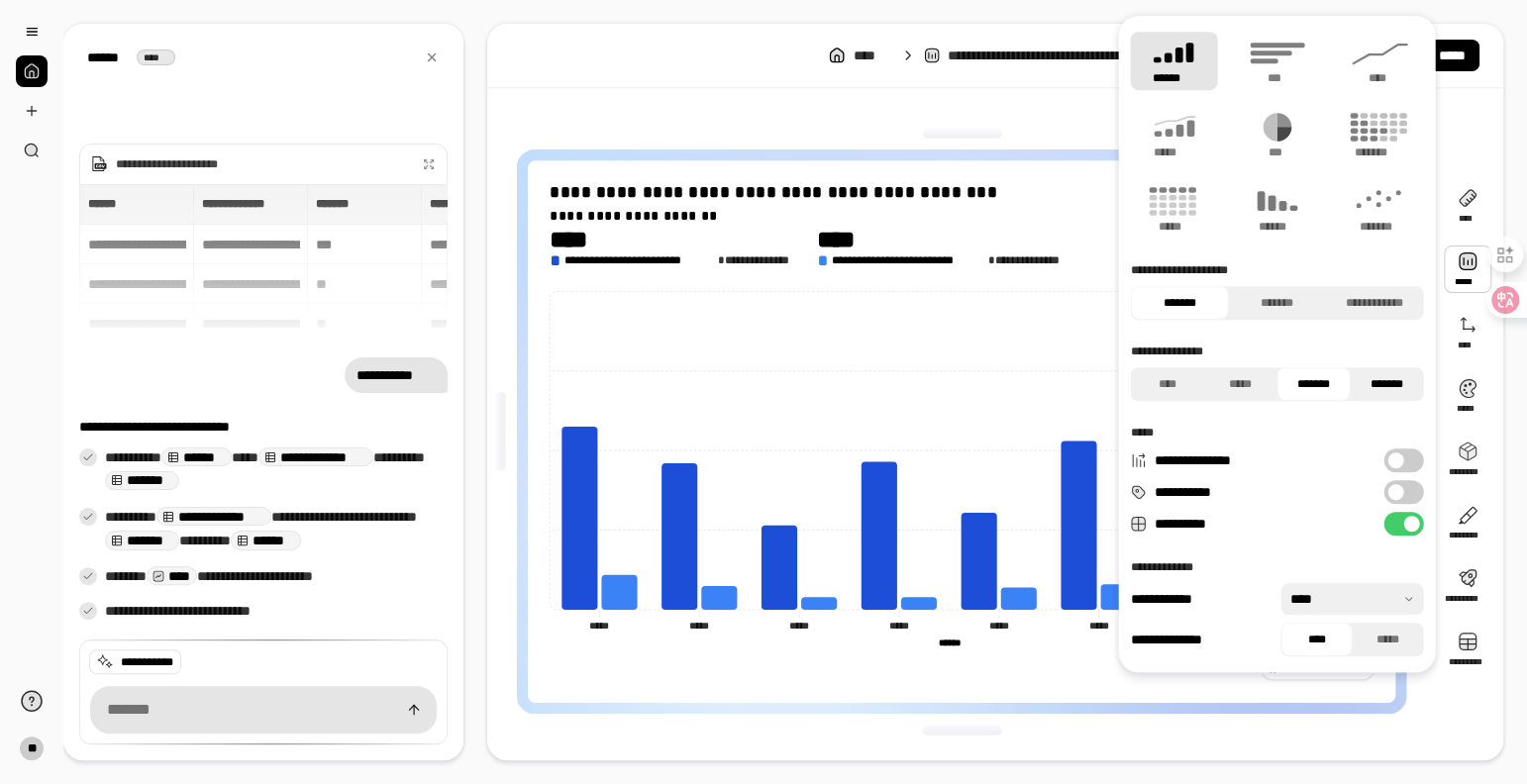 click on "*******" at bounding box center (1386, 384) 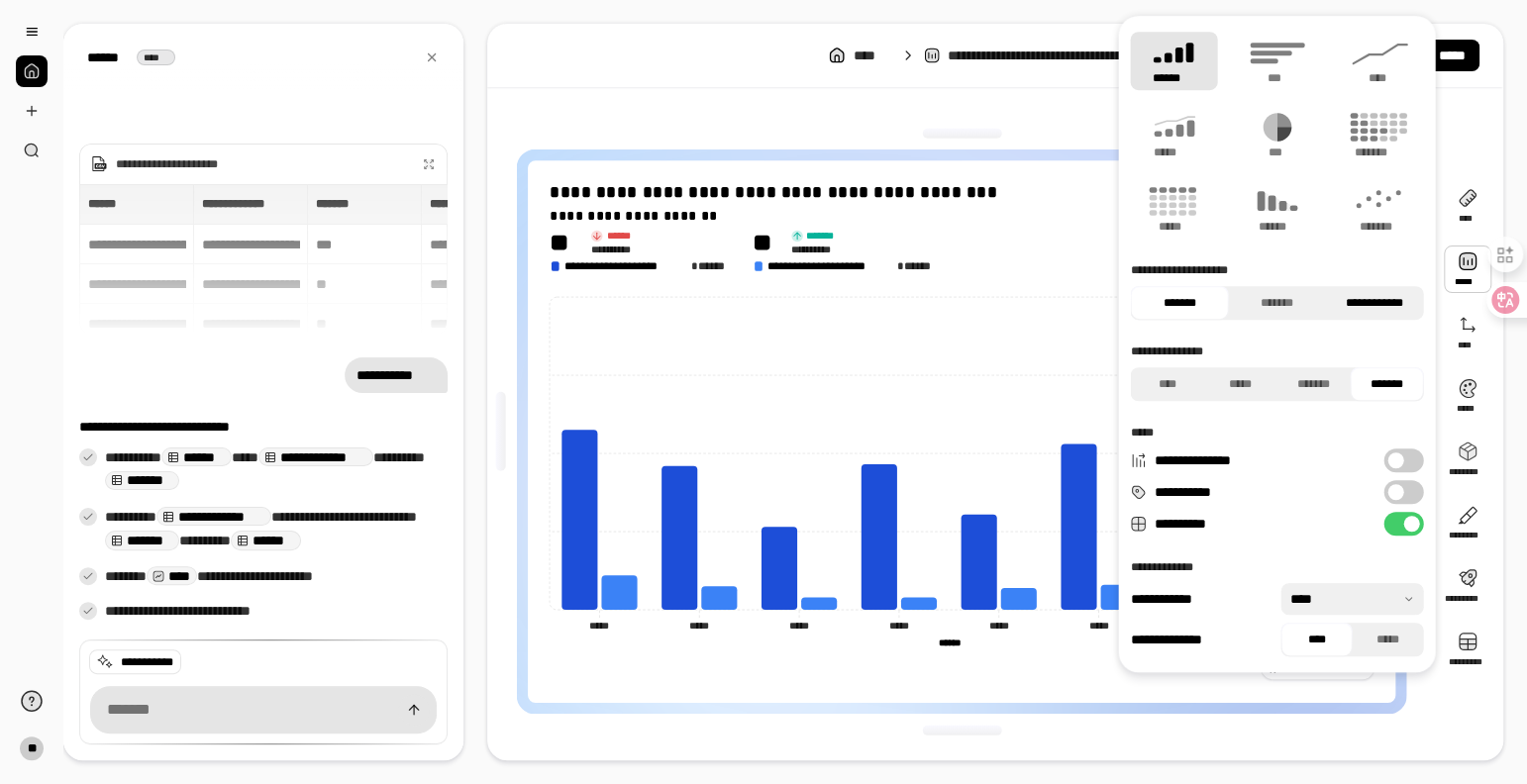 click on "**********" at bounding box center (1374, 303) 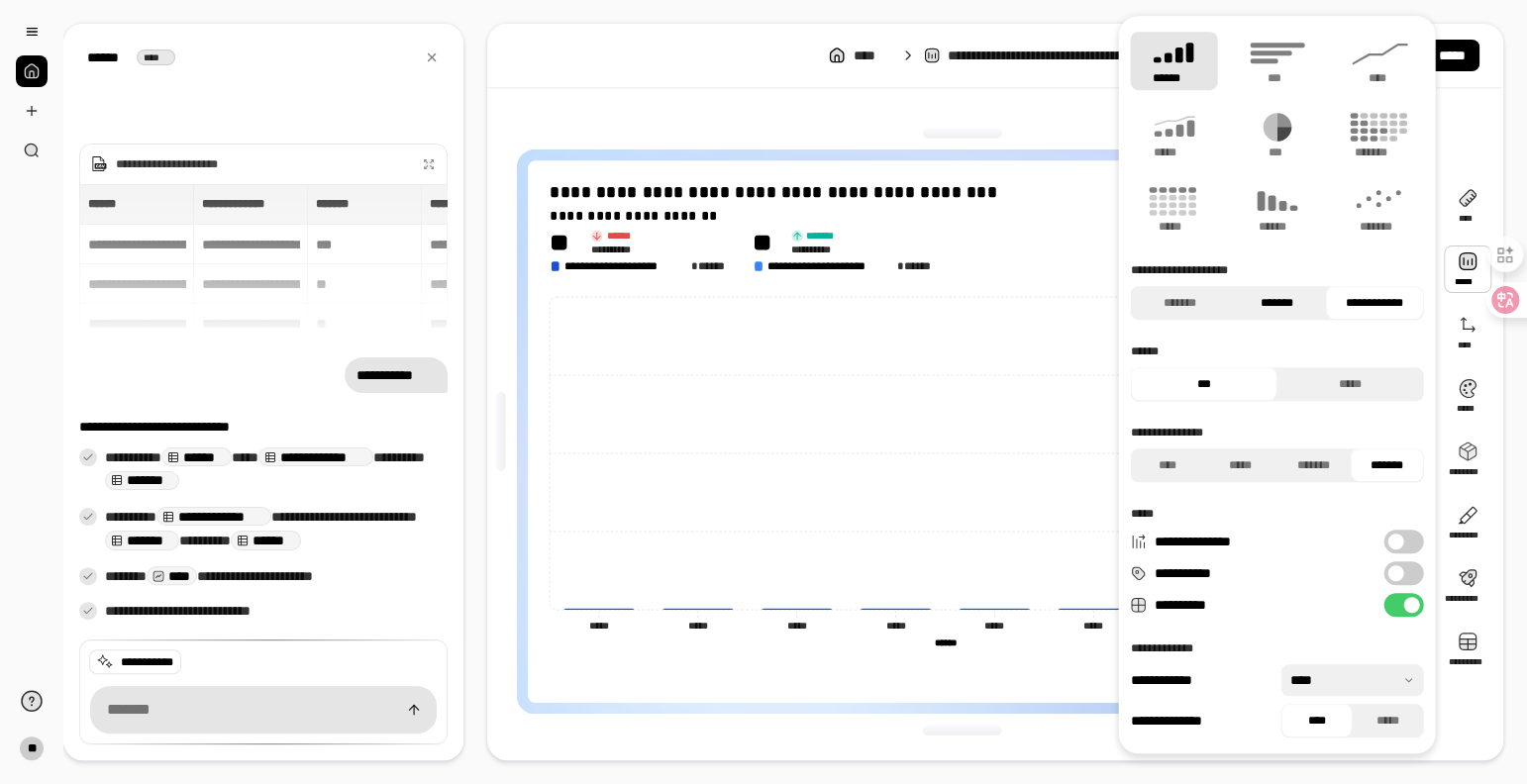 click on "*******" at bounding box center [1276, 303] 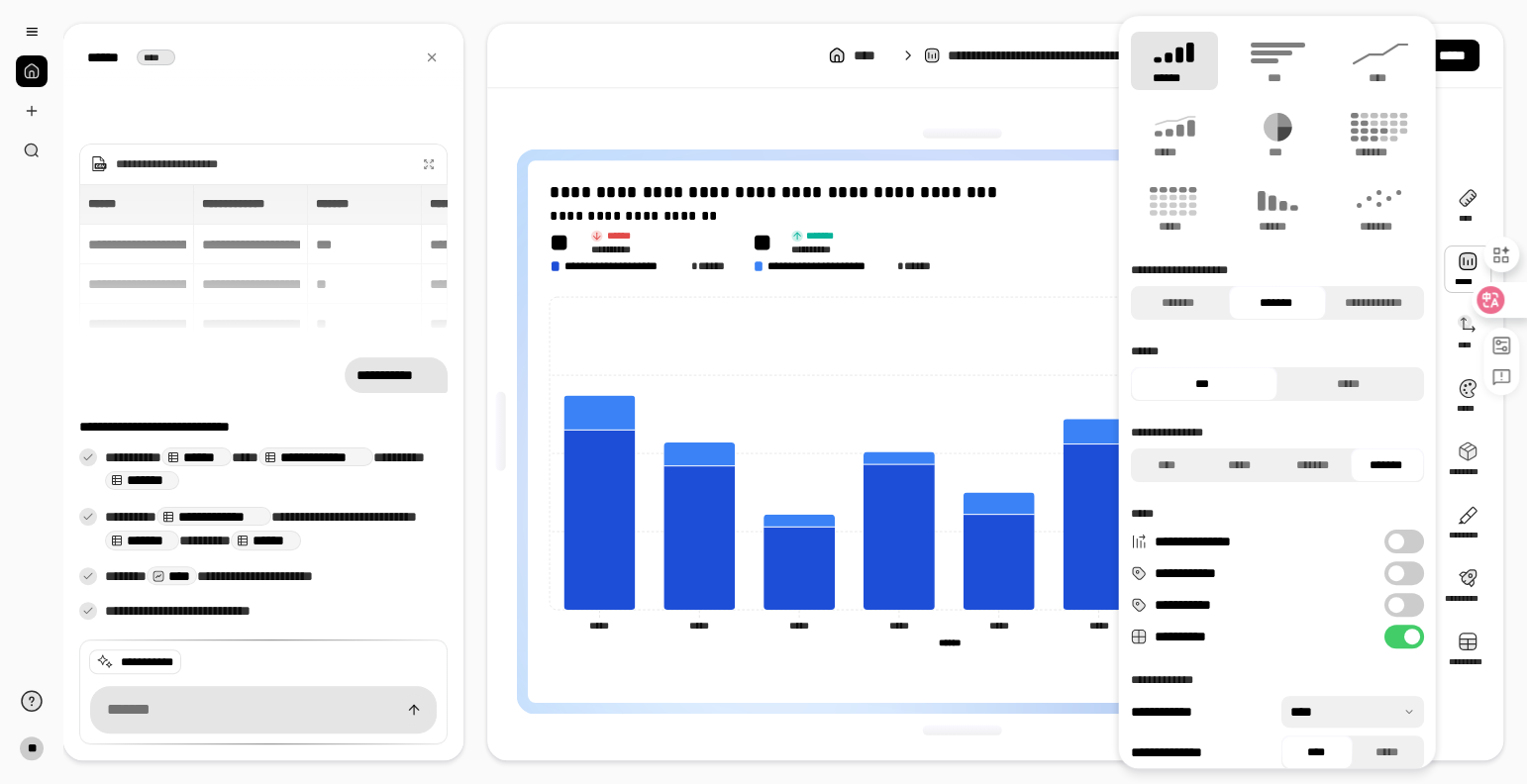 click 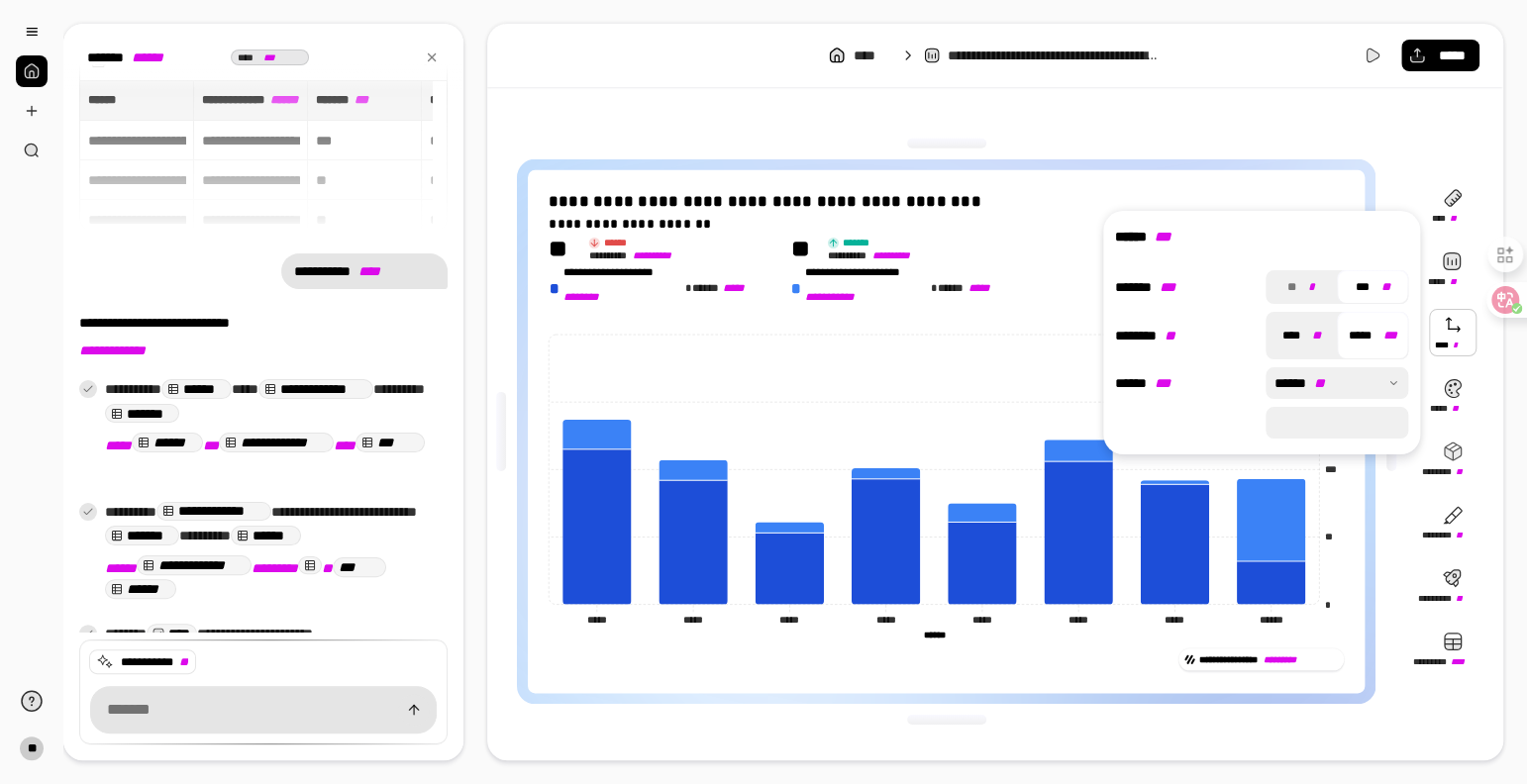 click on "****    **" at bounding box center (1301, 336) 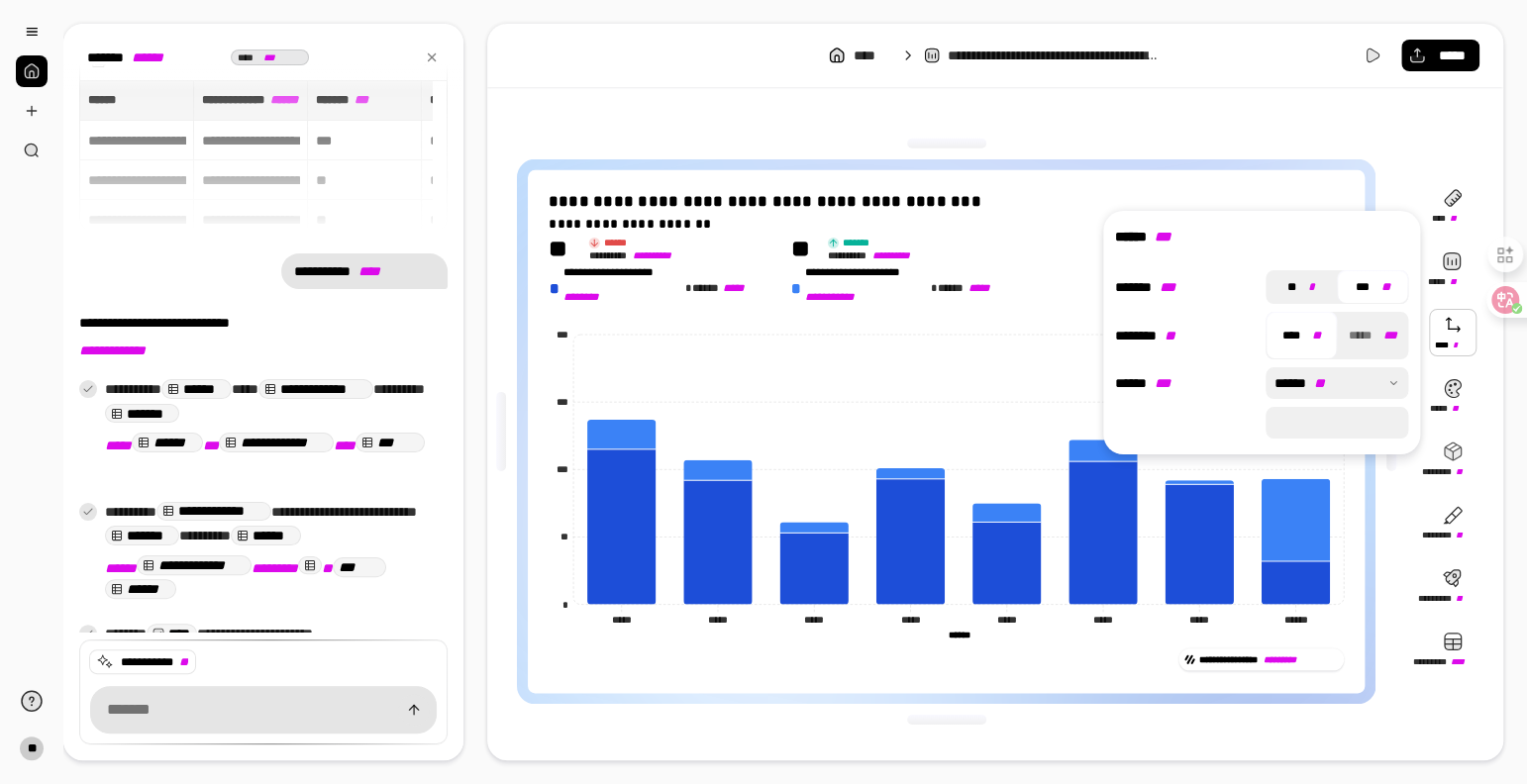 click on "**    *" at bounding box center [1301, 287] 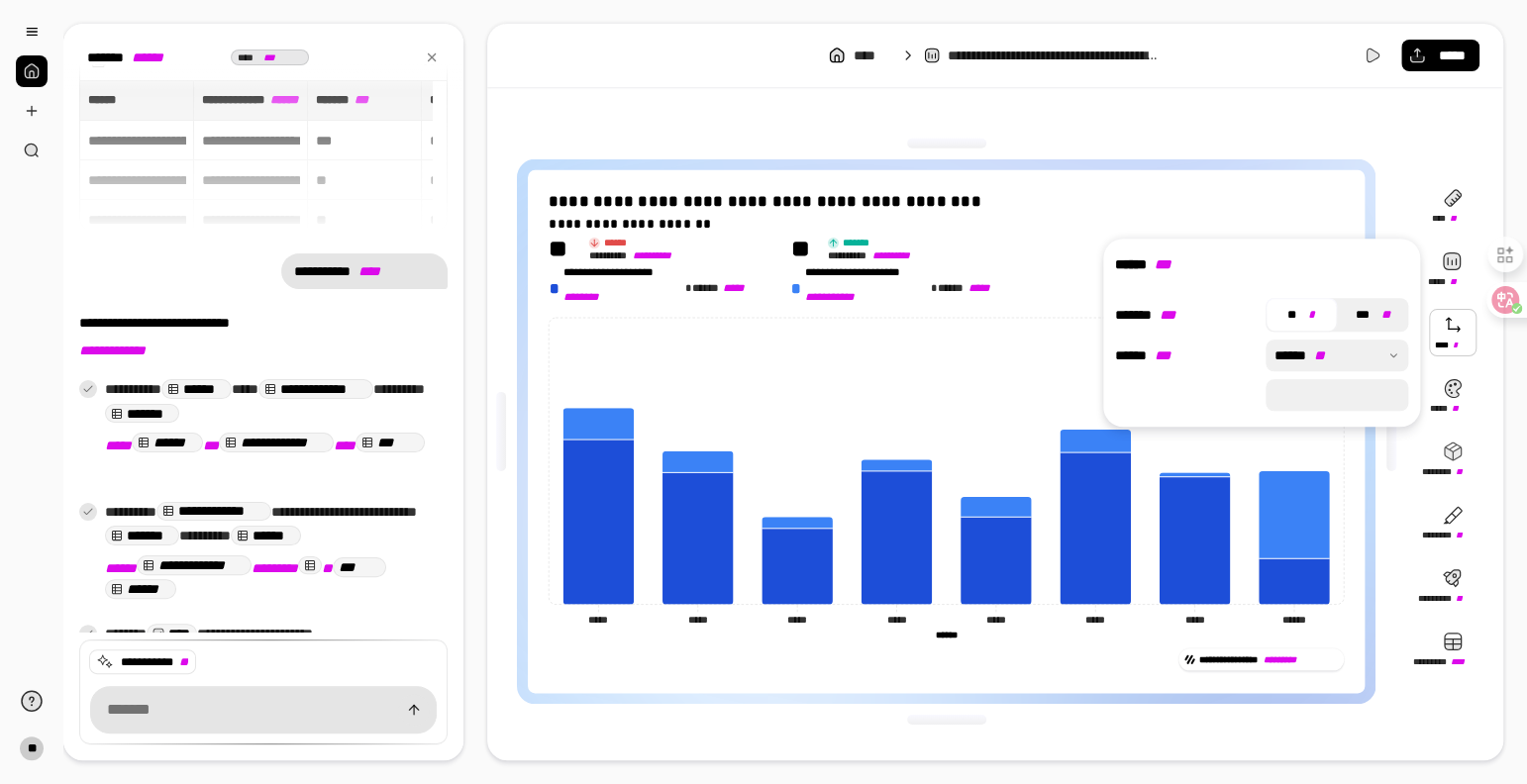 click at bounding box center [1378, 315] 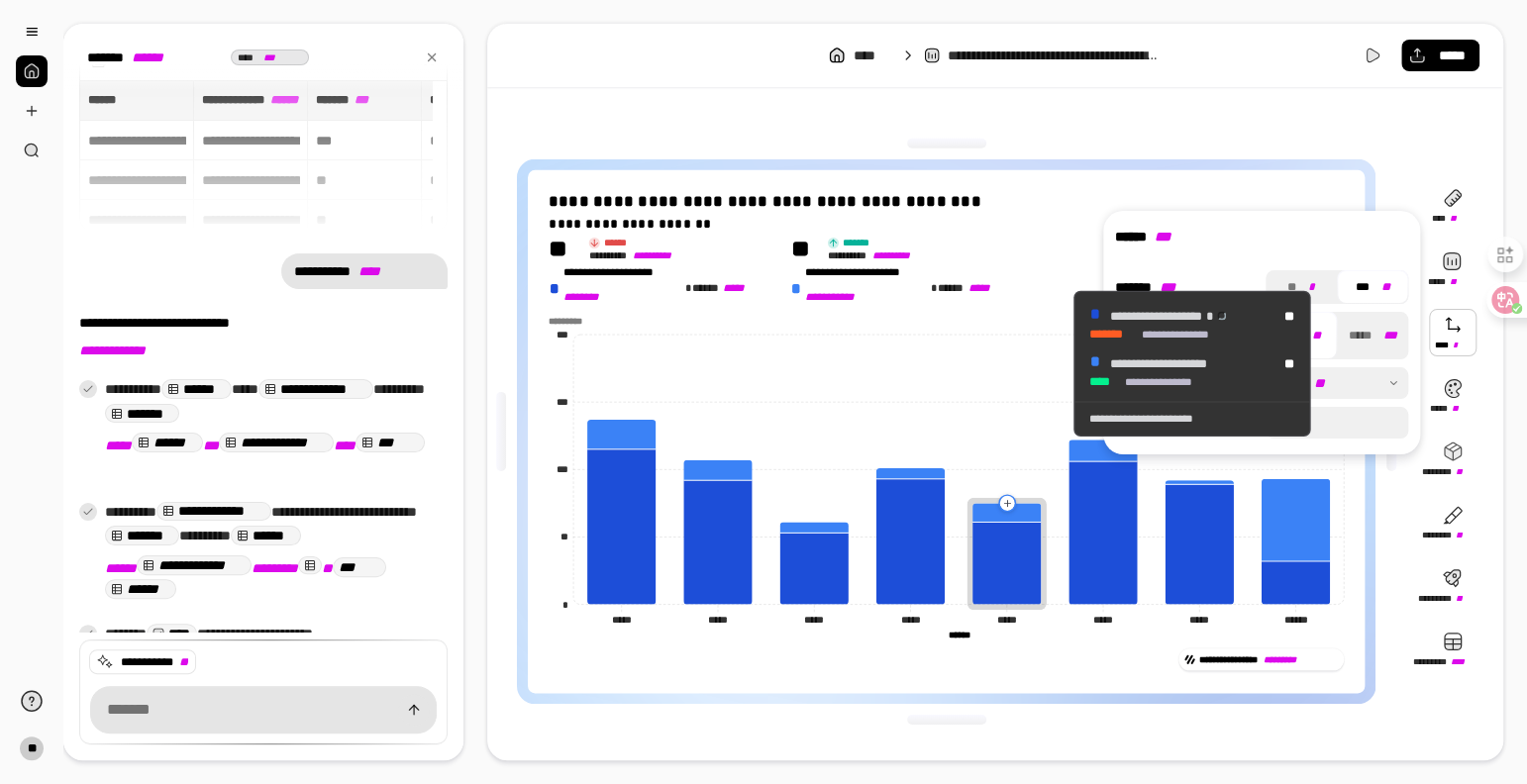 click 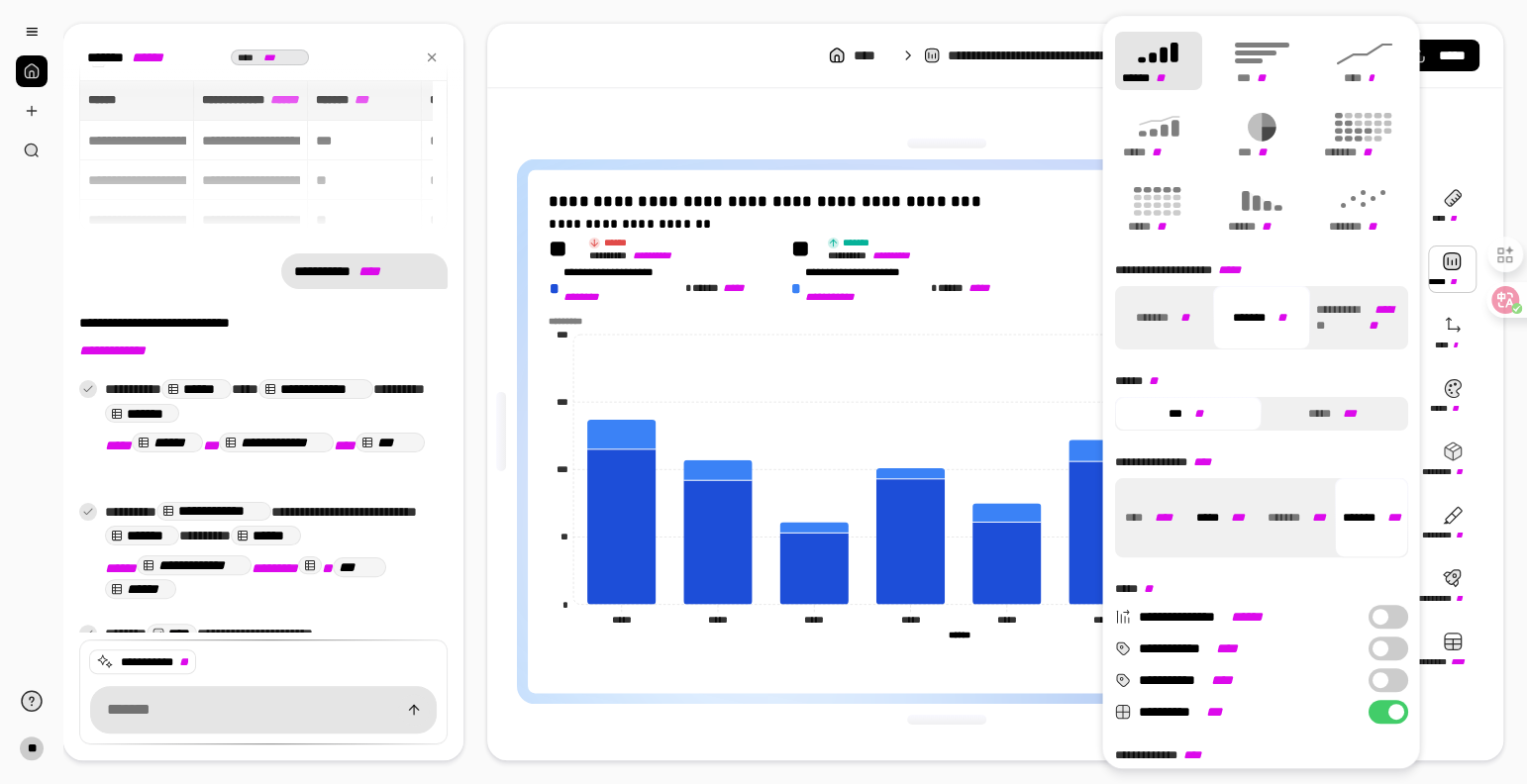 click on "***" at bounding box center [1237, 518] 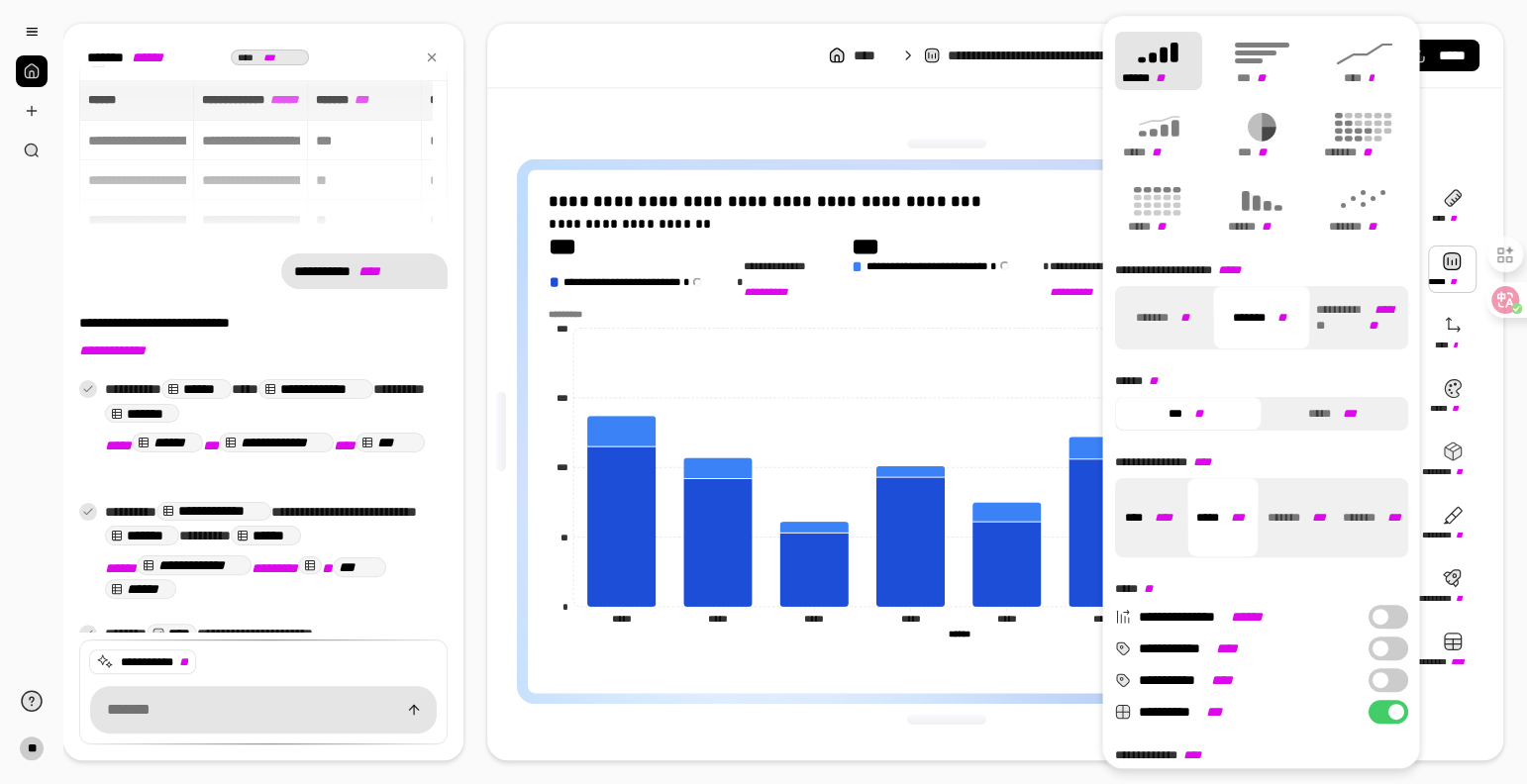 click on "****    ****" at bounding box center [1148, 518] 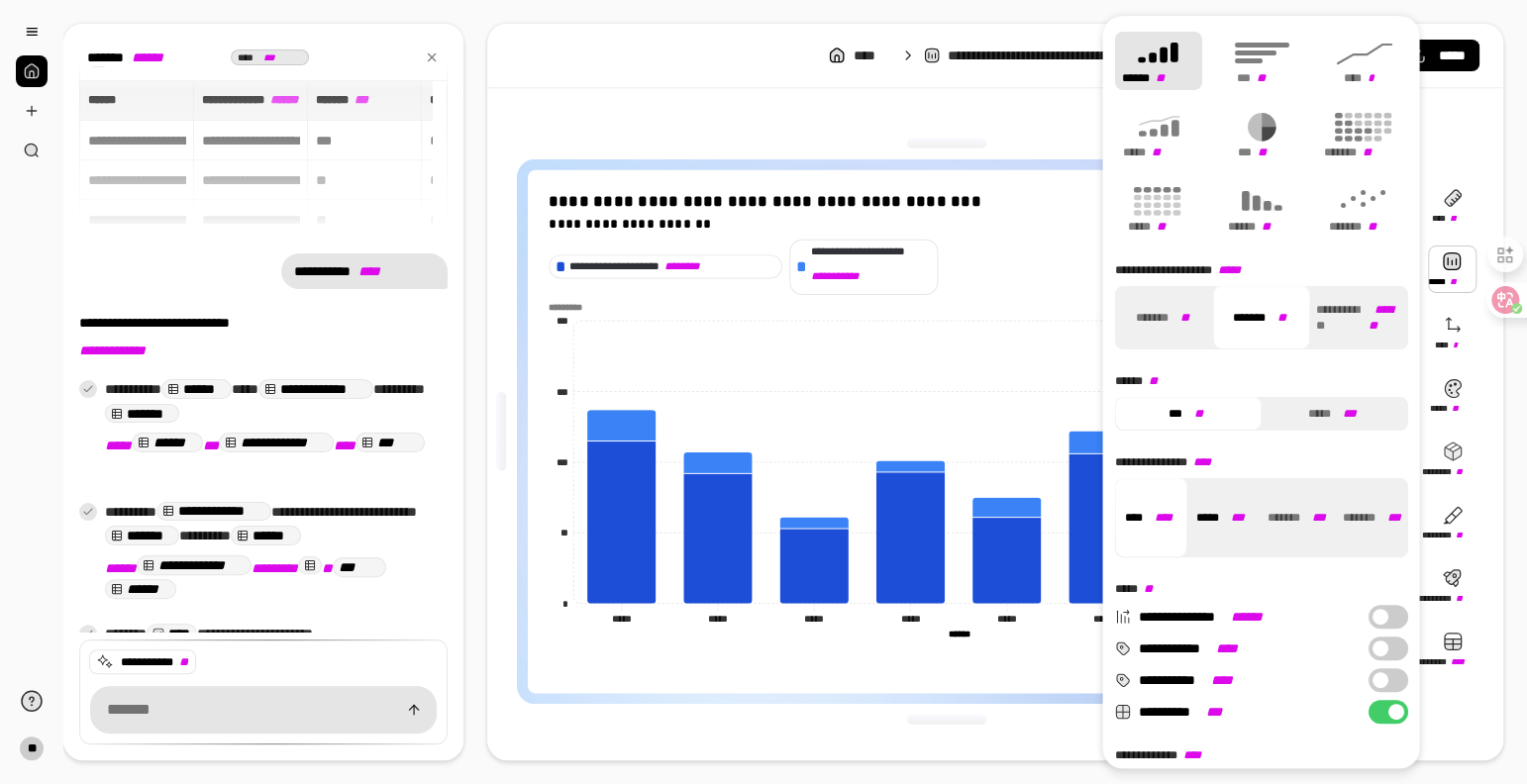 click on "***" at bounding box center (1237, 518) 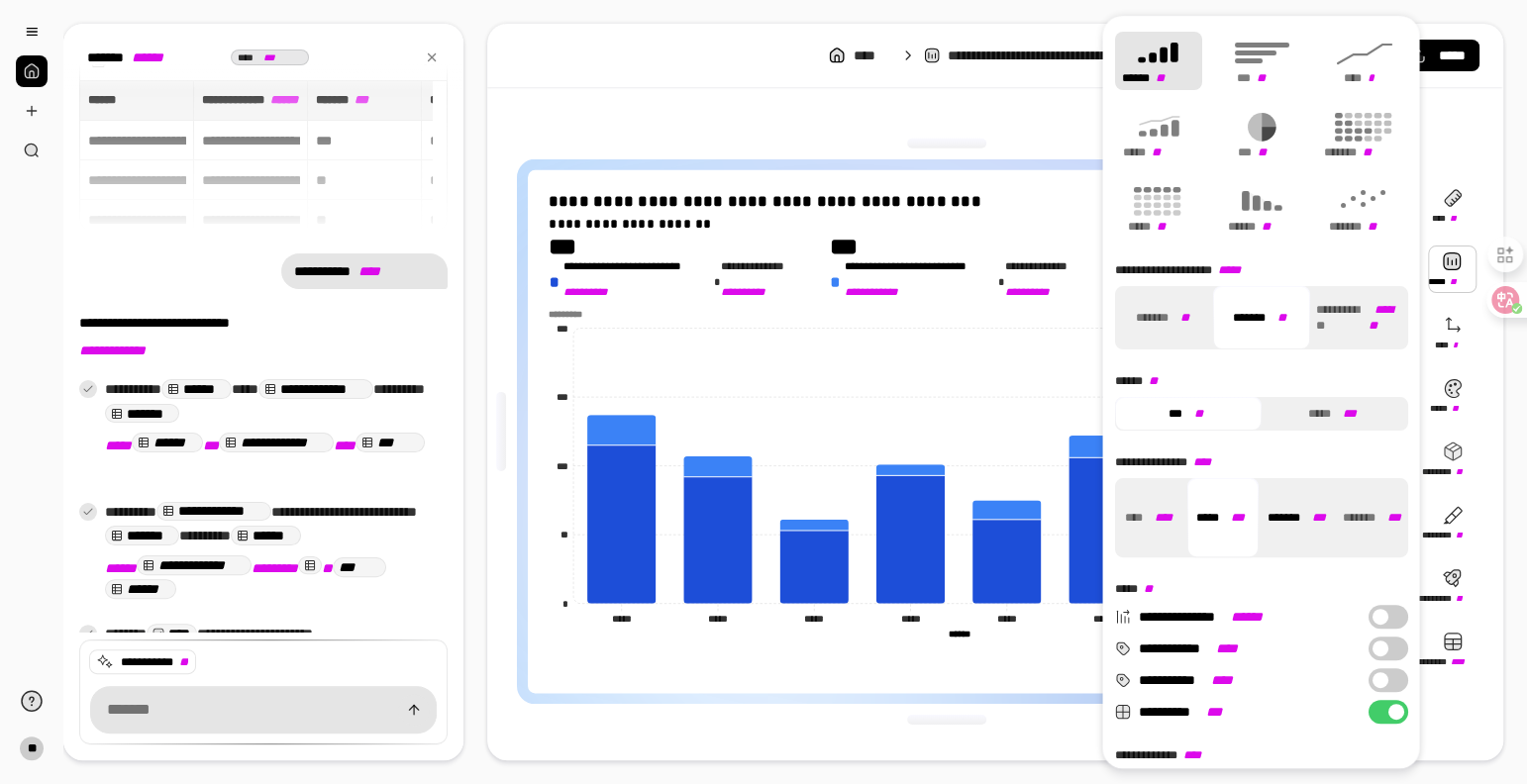 click on "*******    ***" at bounding box center [1296, 518] 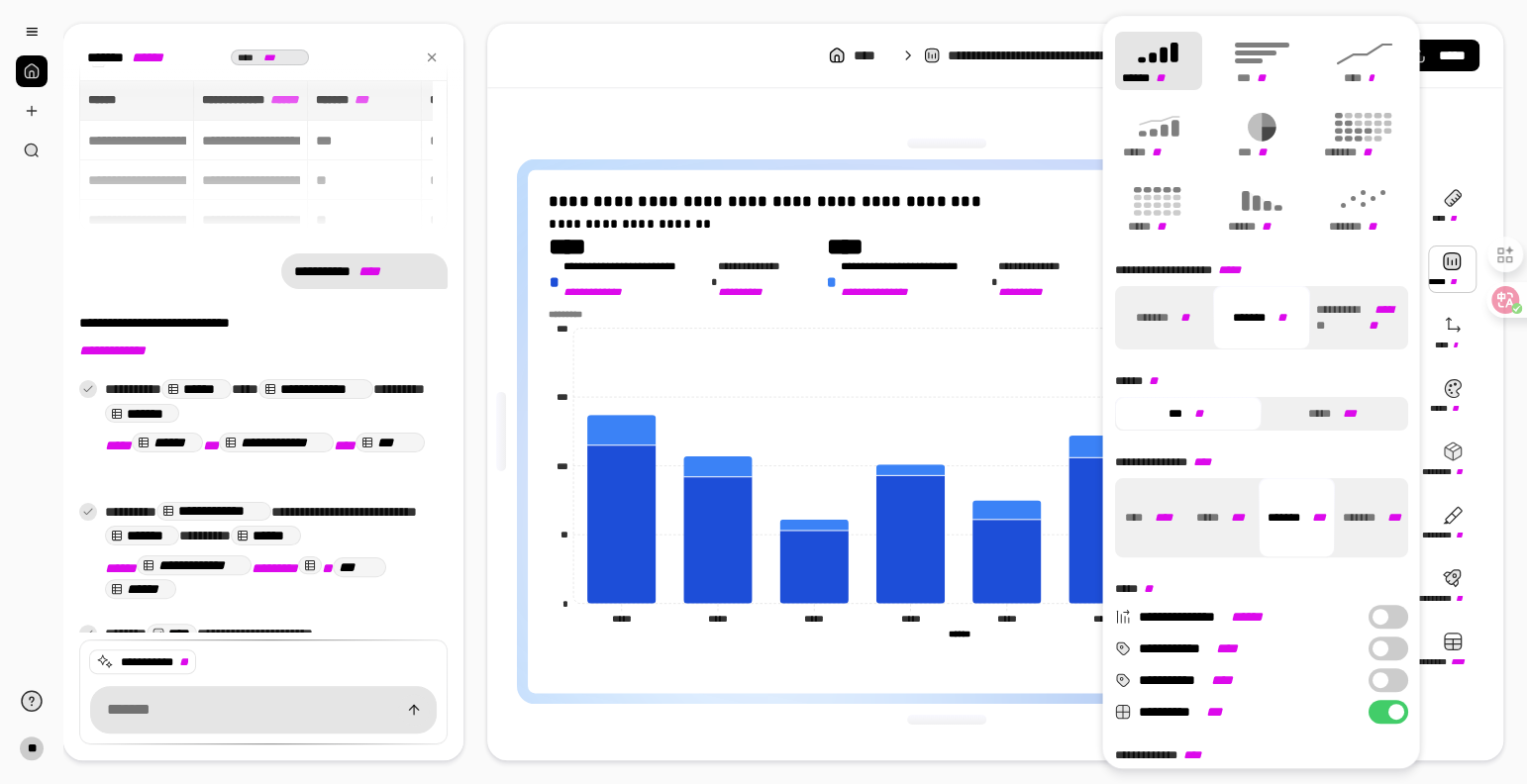 click on "***" at bounding box center (1319, 518) 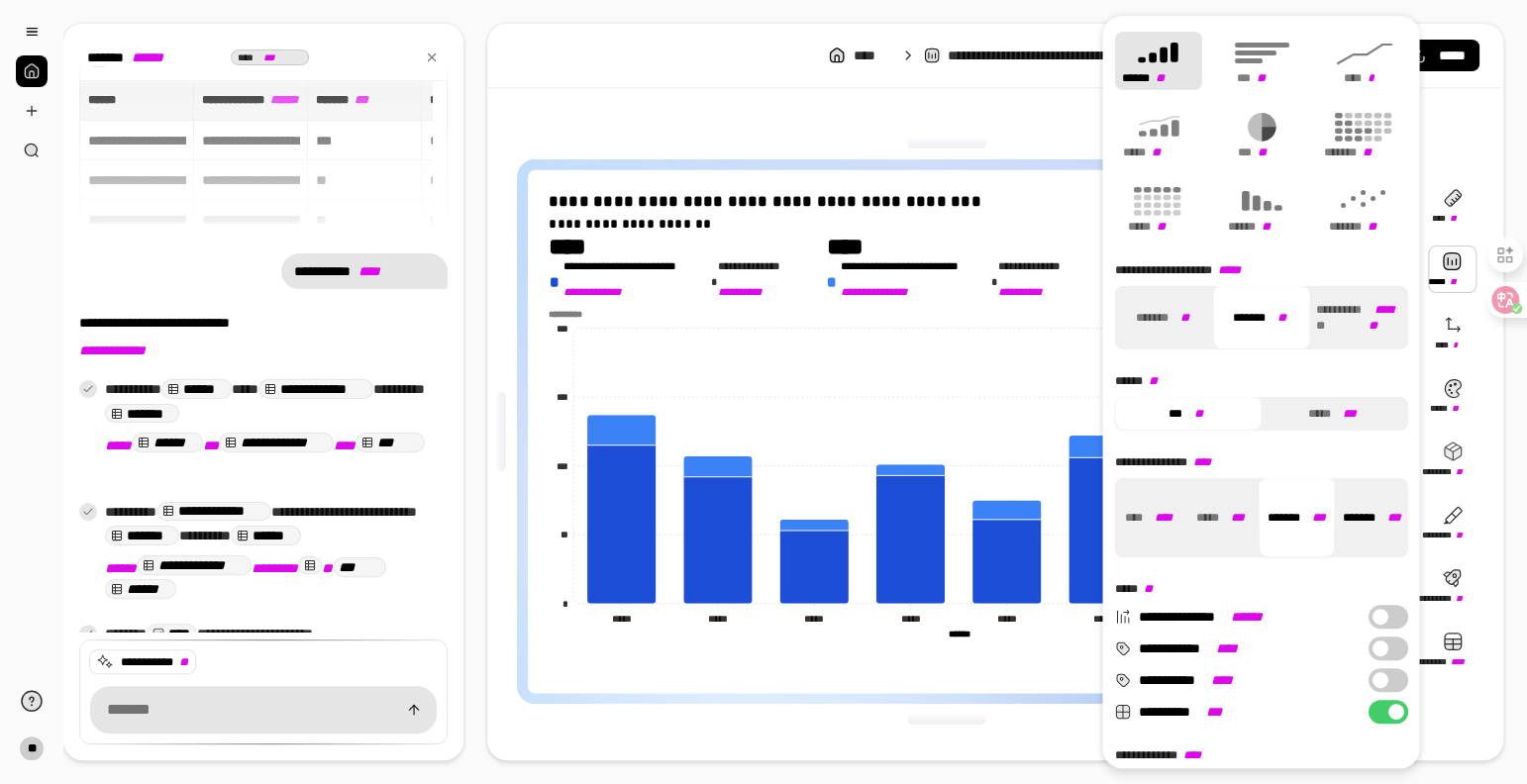 click on "*******    ***" at bounding box center (1372, 518) 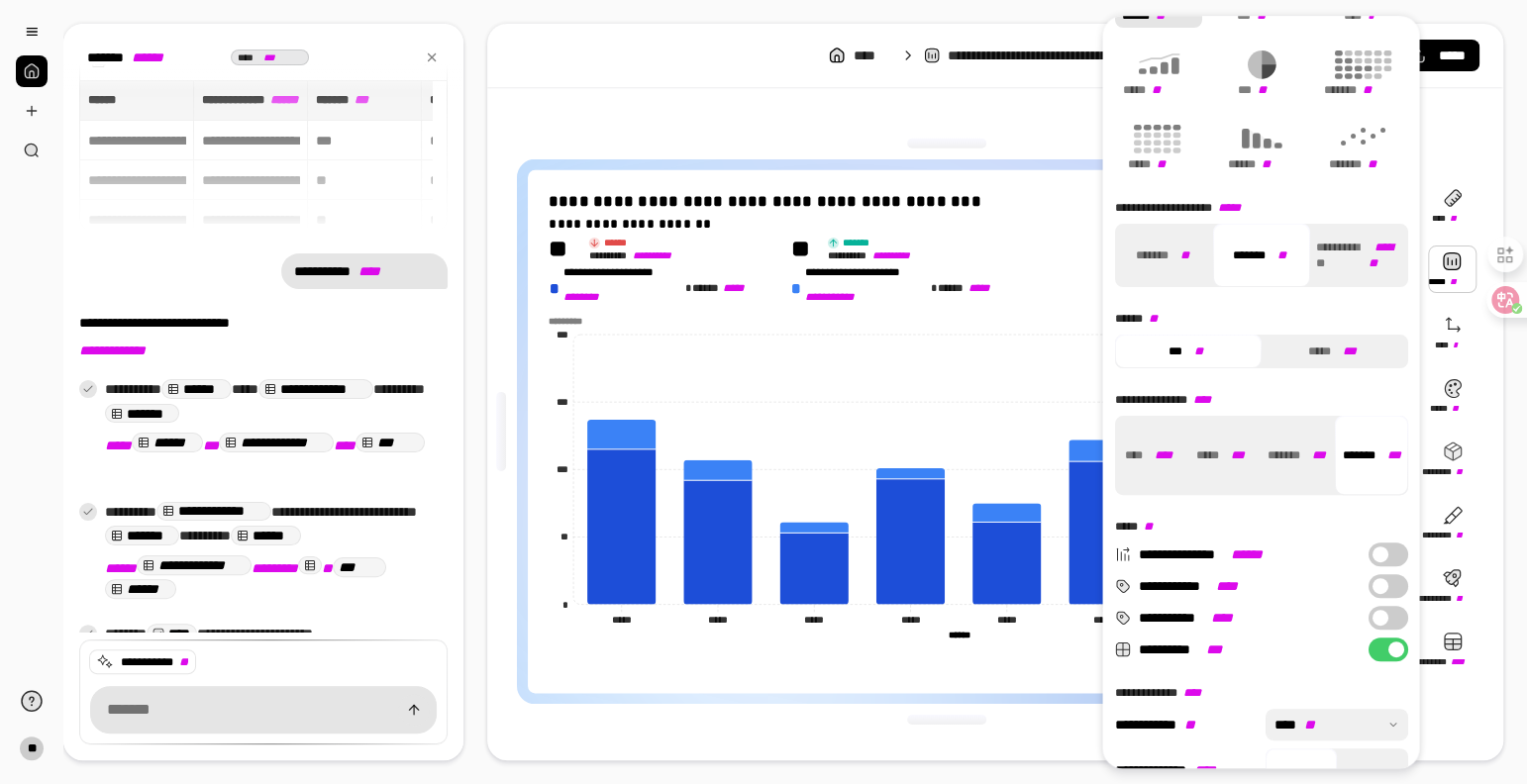 scroll, scrollTop: 121, scrollLeft: 0, axis: vertical 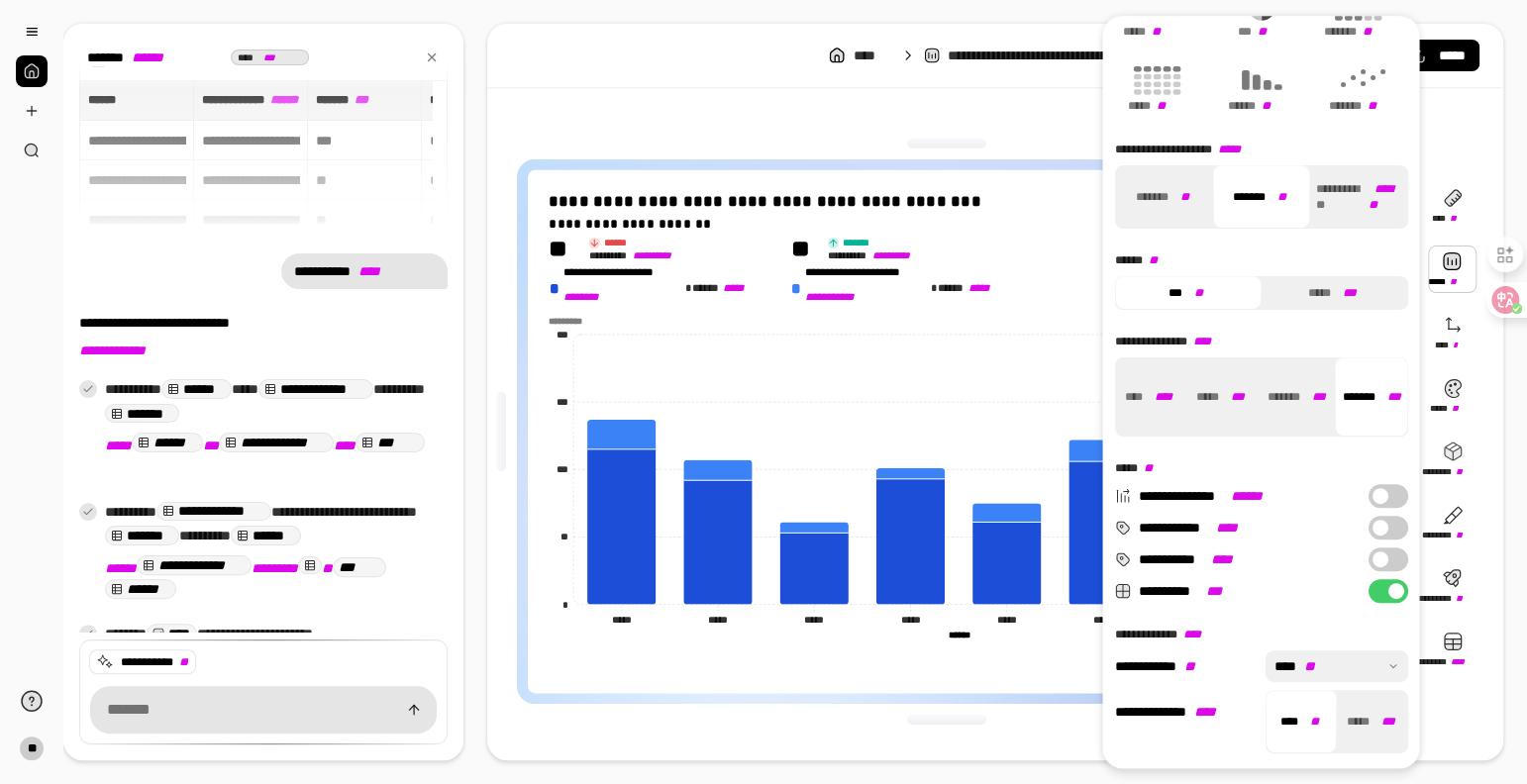 click on "**********" at bounding box center (946, 432) 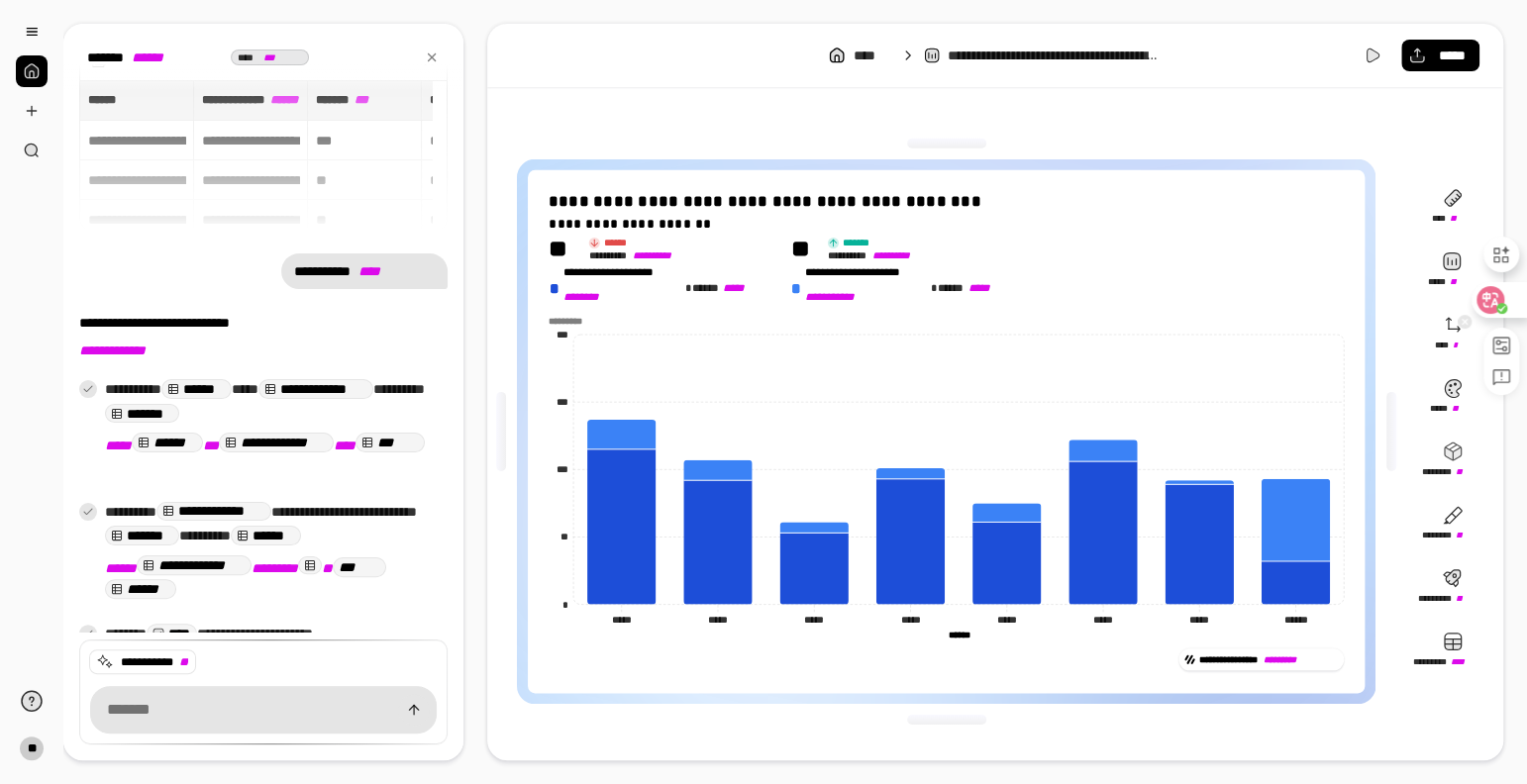 click at bounding box center (1498, 300) 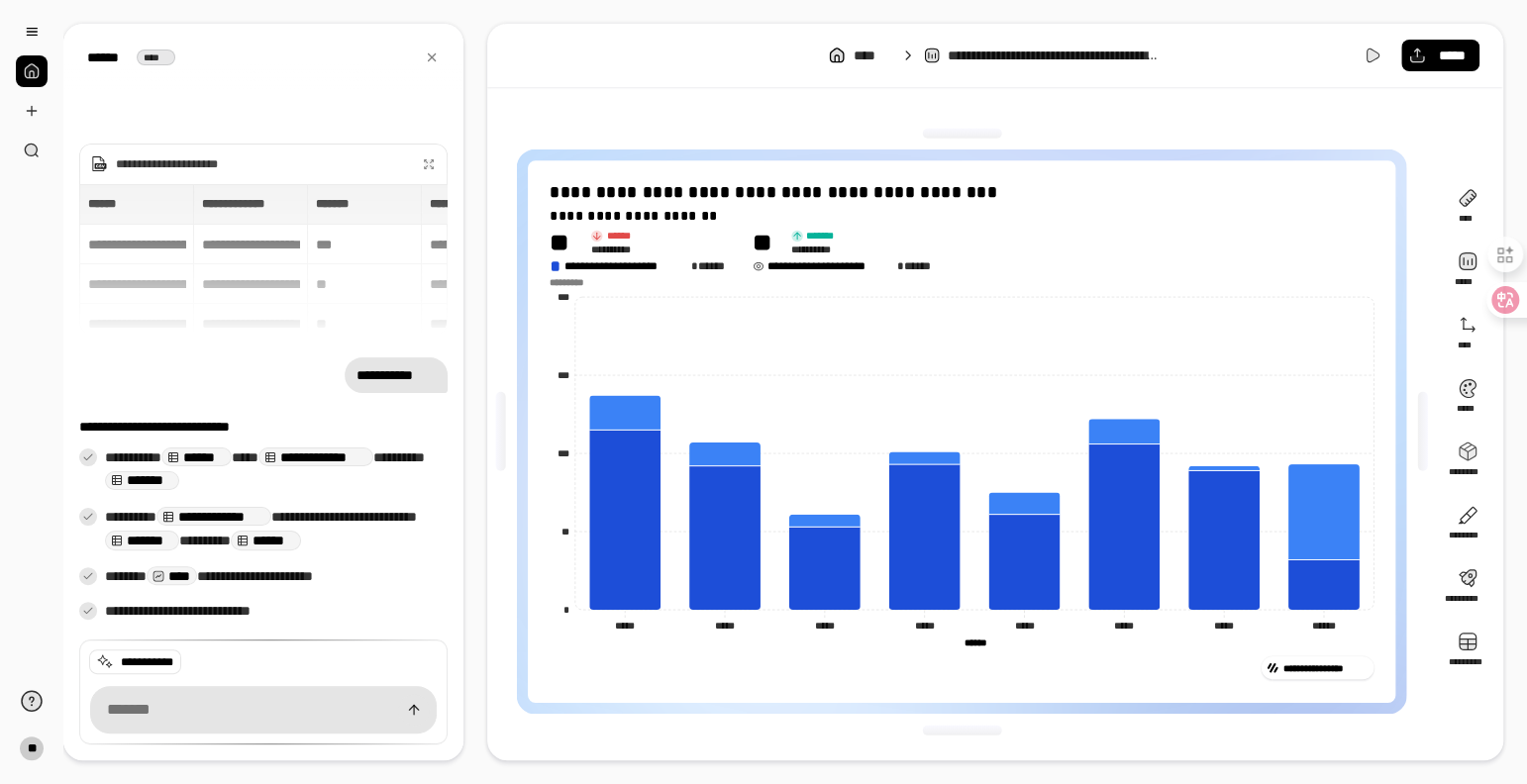 click on "**********" at bounding box center [830, 265] 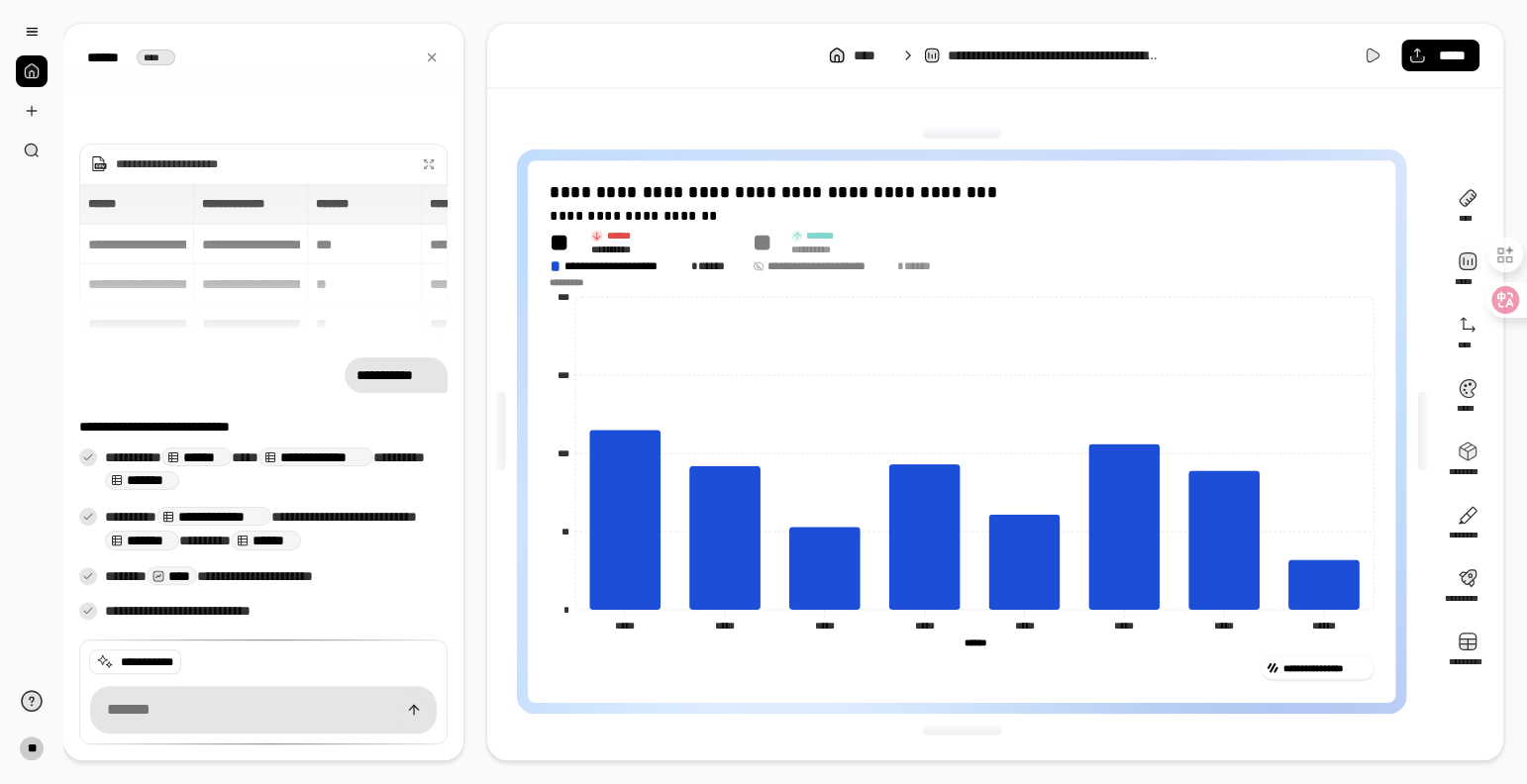 click on "**********" at bounding box center (1325, 667) 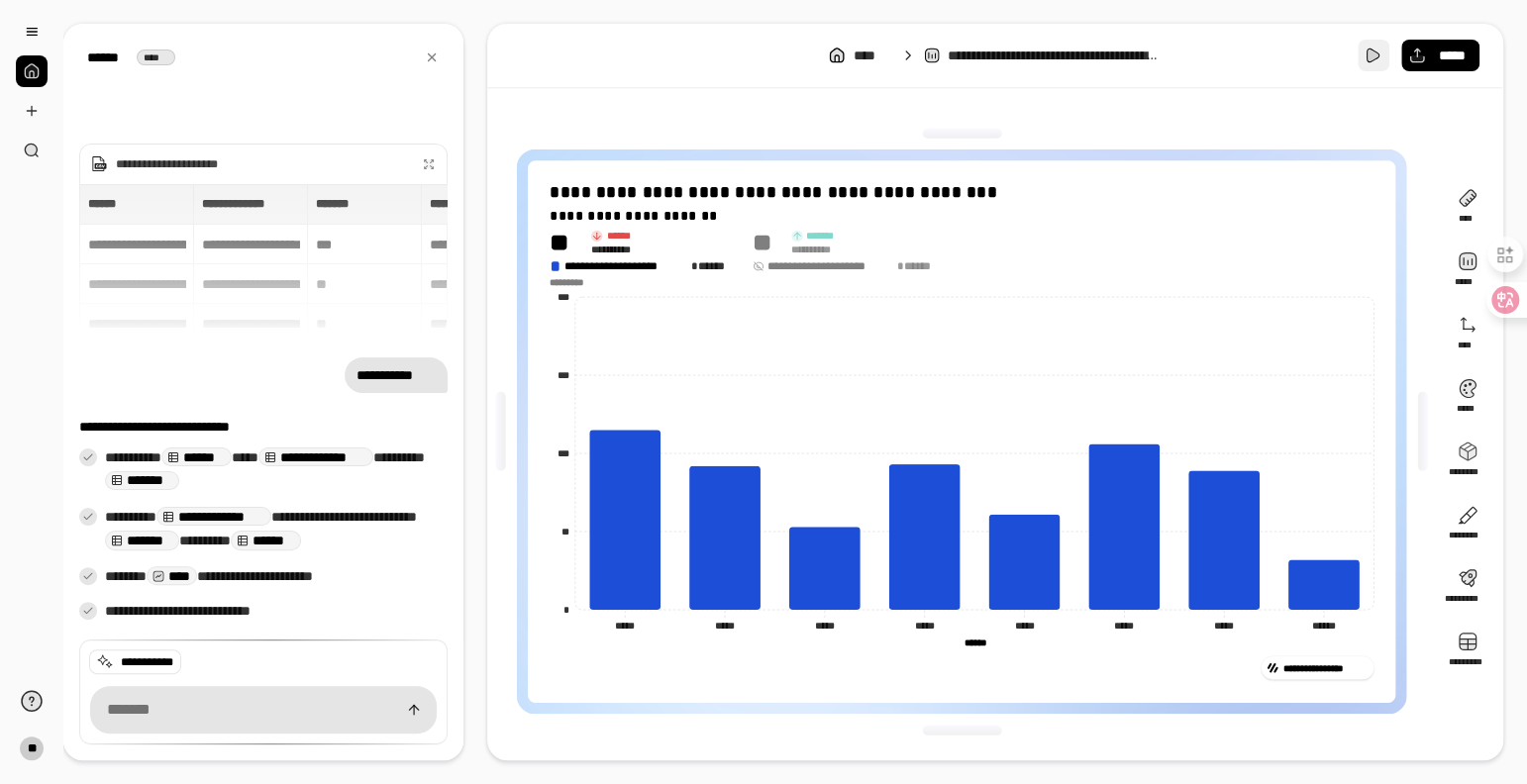 click at bounding box center [1374, 55] 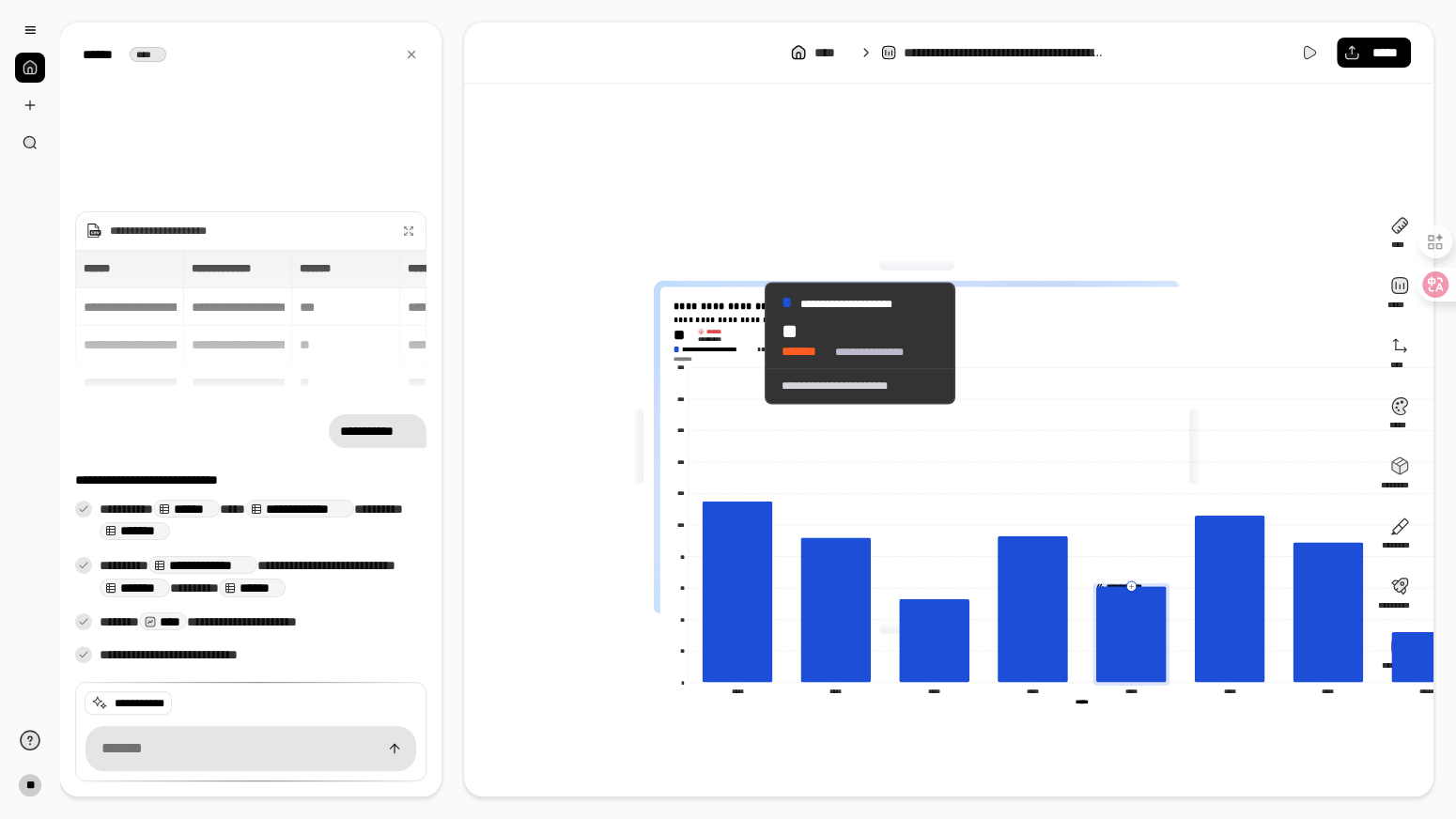 drag, startPoint x: 743, startPoint y: 343, endPoint x: 713, endPoint y: 349, distance: 30.59412 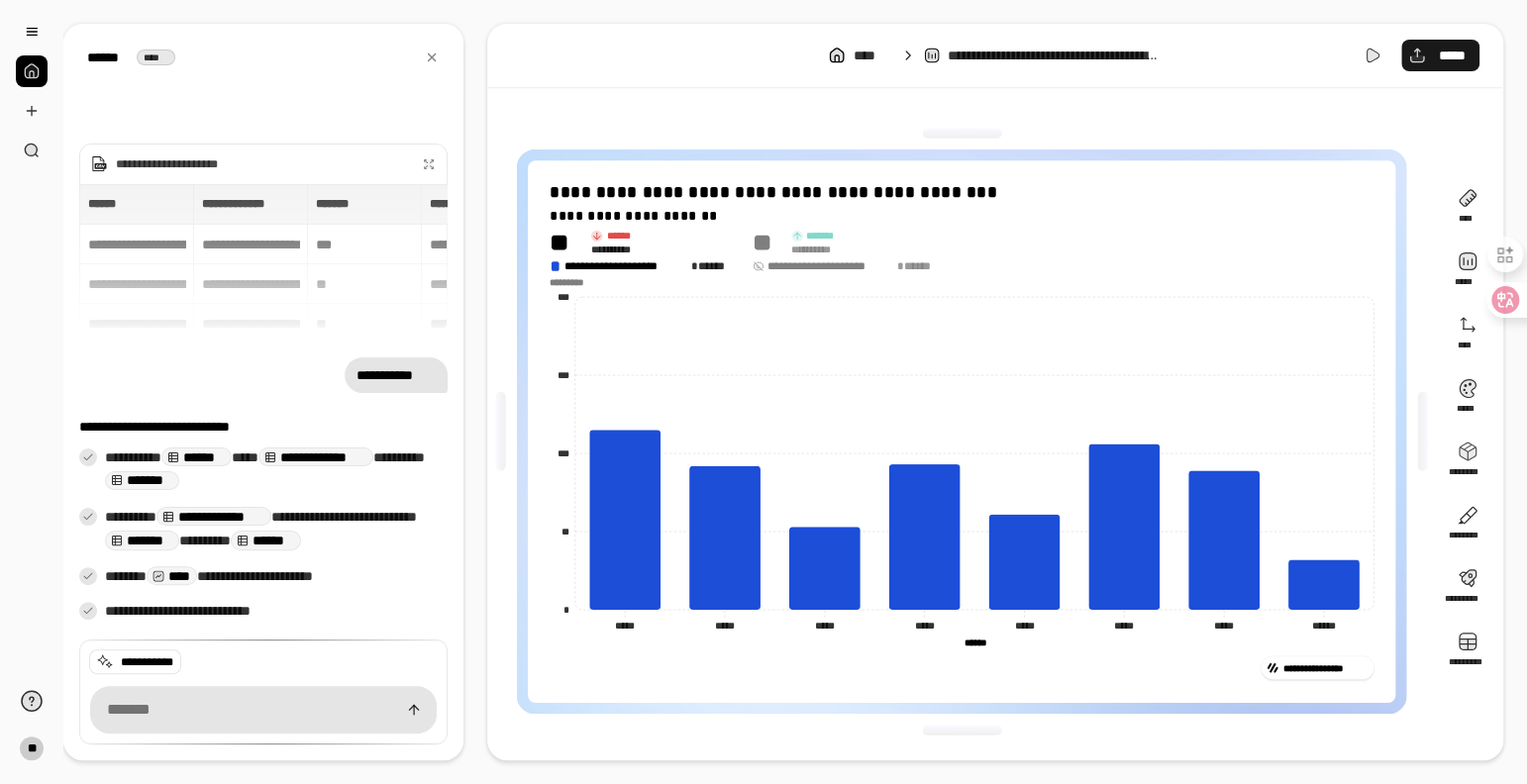 click on "*****" at bounding box center [1452, 55] 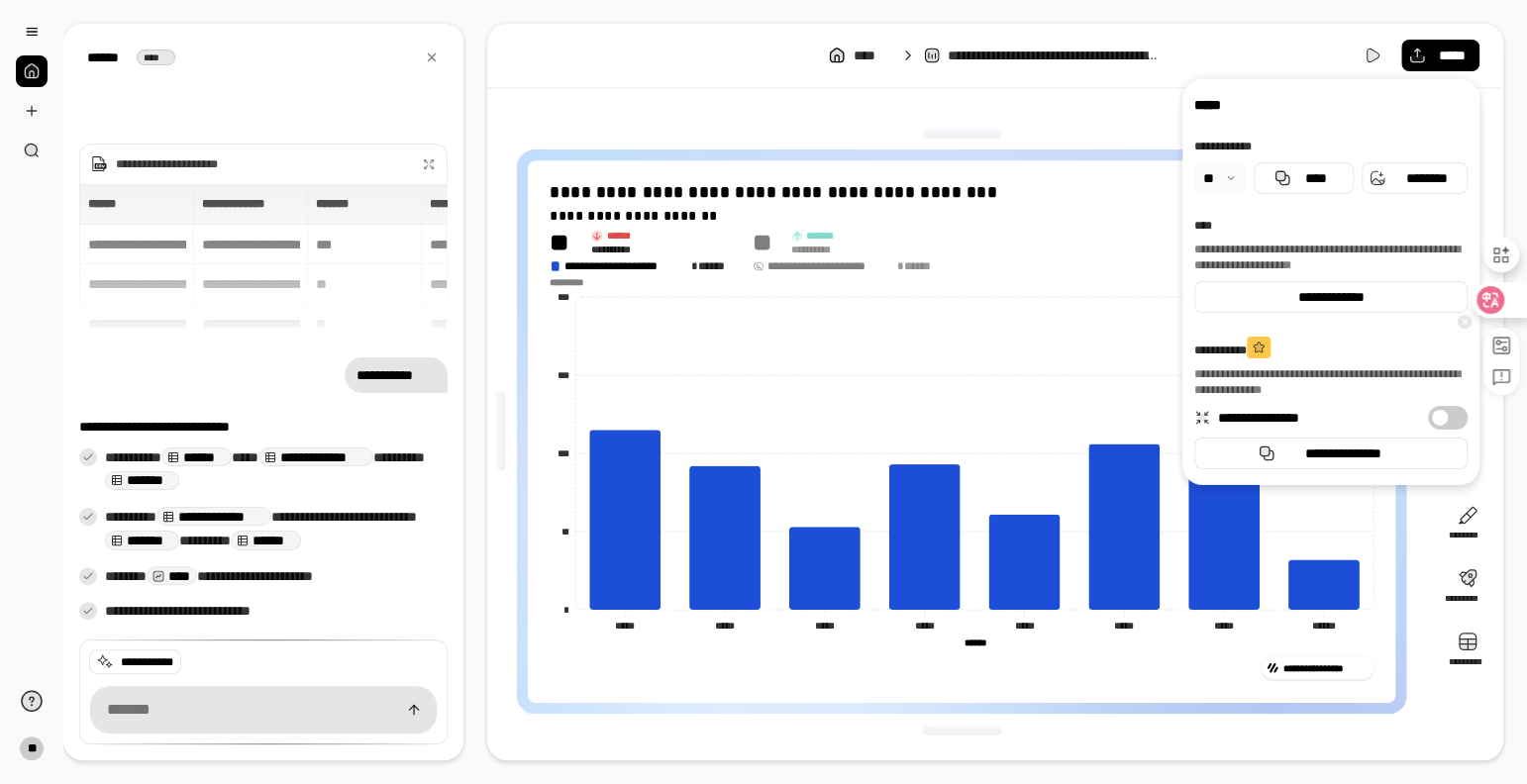 click at bounding box center [1498, 300] 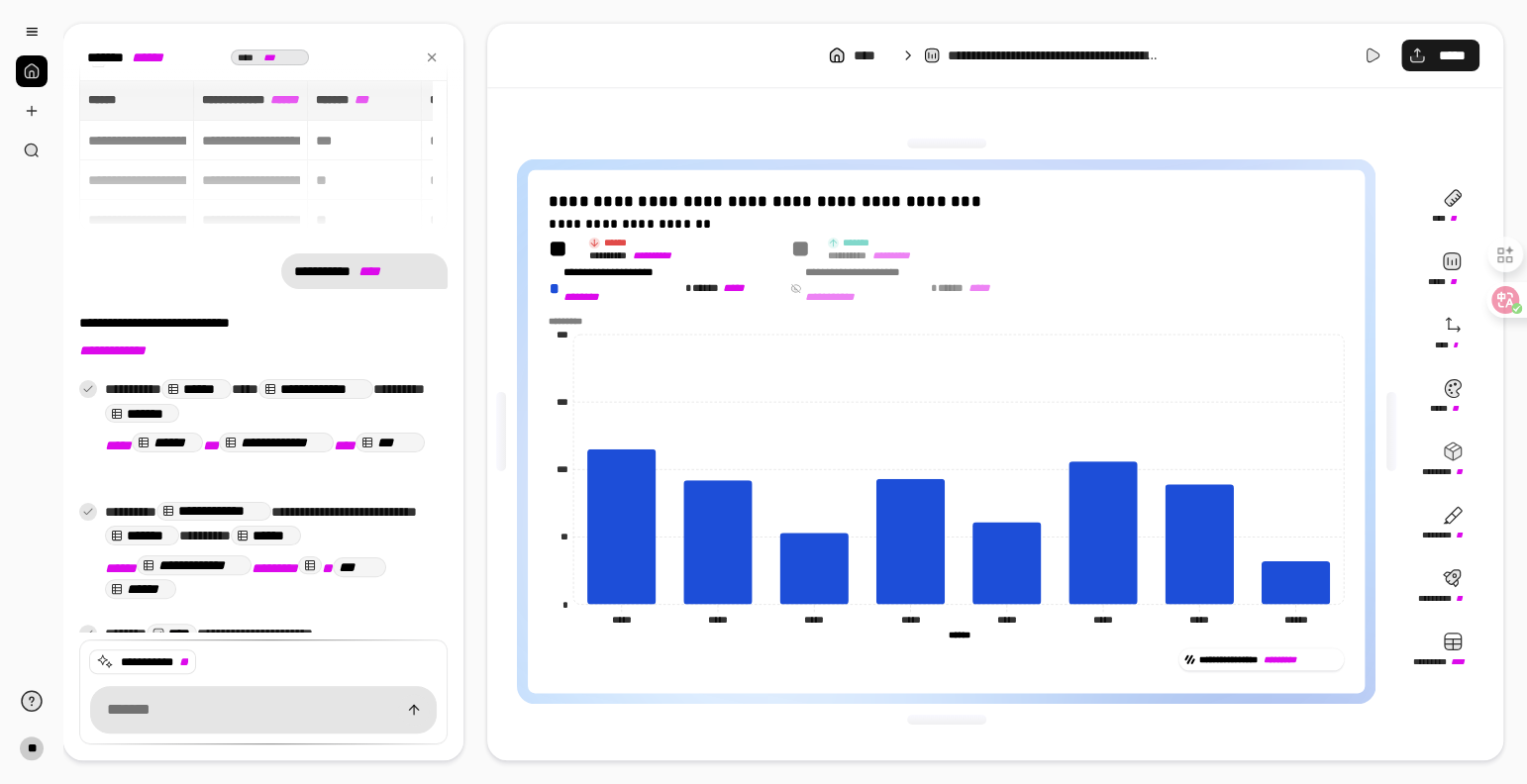 click on "*****" at bounding box center [1452, 55] 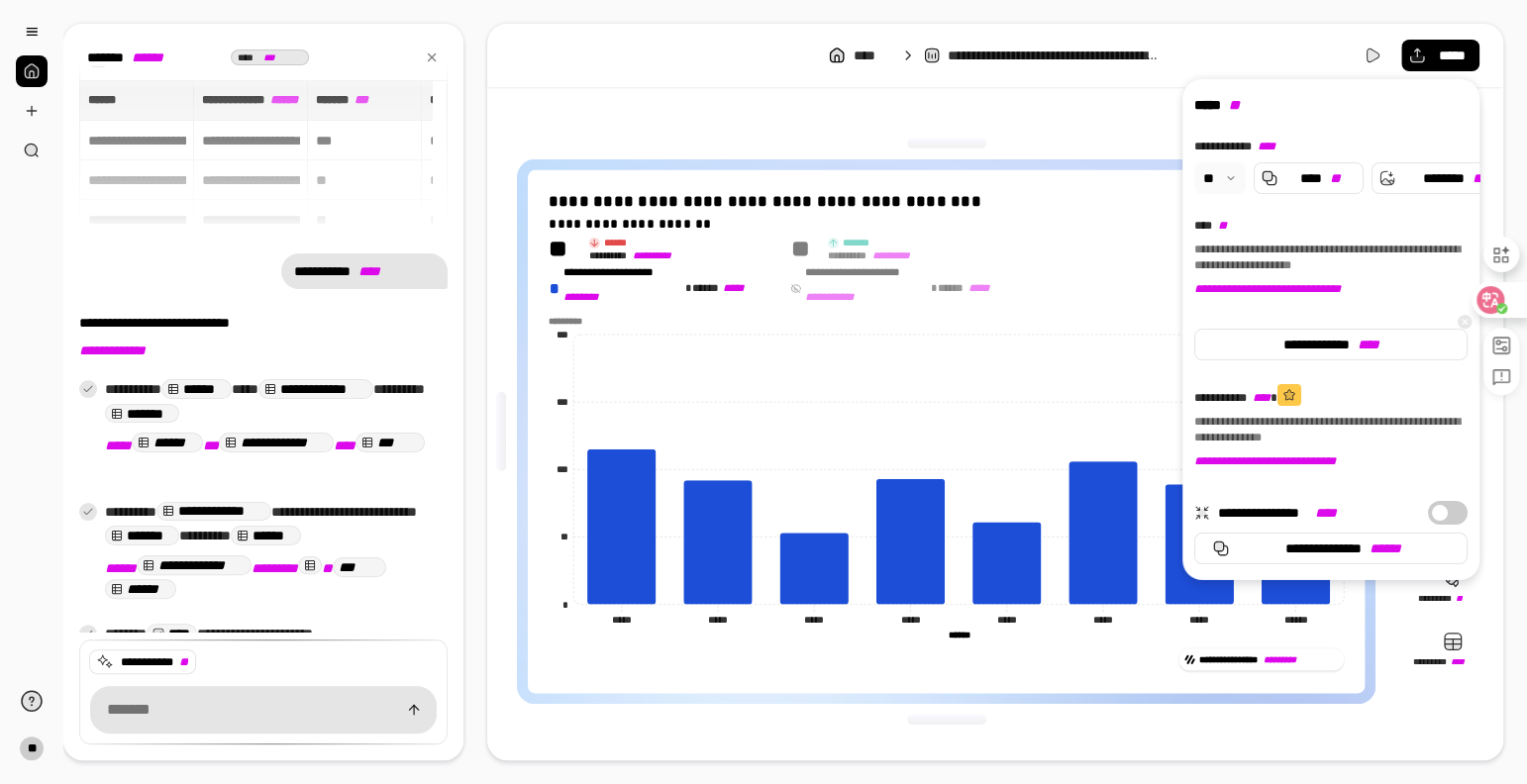 click at bounding box center [1498, 300] 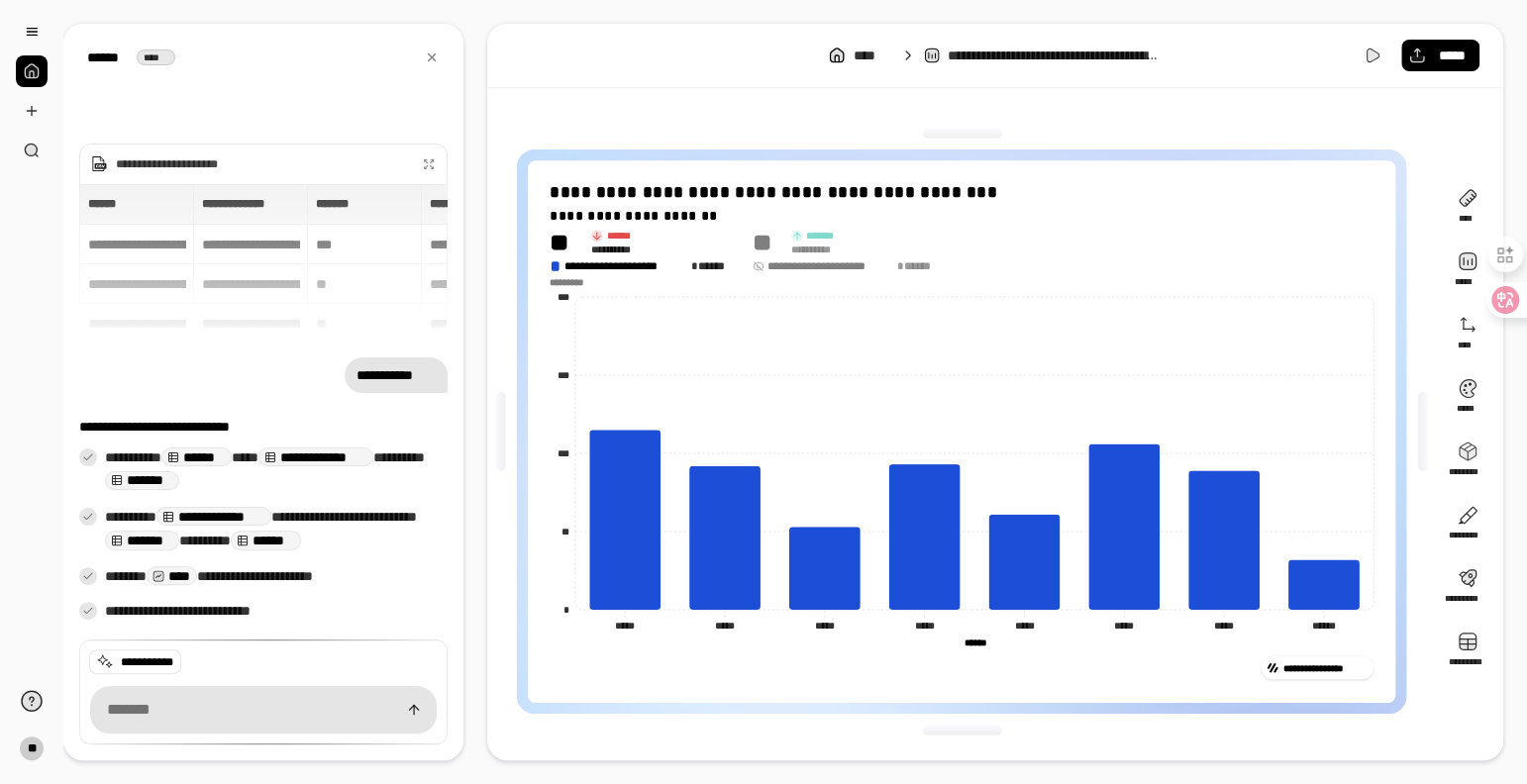 click on "**" at bounding box center [565, 242] 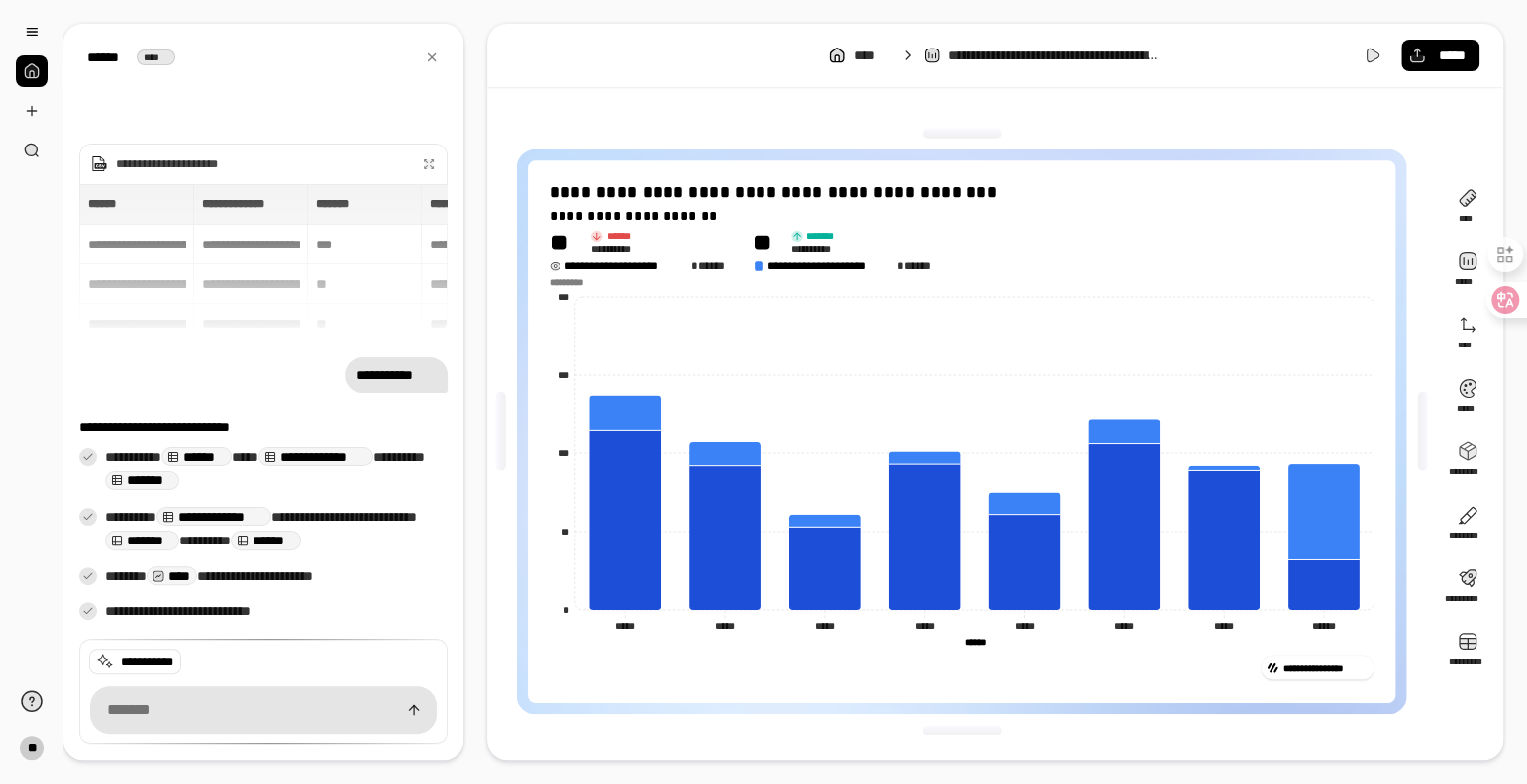 click on "**********" at bounding box center (626, 265) 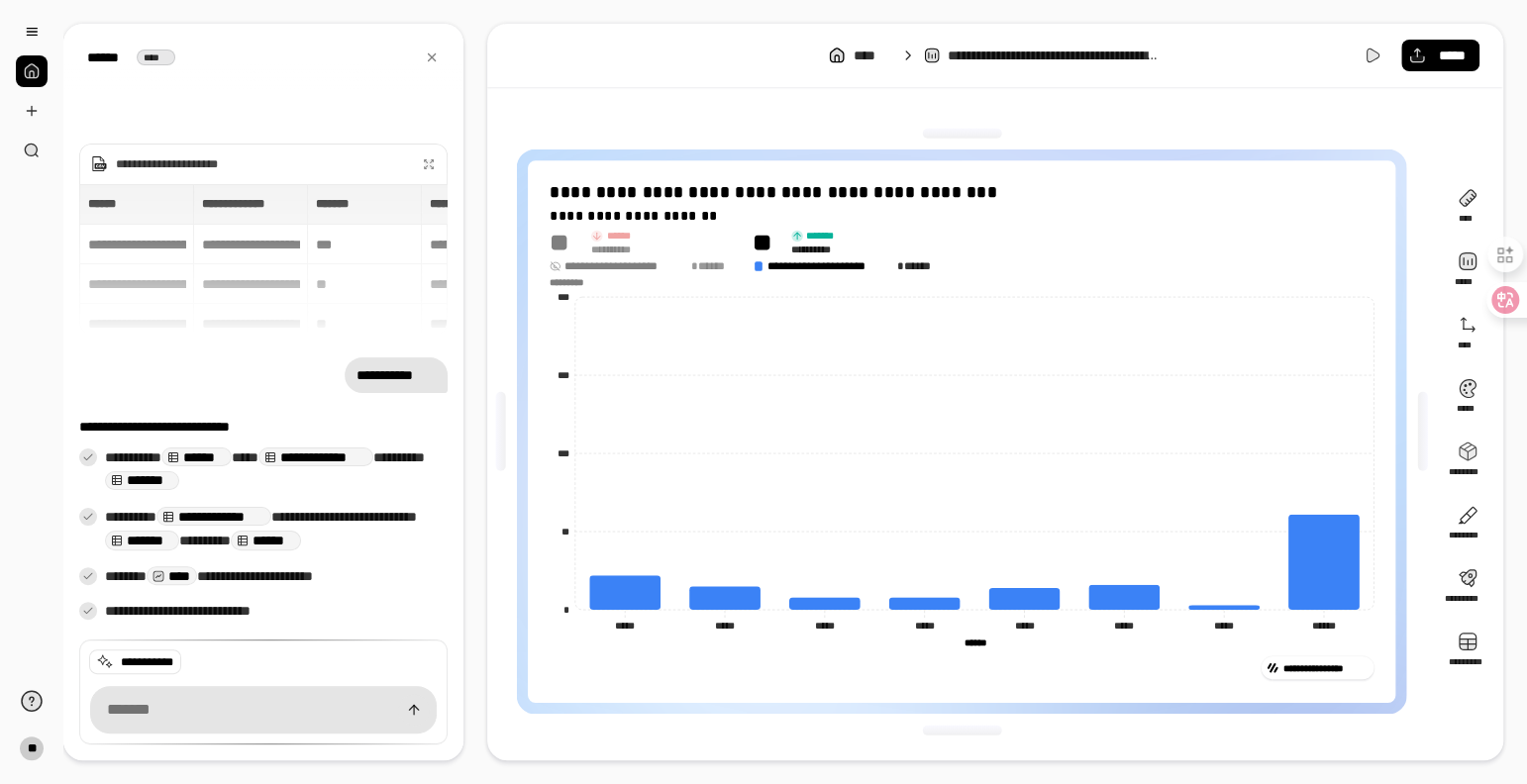 click on "**********" at bounding box center (626, 265) 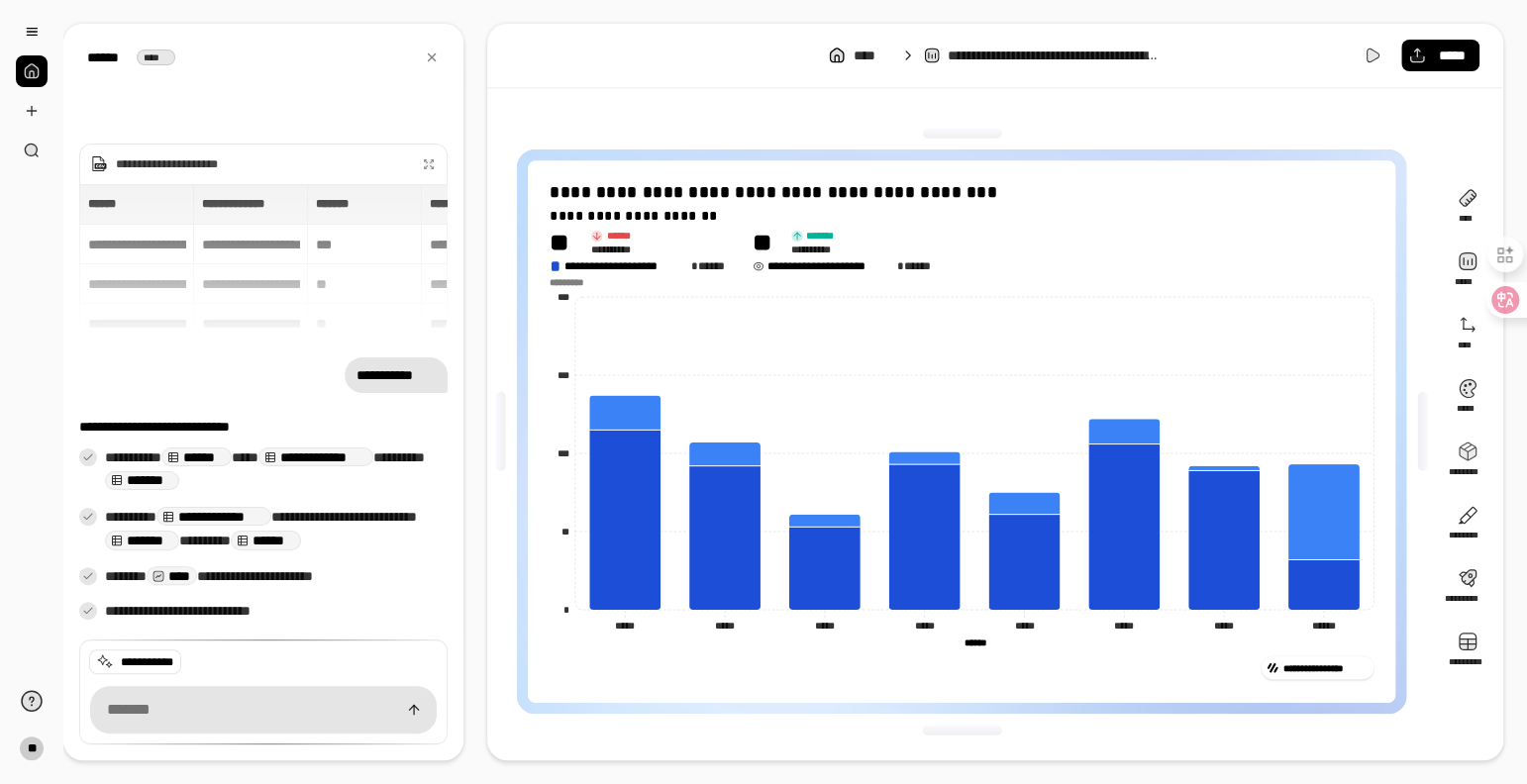 click on "**********" at bounding box center (830, 265) 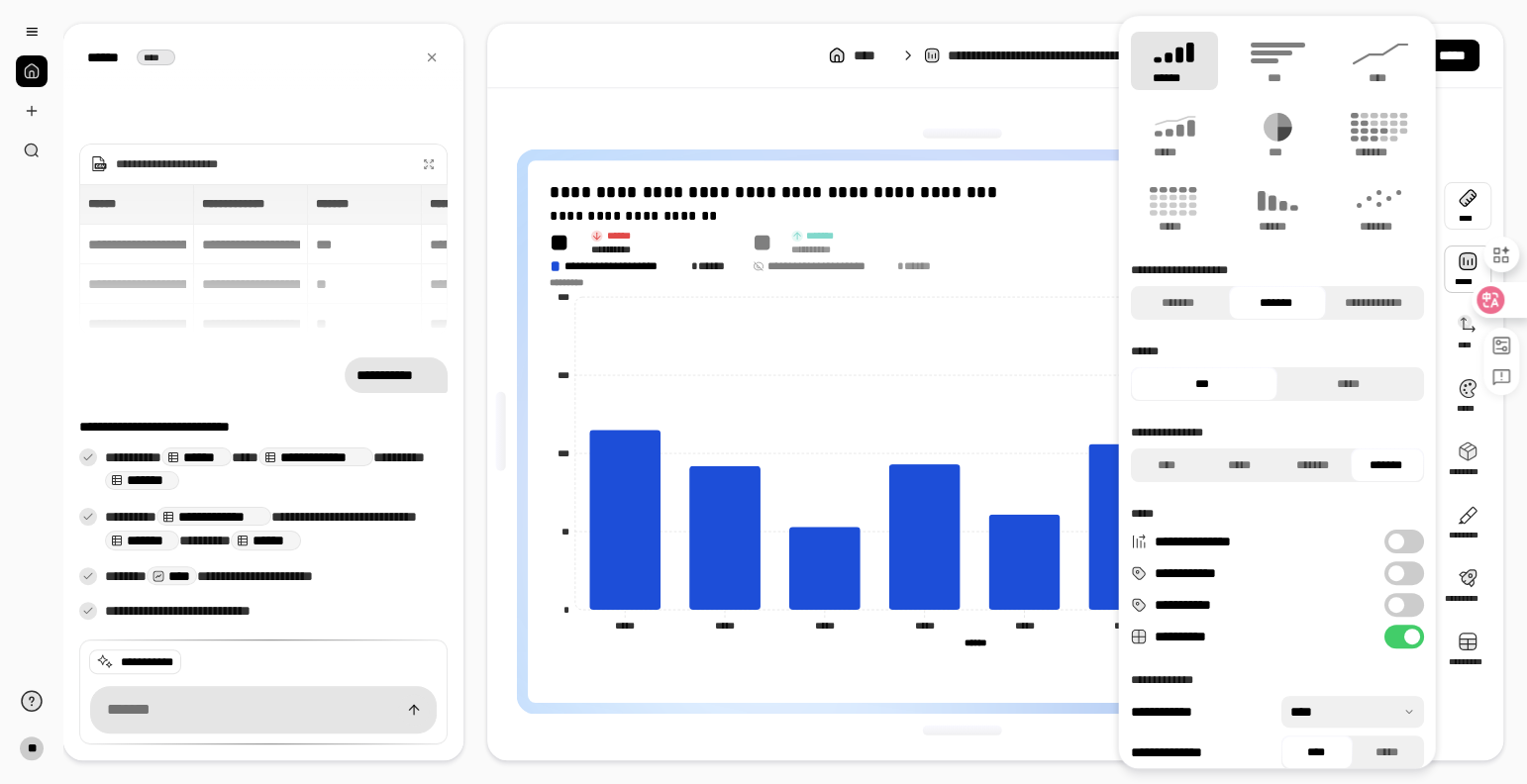 click on "**********" at bounding box center [764, 392] 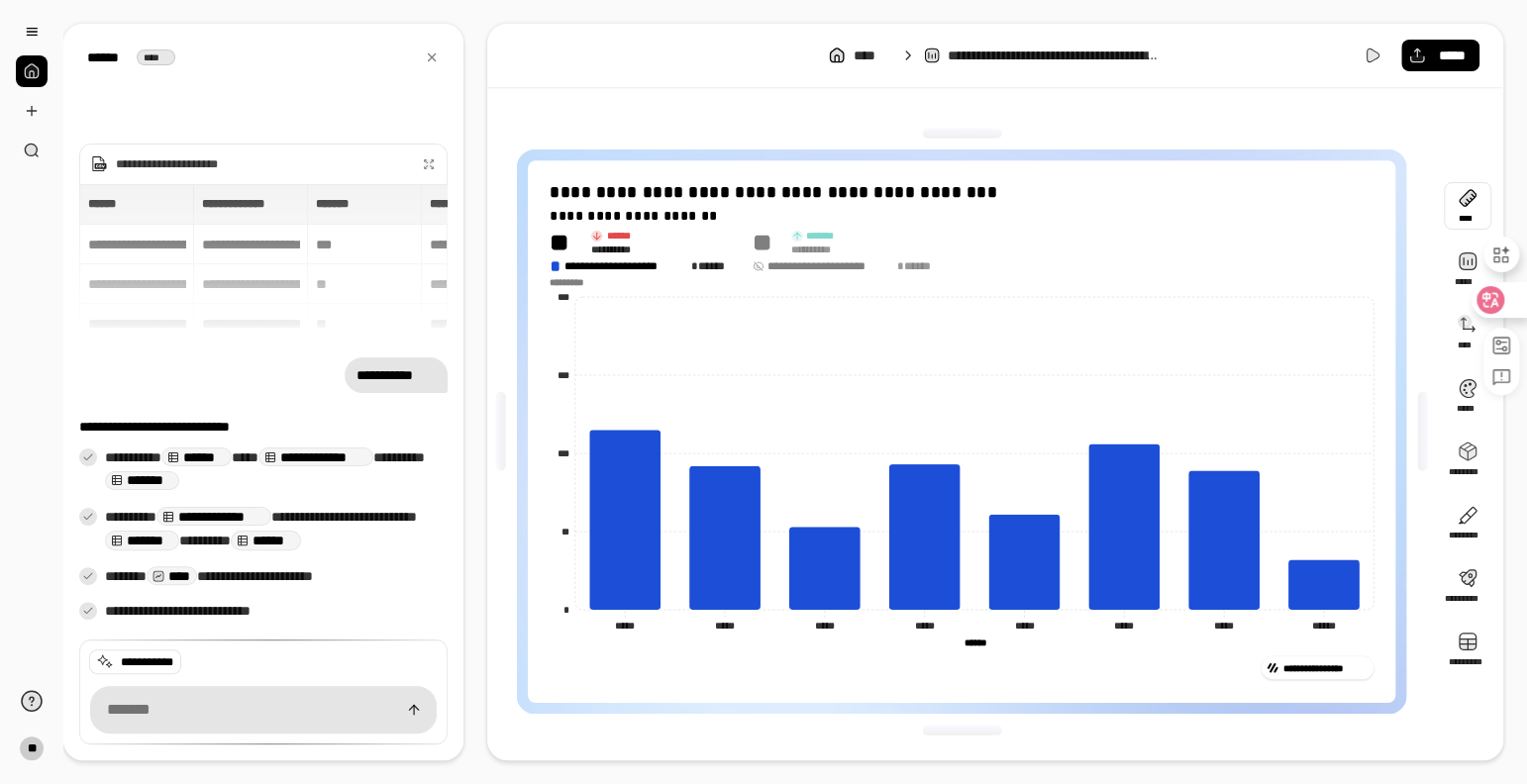 click at bounding box center (1498, 300) 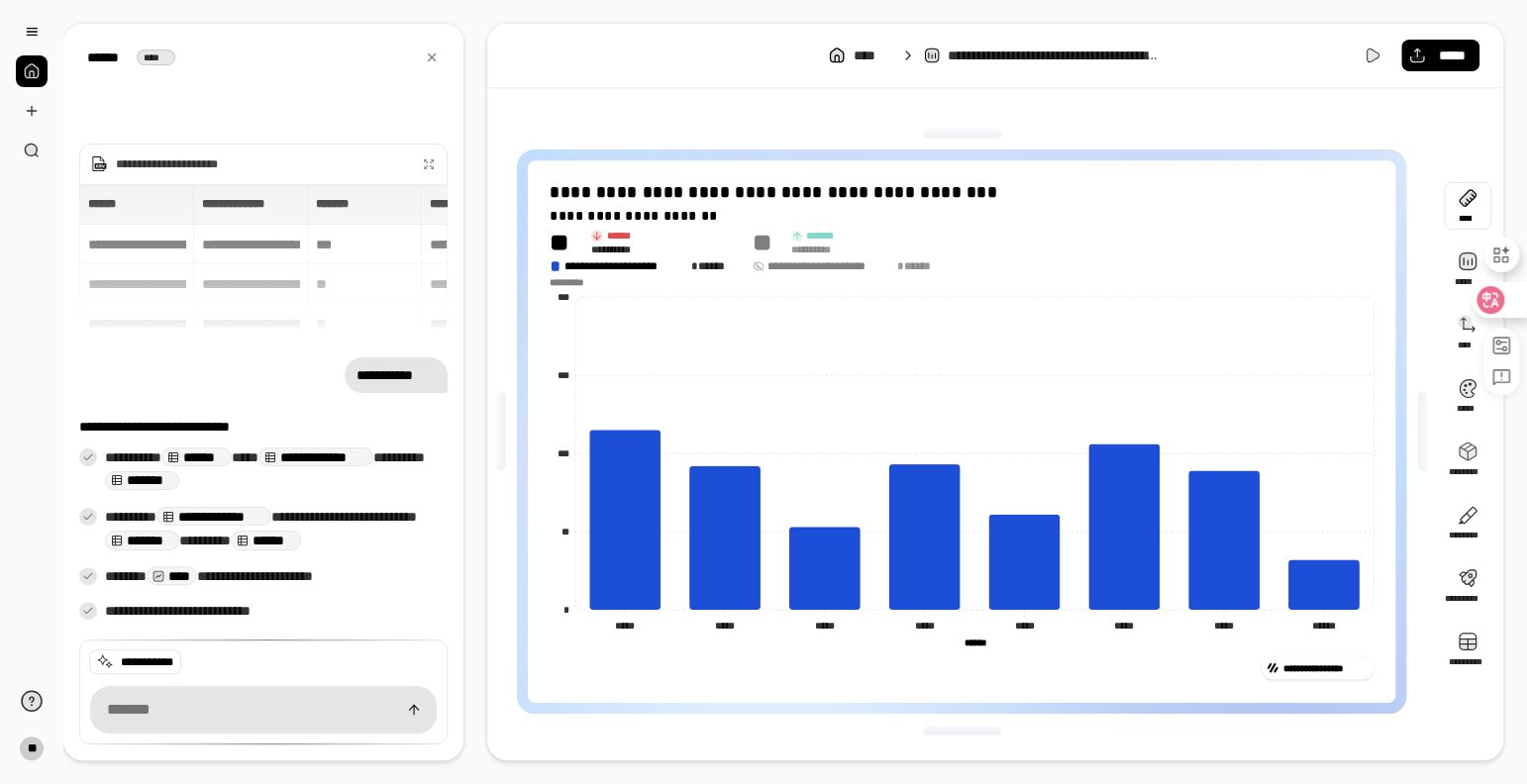click 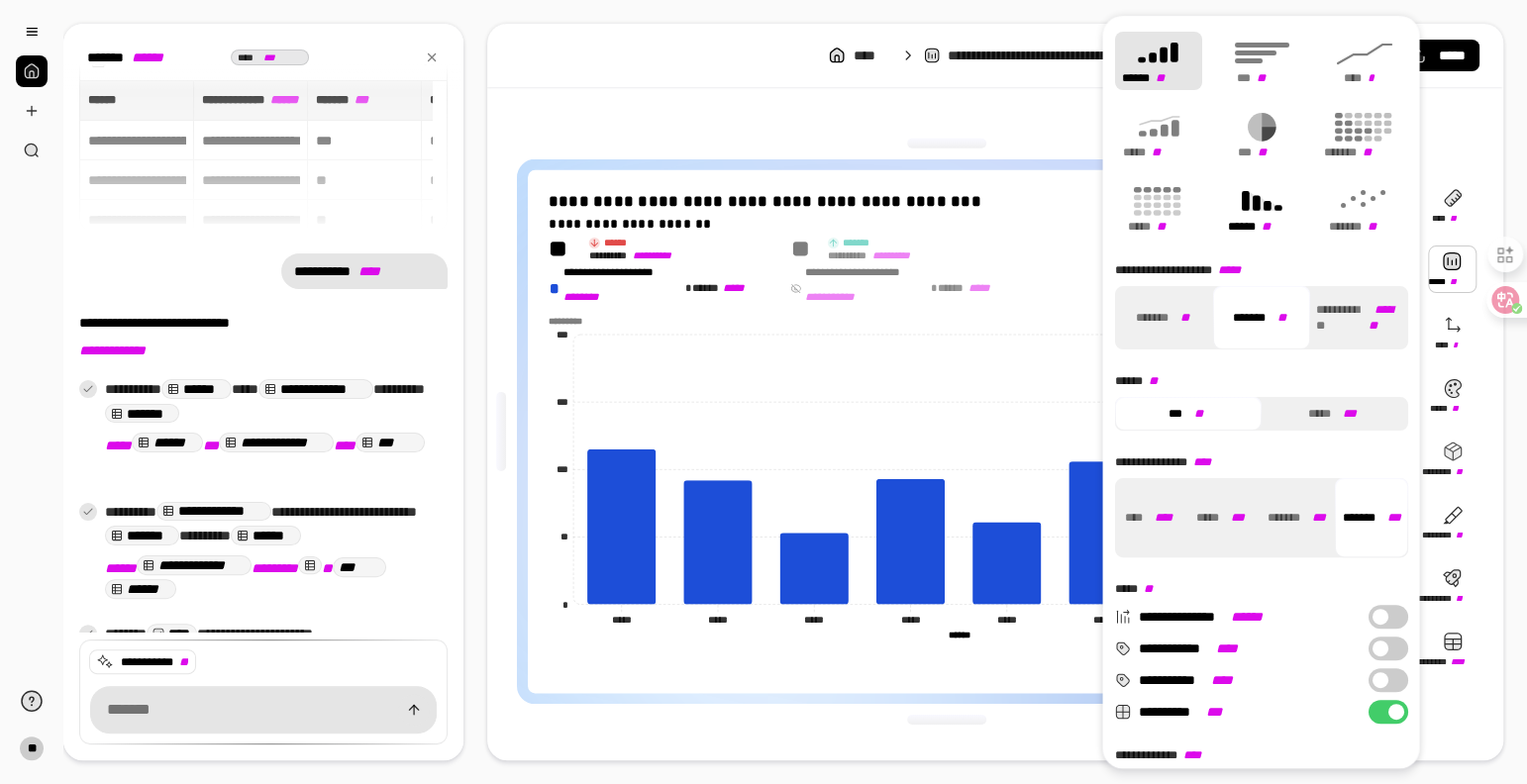 click 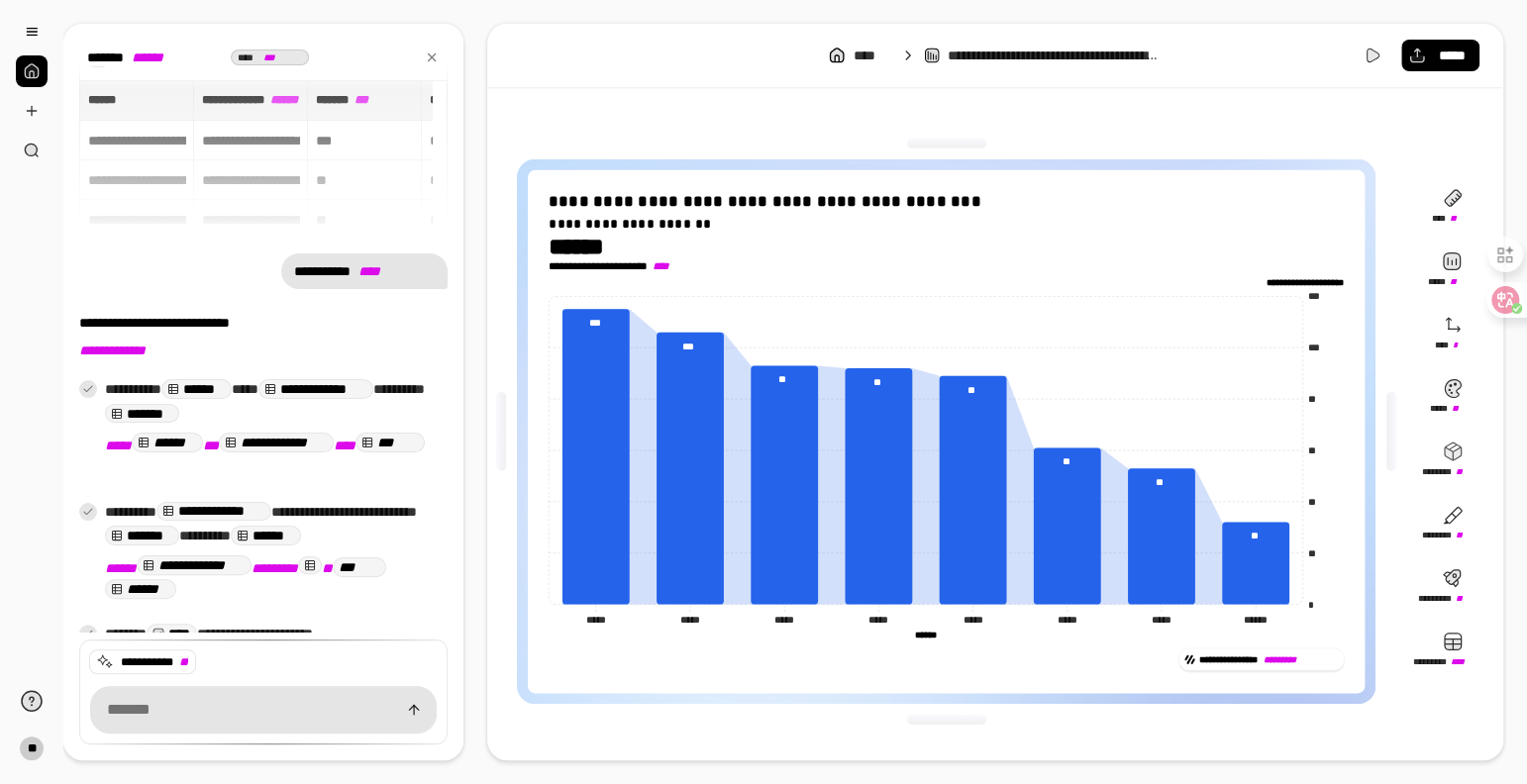 drag, startPoint x: 542, startPoint y: 258, endPoint x: 570, endPoint y: 272, distance: 31.304952 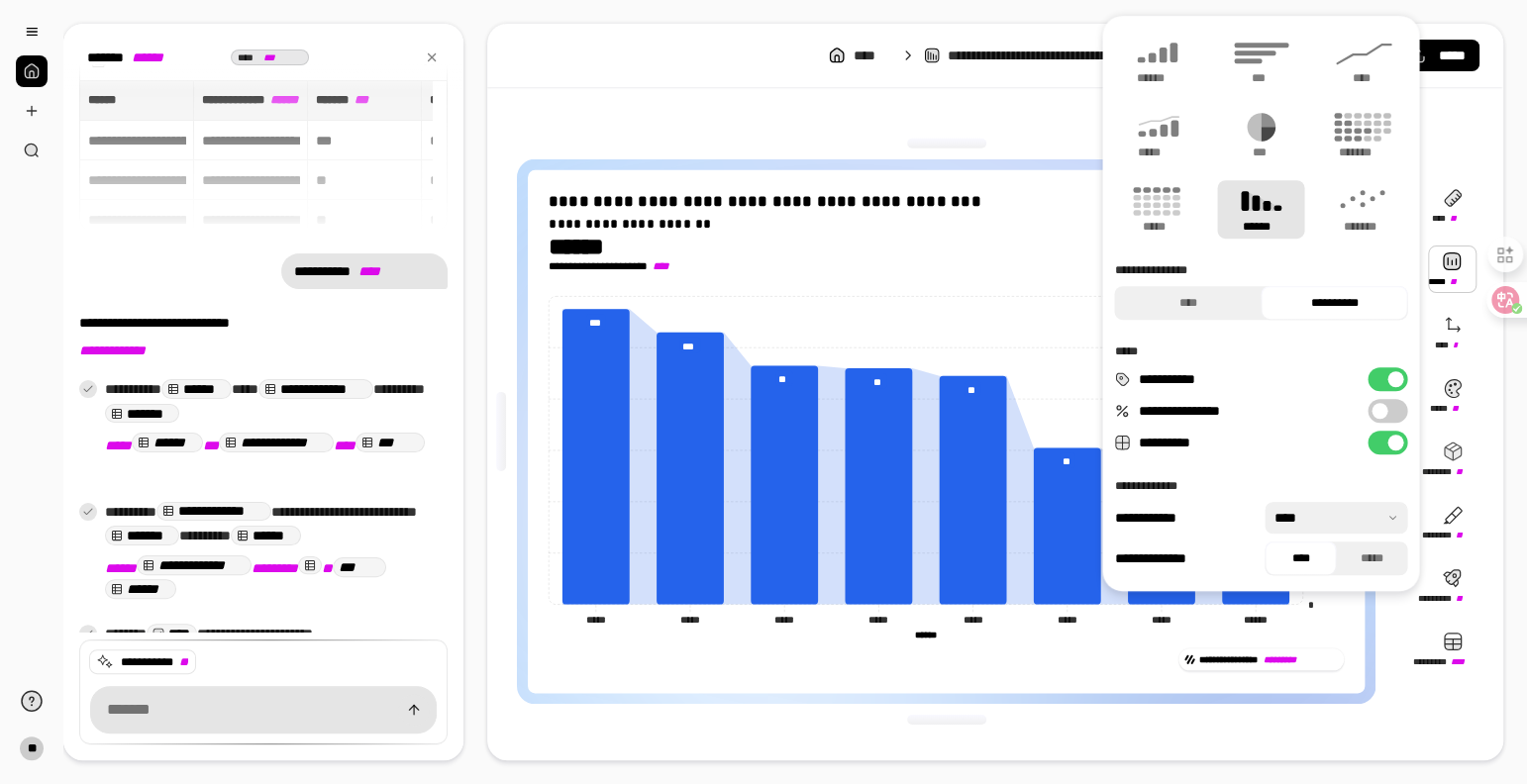 click at bounding box center (1452, 269) 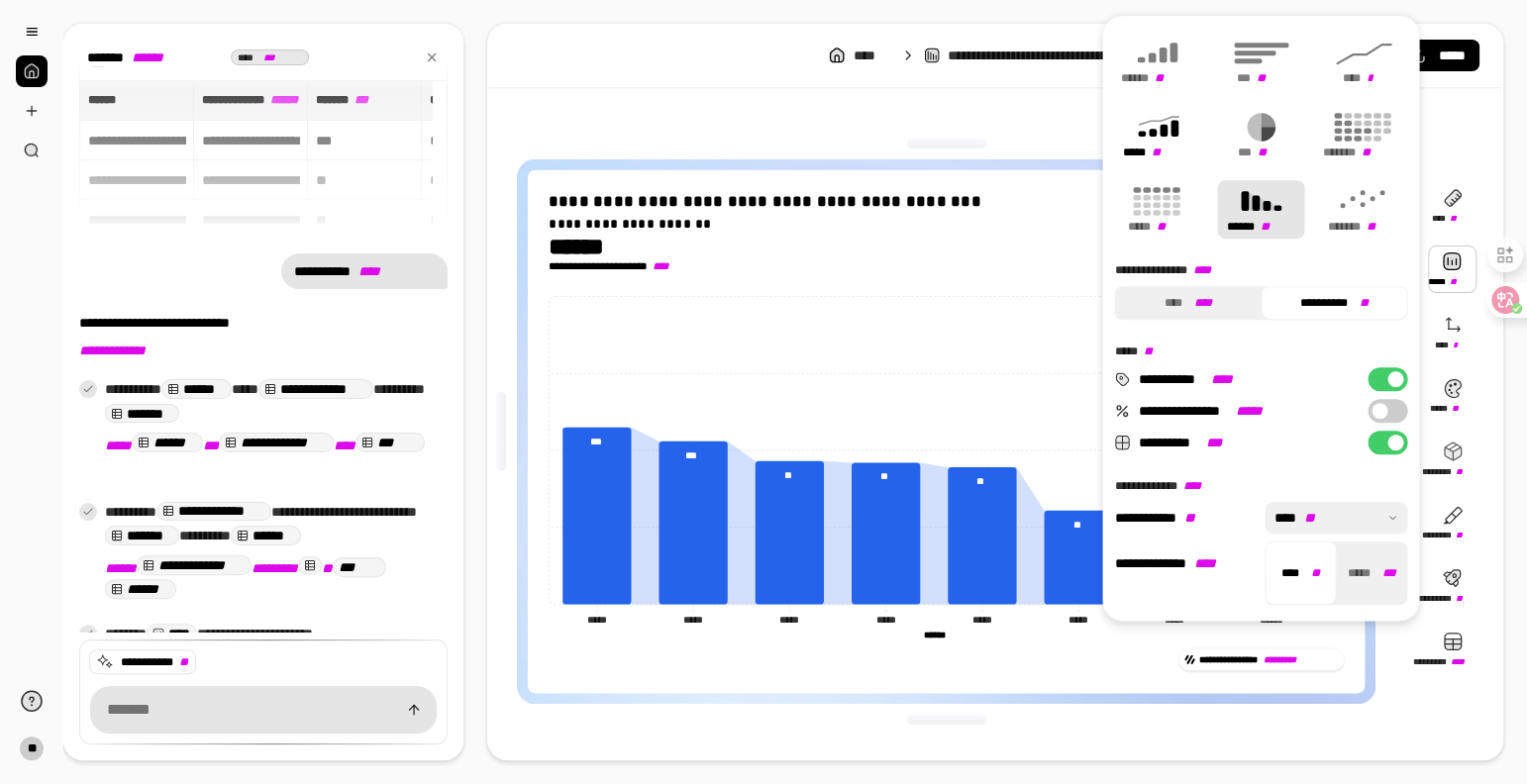 click 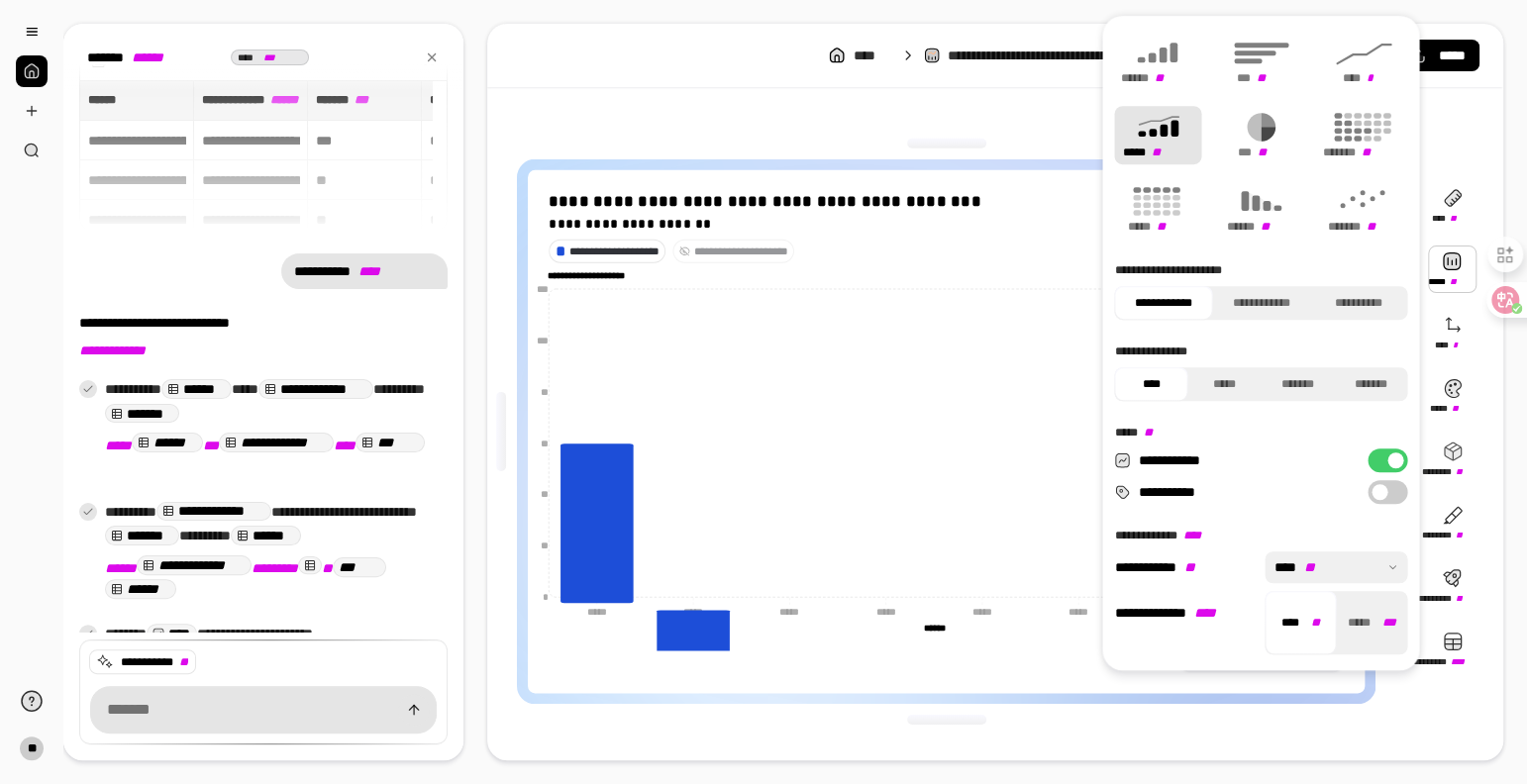 type on "**********" 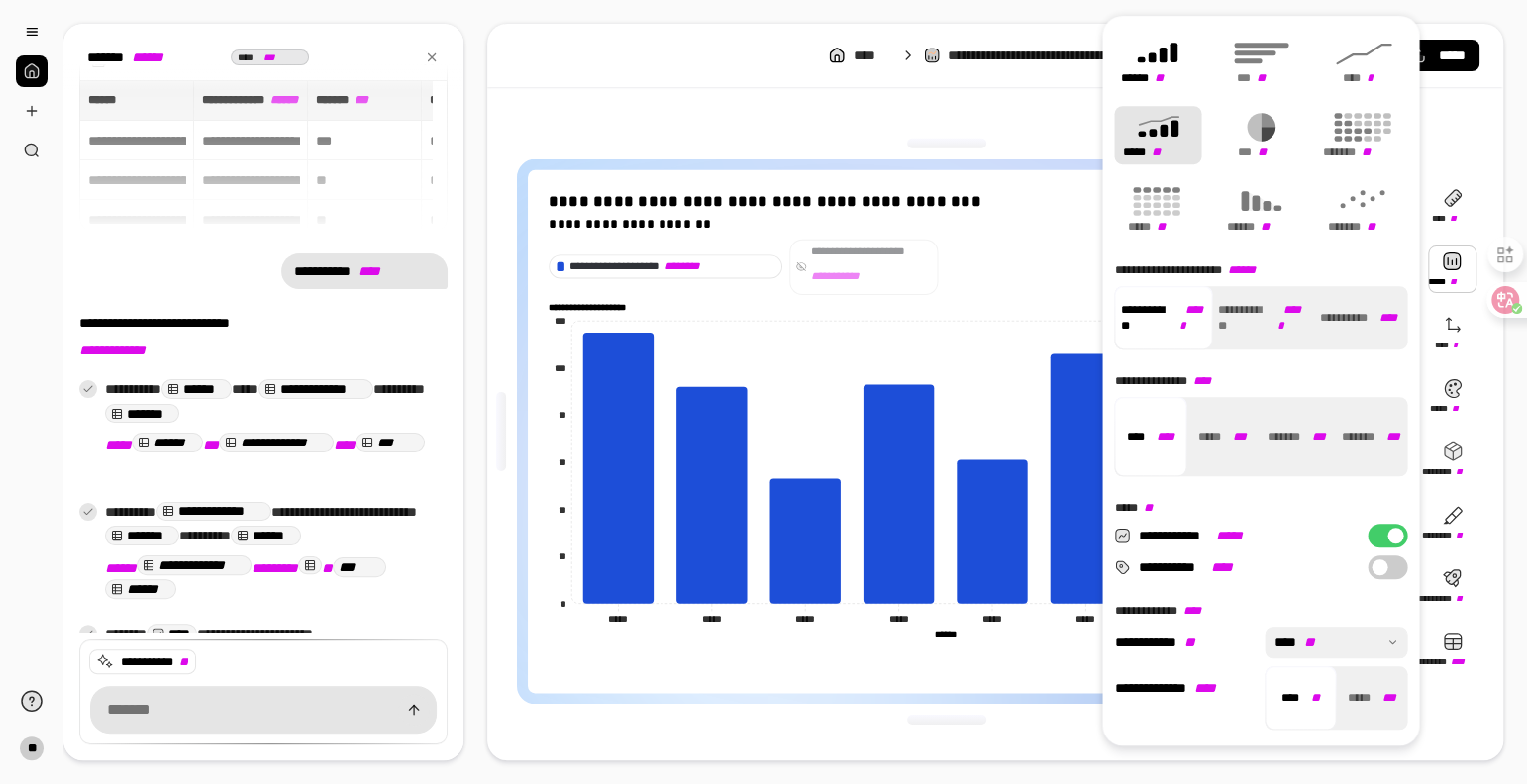 click on "******    **" at bounding box center (1158, 78) 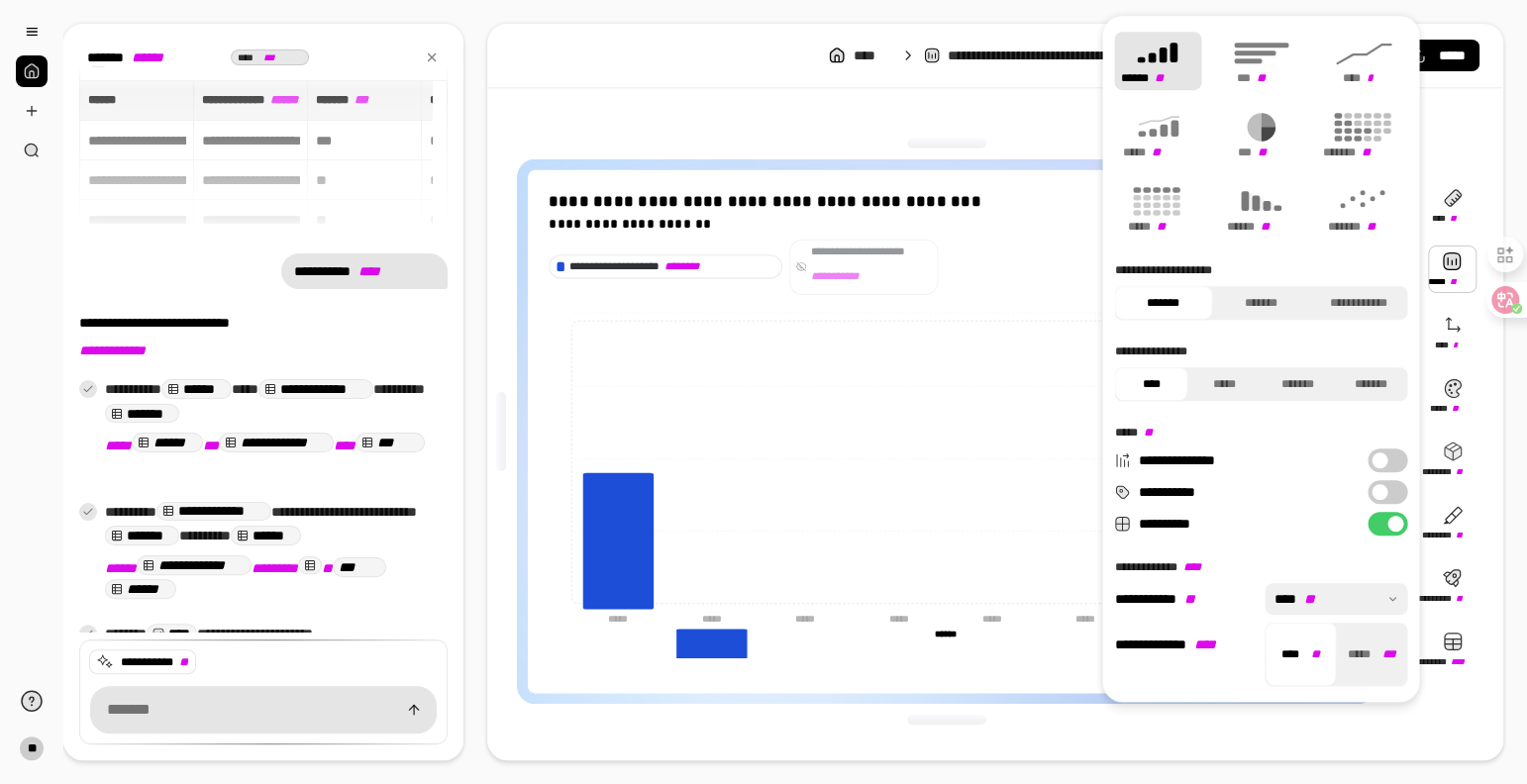 type 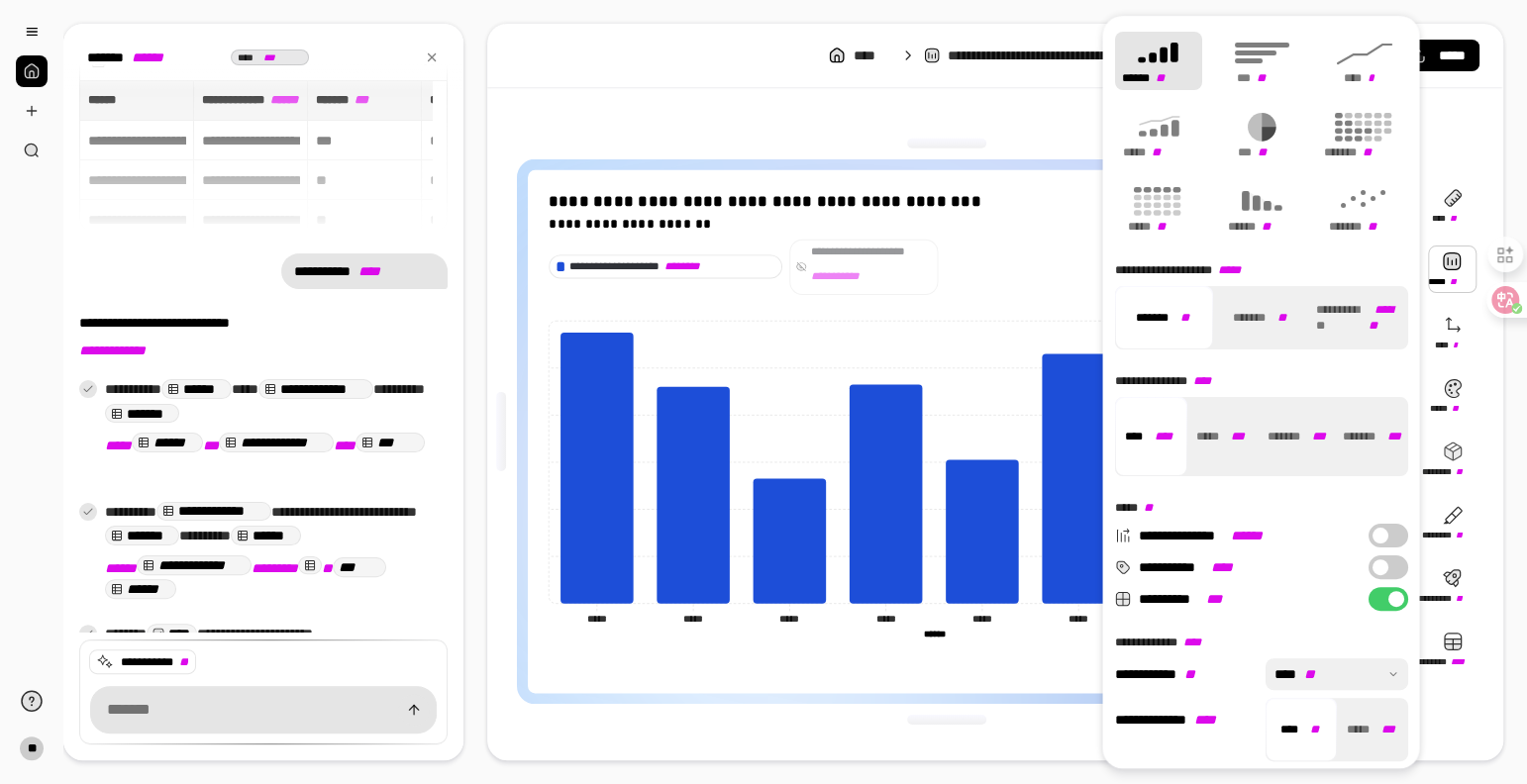 click on "**********" at bounding box center (946, 266) 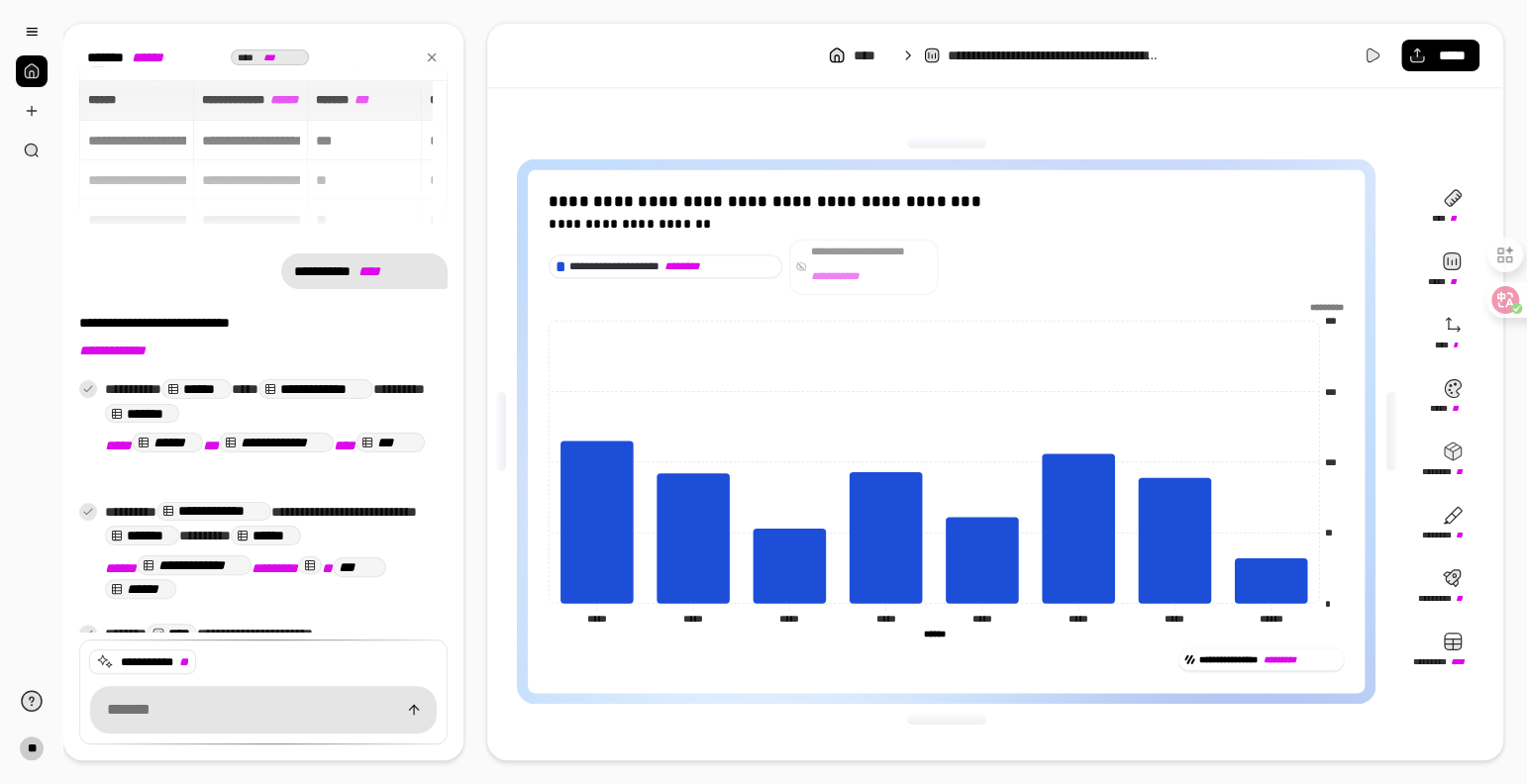 click 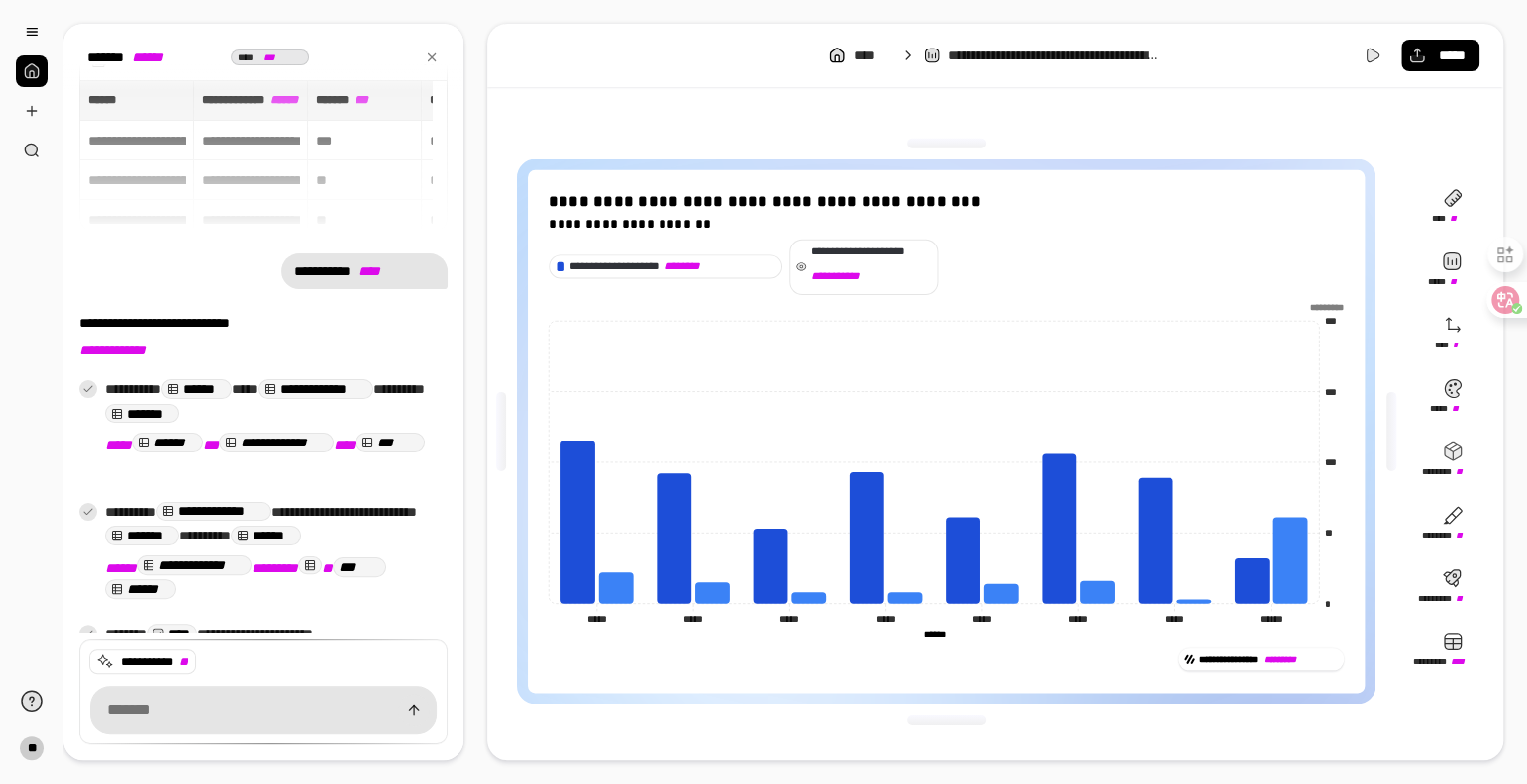 click 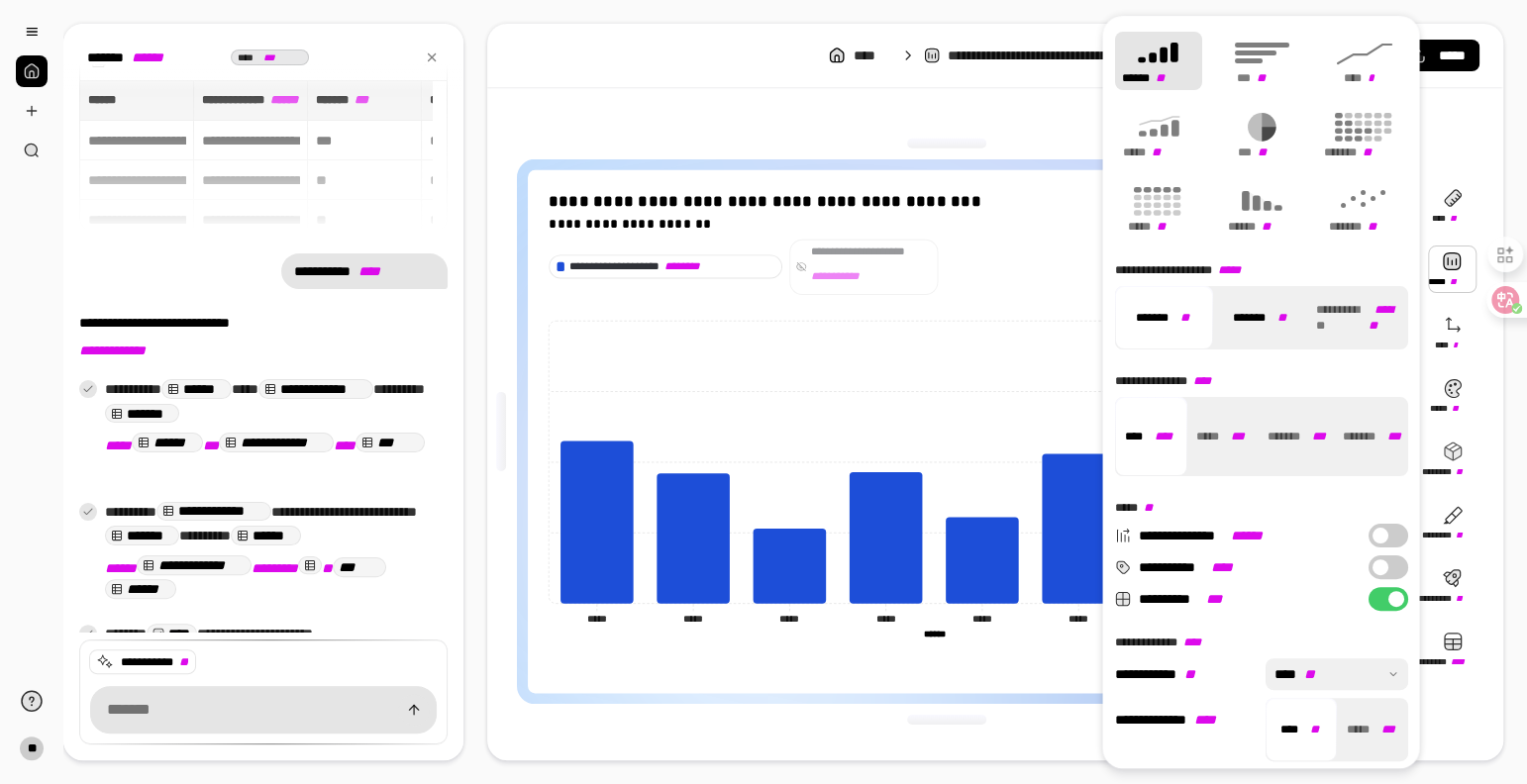 click on "**" at bounding box center [1281, 318] 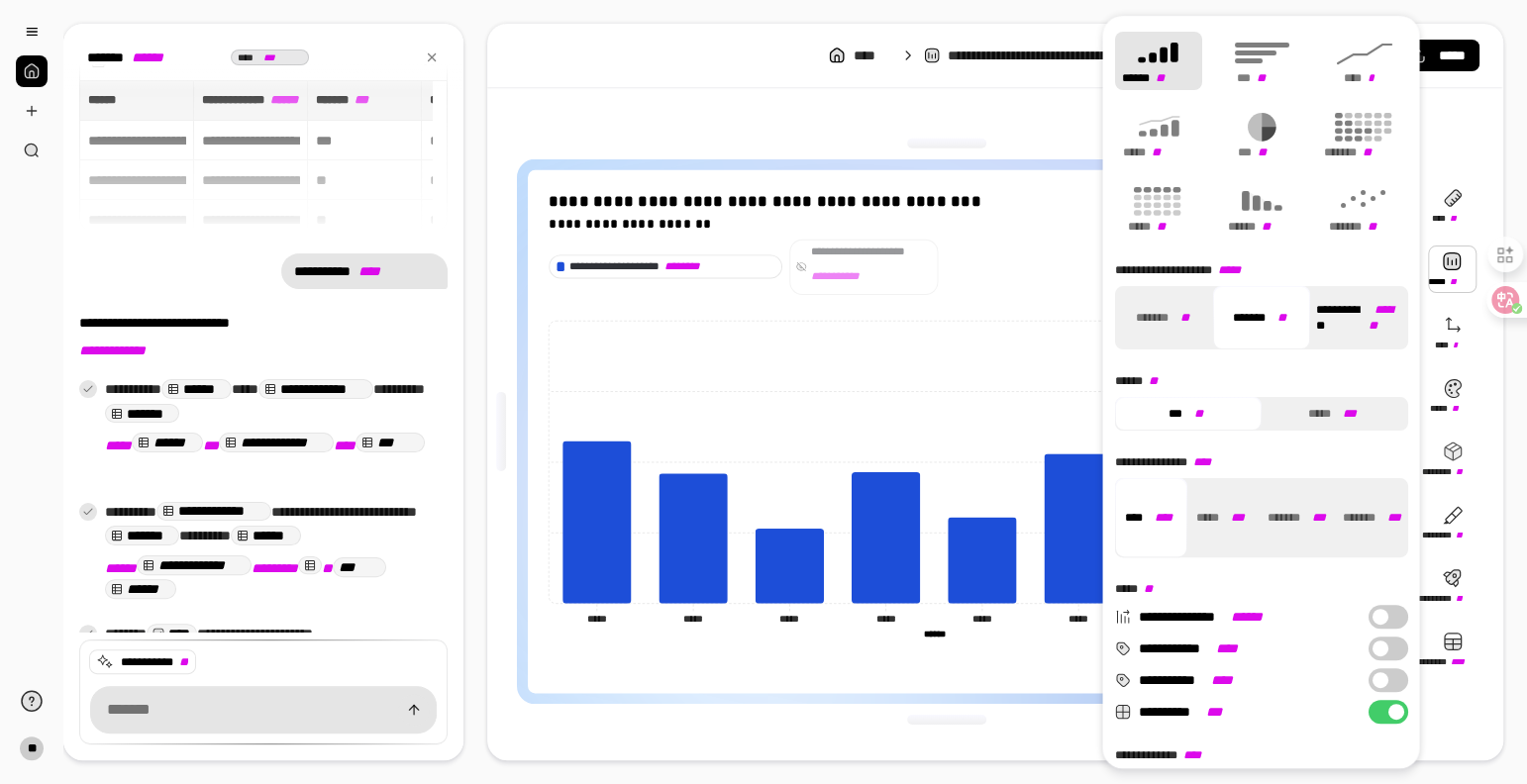 click on "**********" at bounding box center (1357, 318) 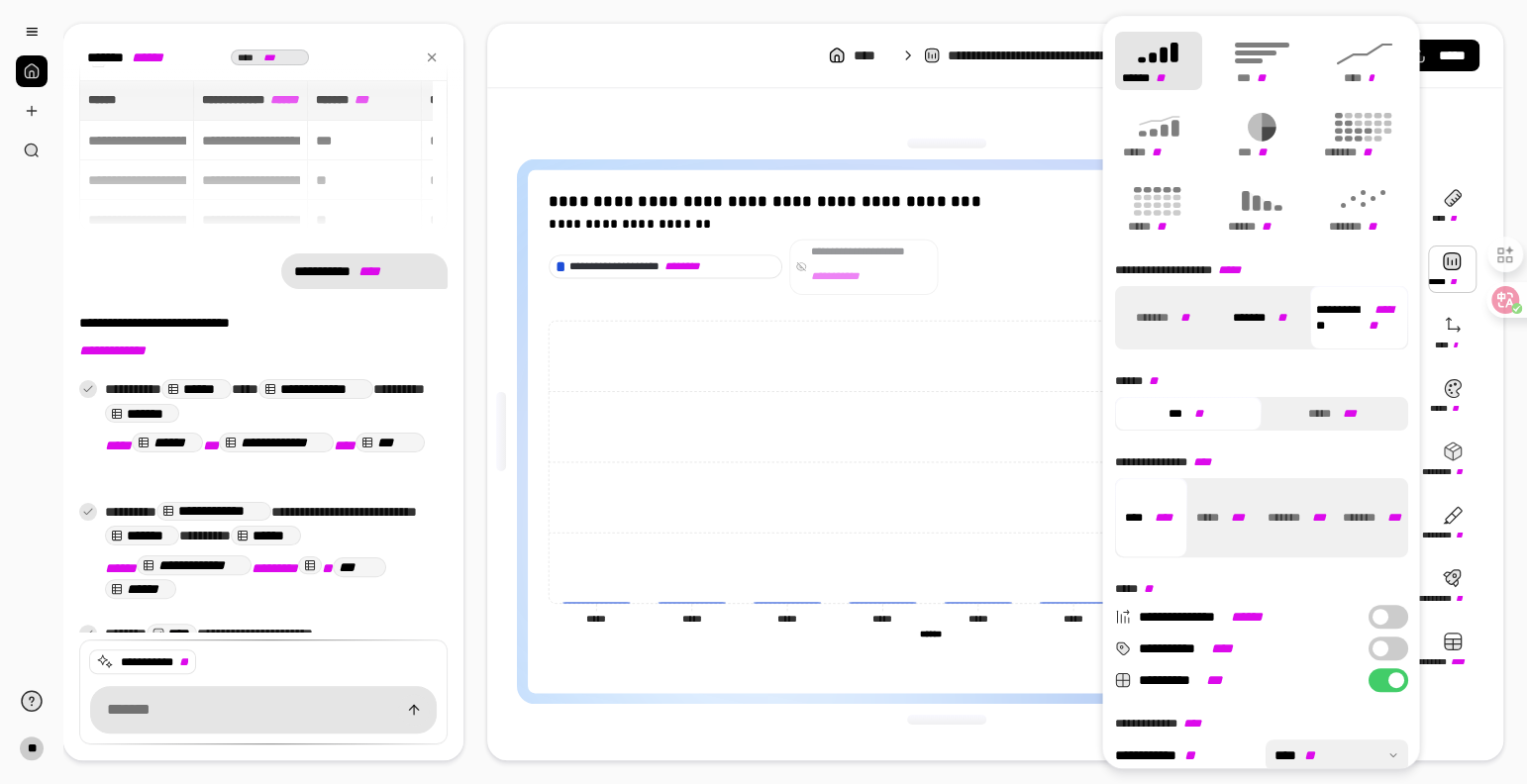 click on "**" at bounding box center [1281, 318] 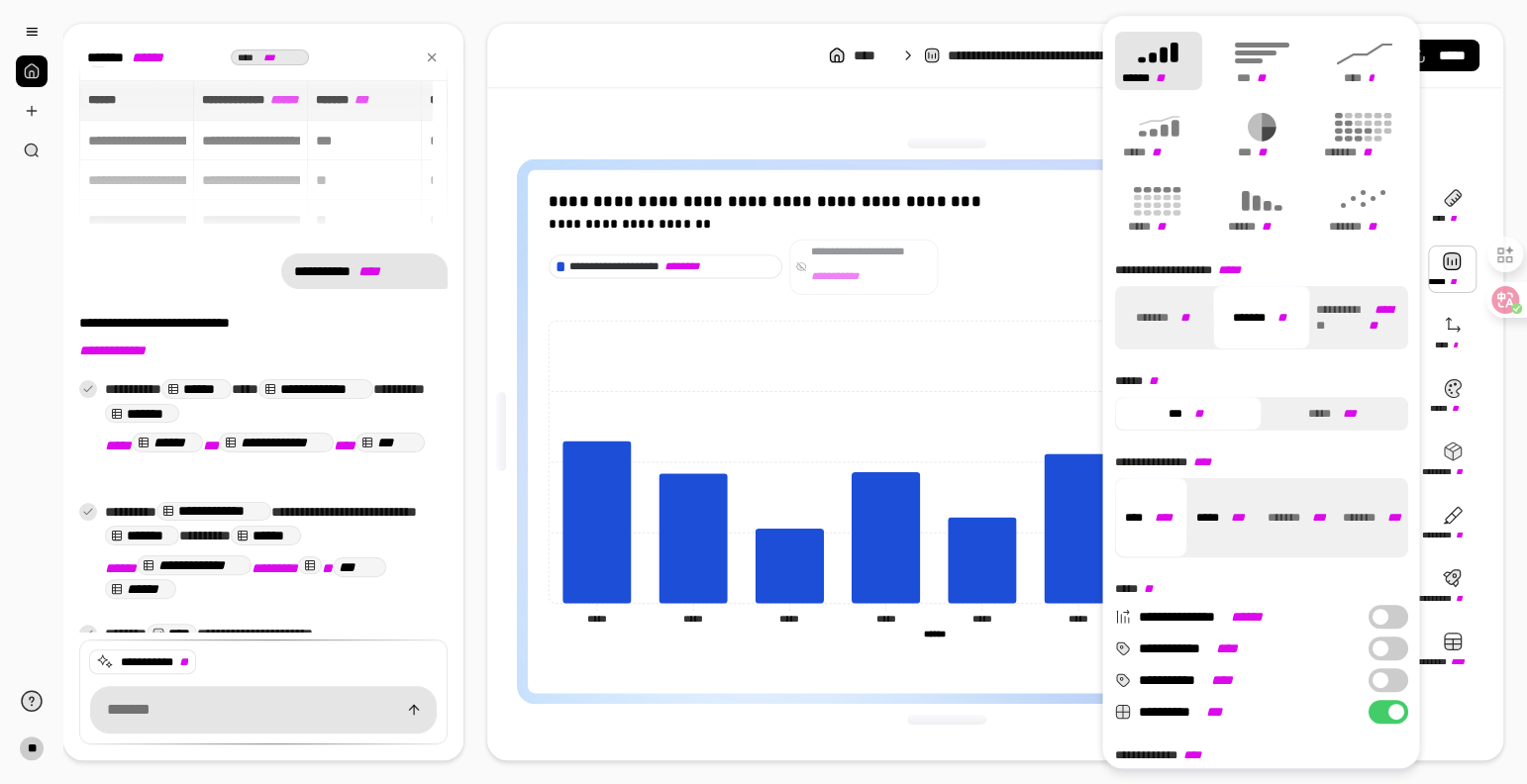 click on "***" at bounding box center [1237, 518] 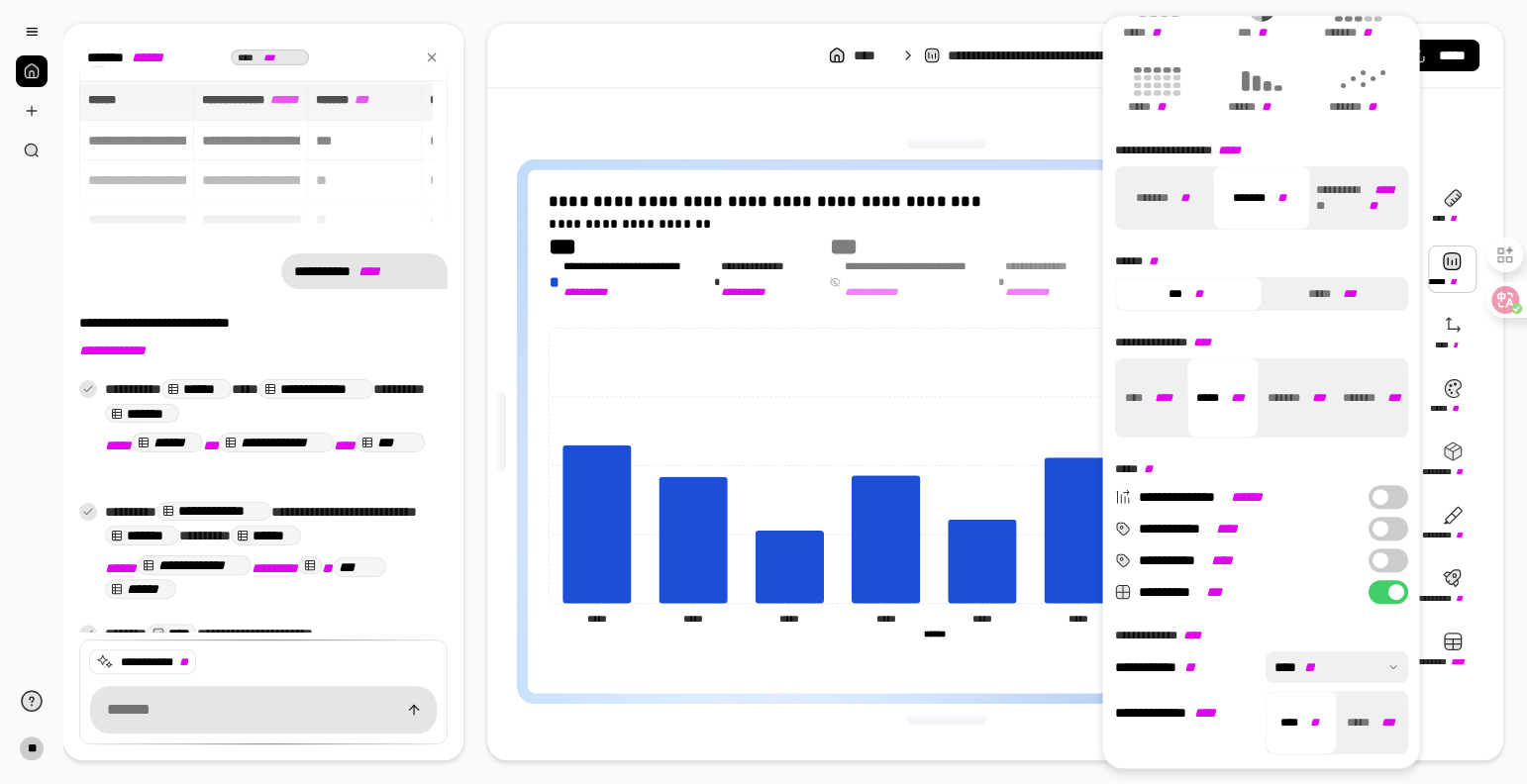 scroll, scrollTop: 121, scrollLeft: 0, axis: vertical 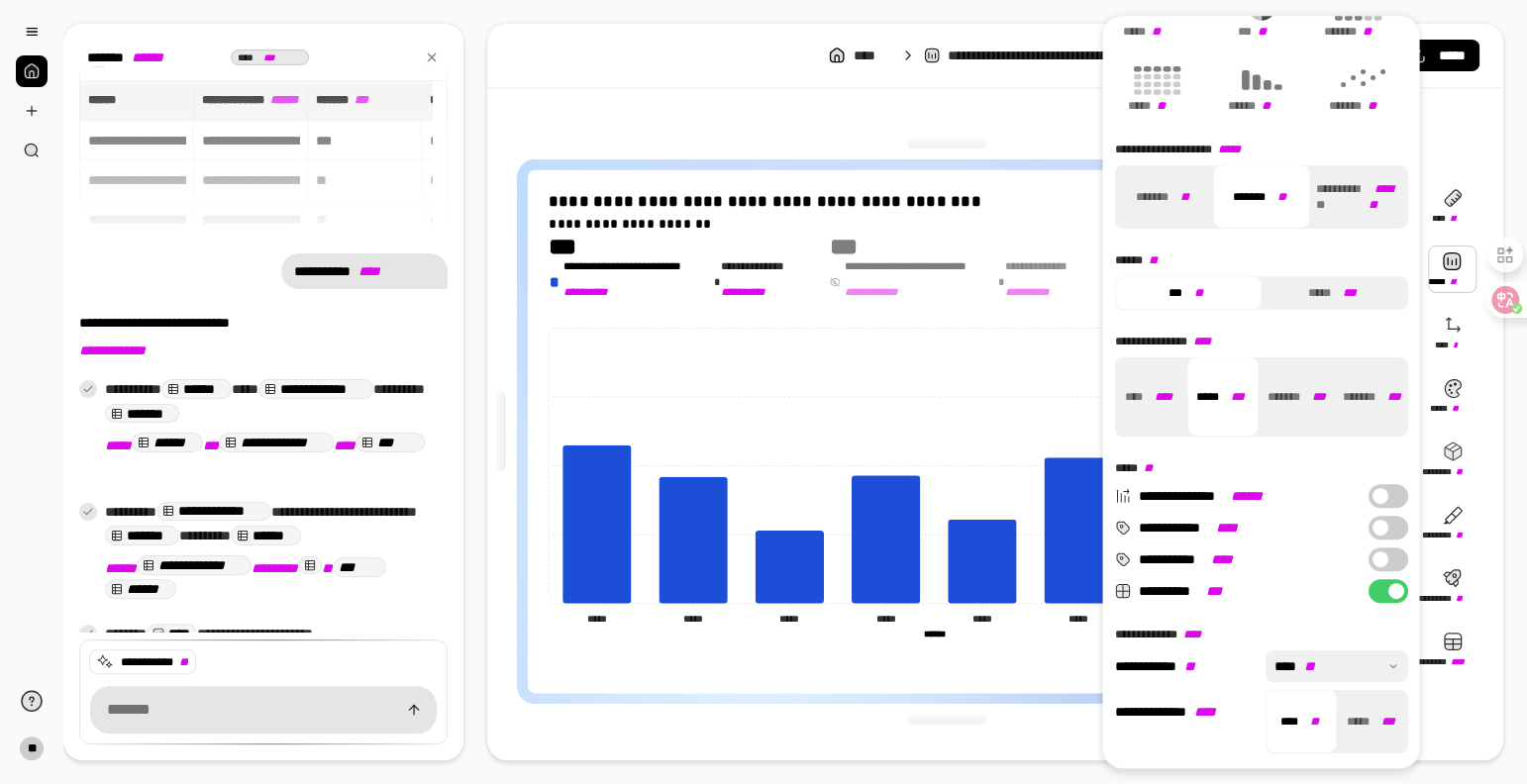 click at bounding box center (1379, 559) 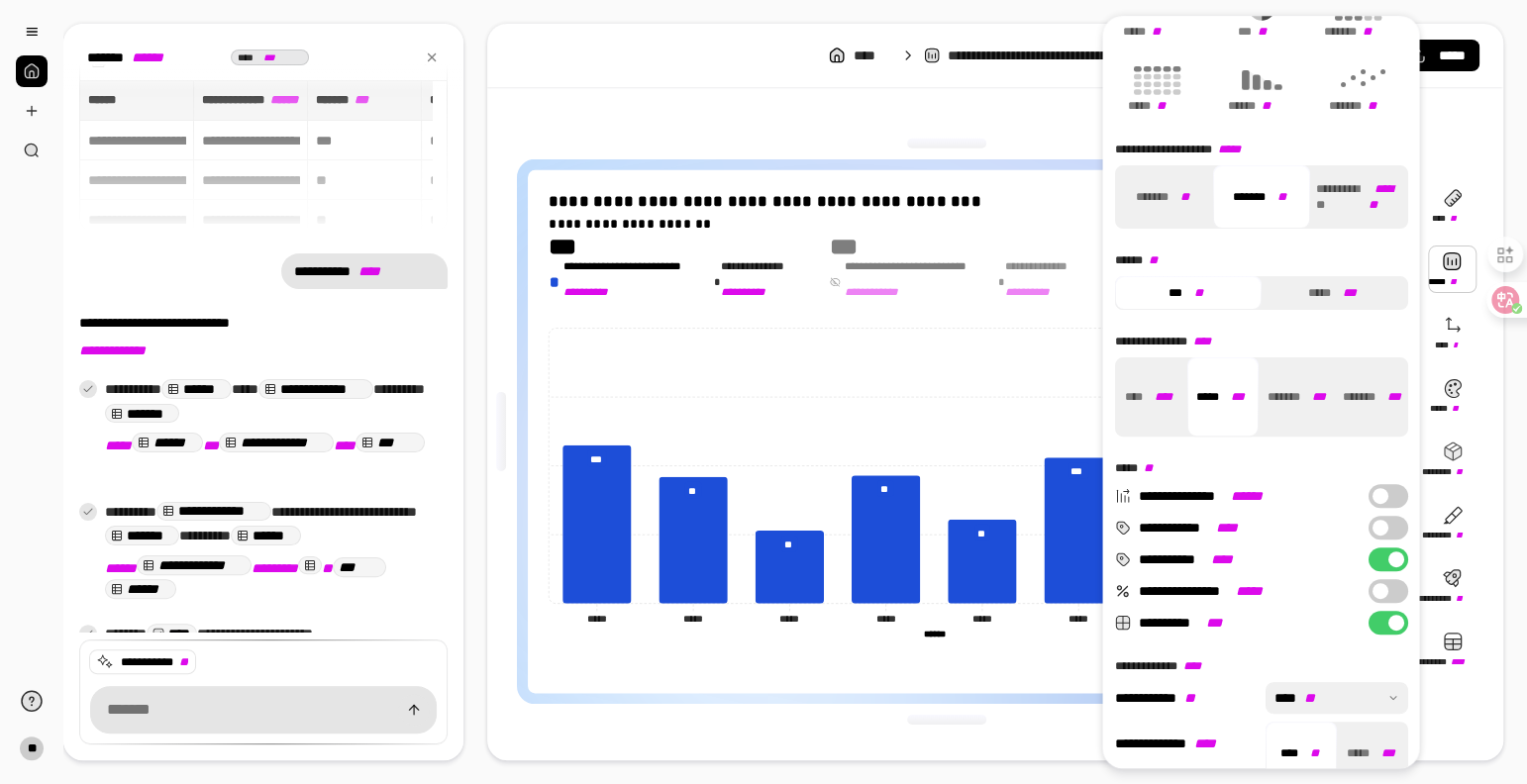 click on "**********" at bounding box center (946, 432) 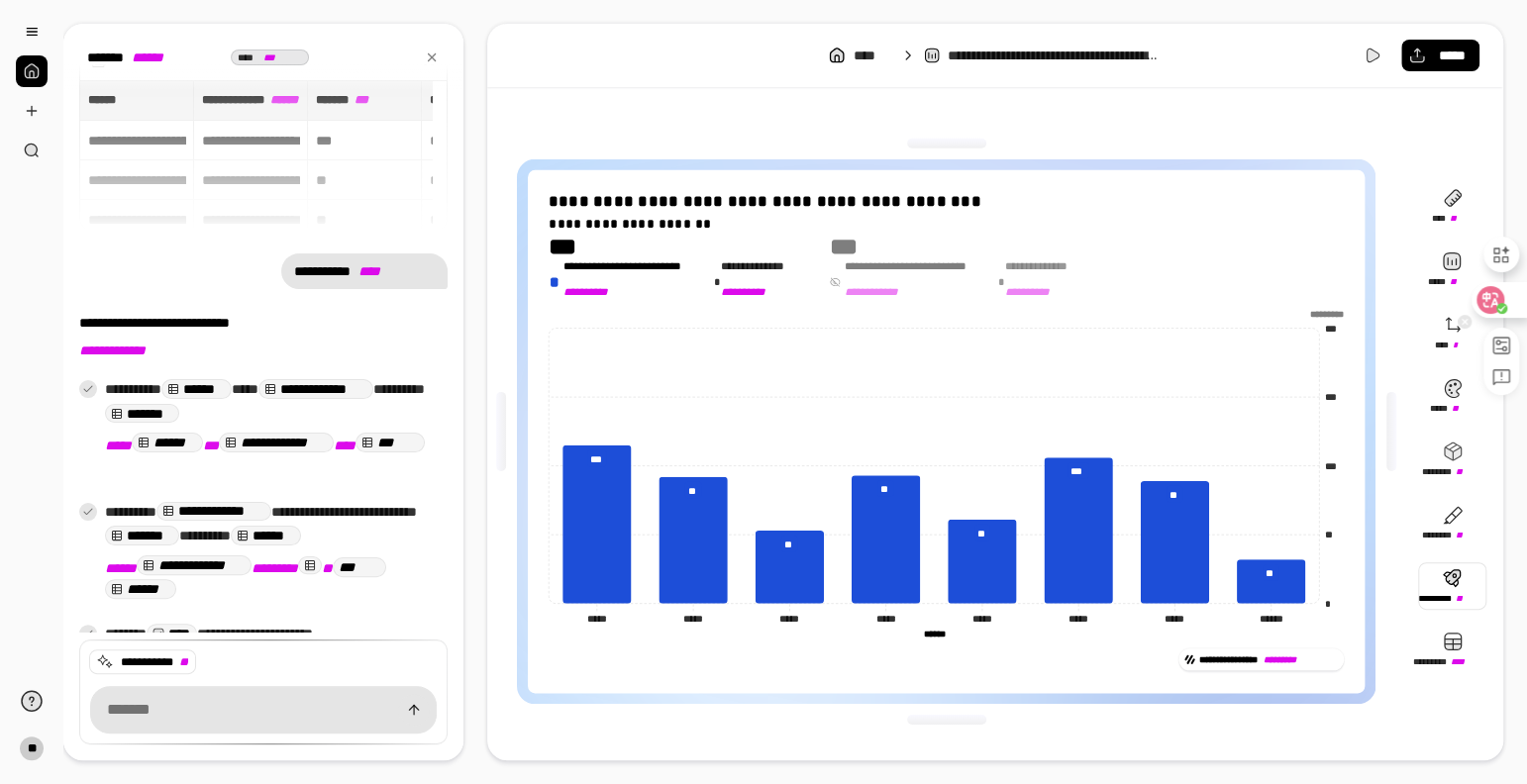 click at bounding box center [1498, 300] 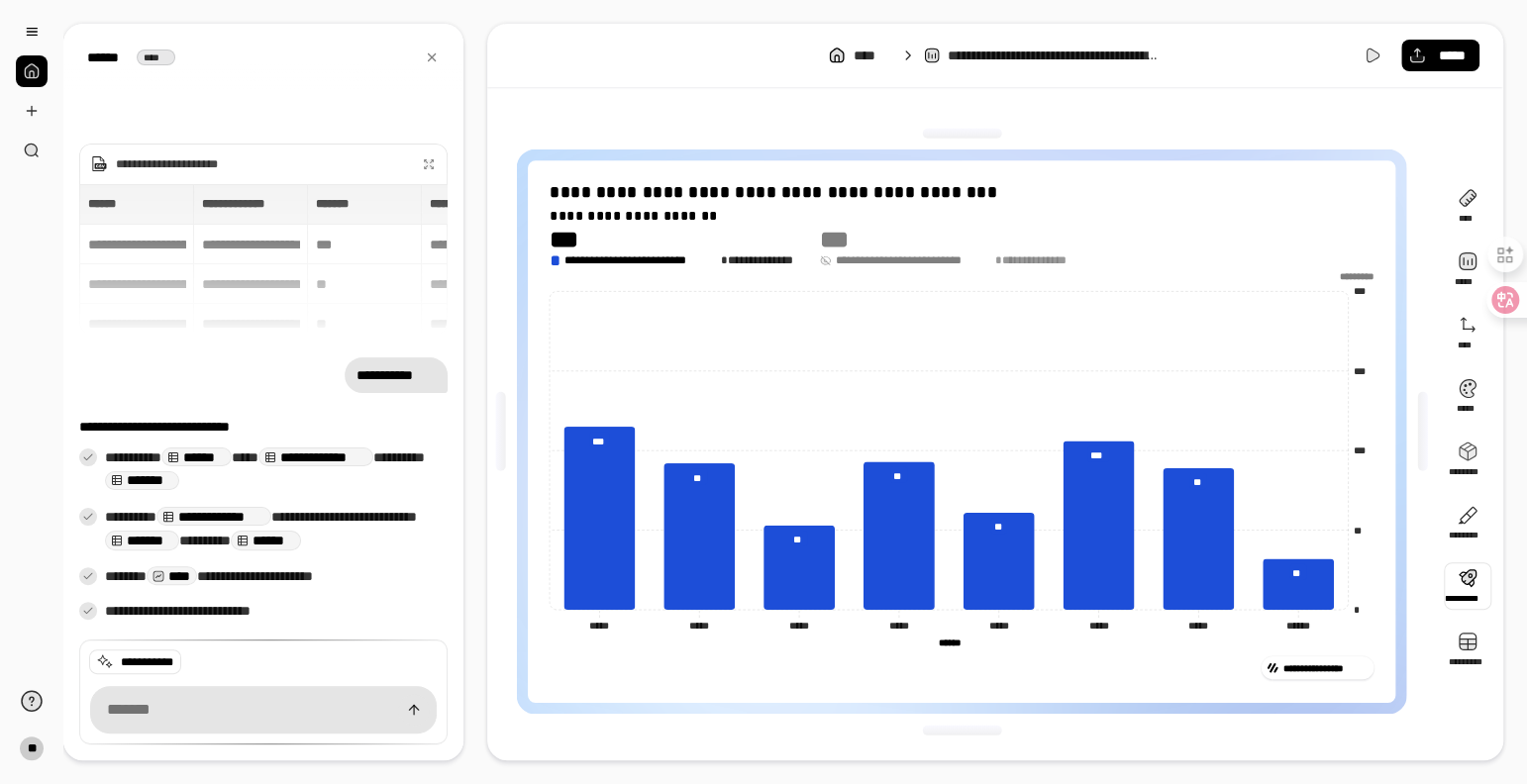 type 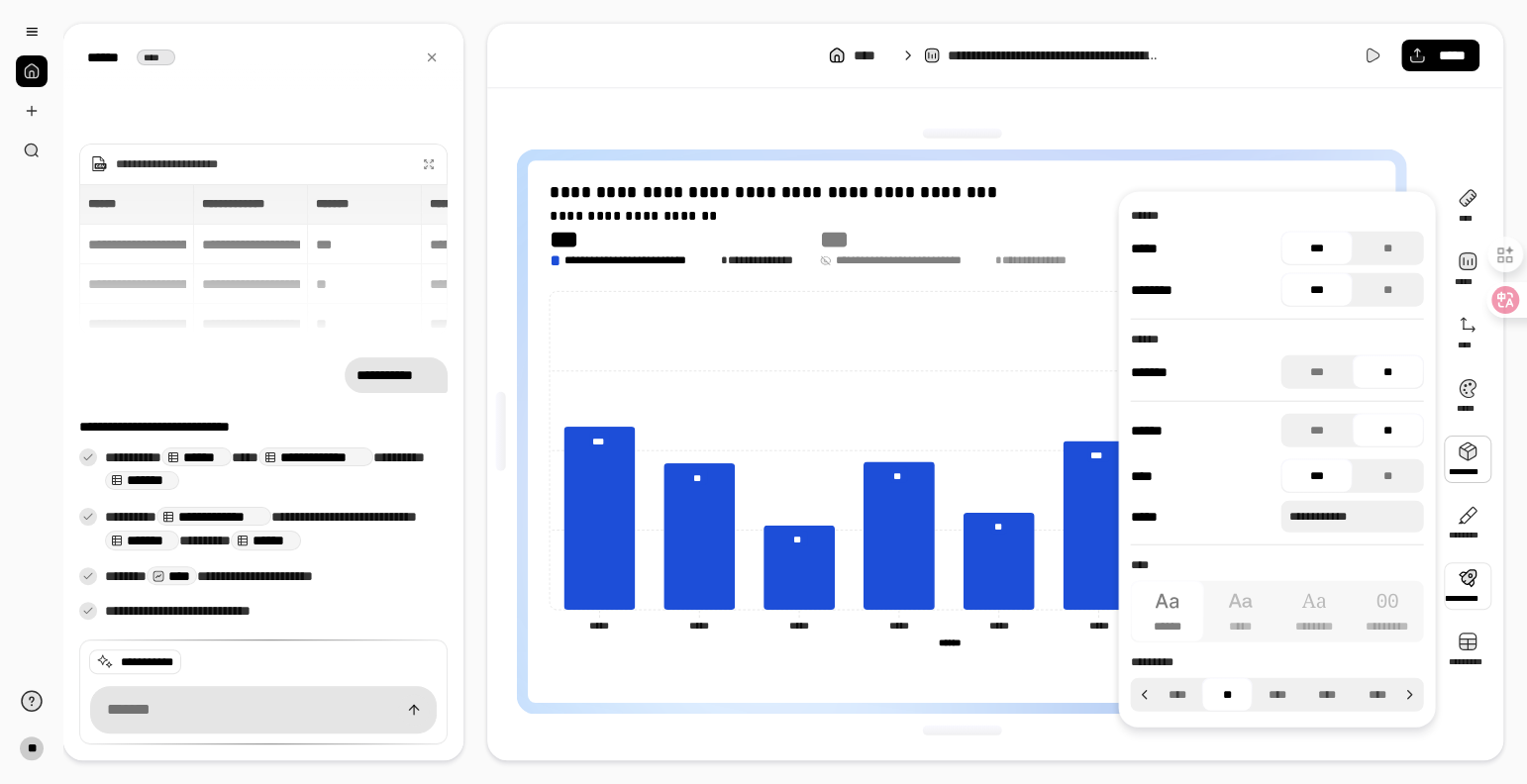 click at bounding box center [962, 730] 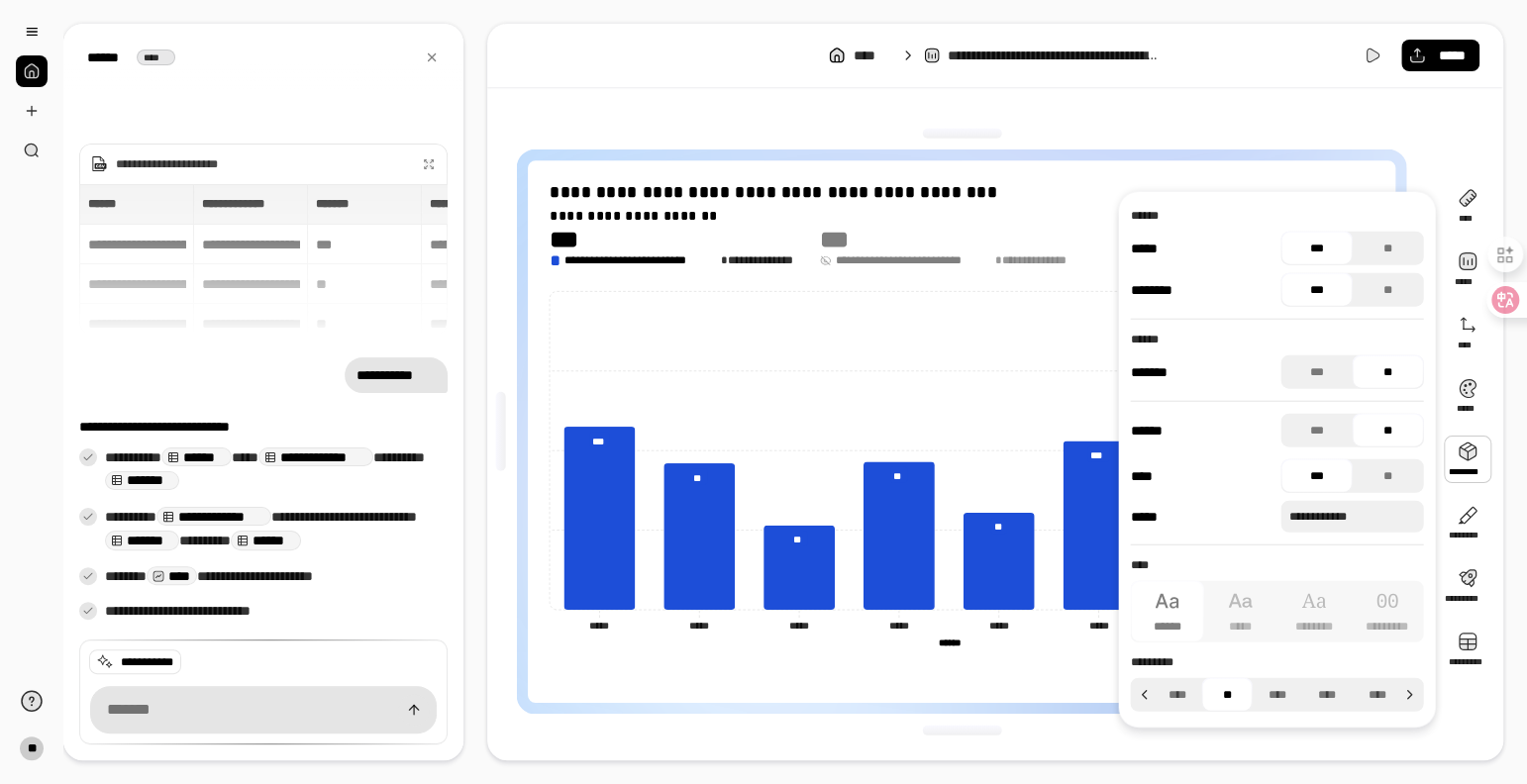 click on "**********" at bounding box center [962, 432] 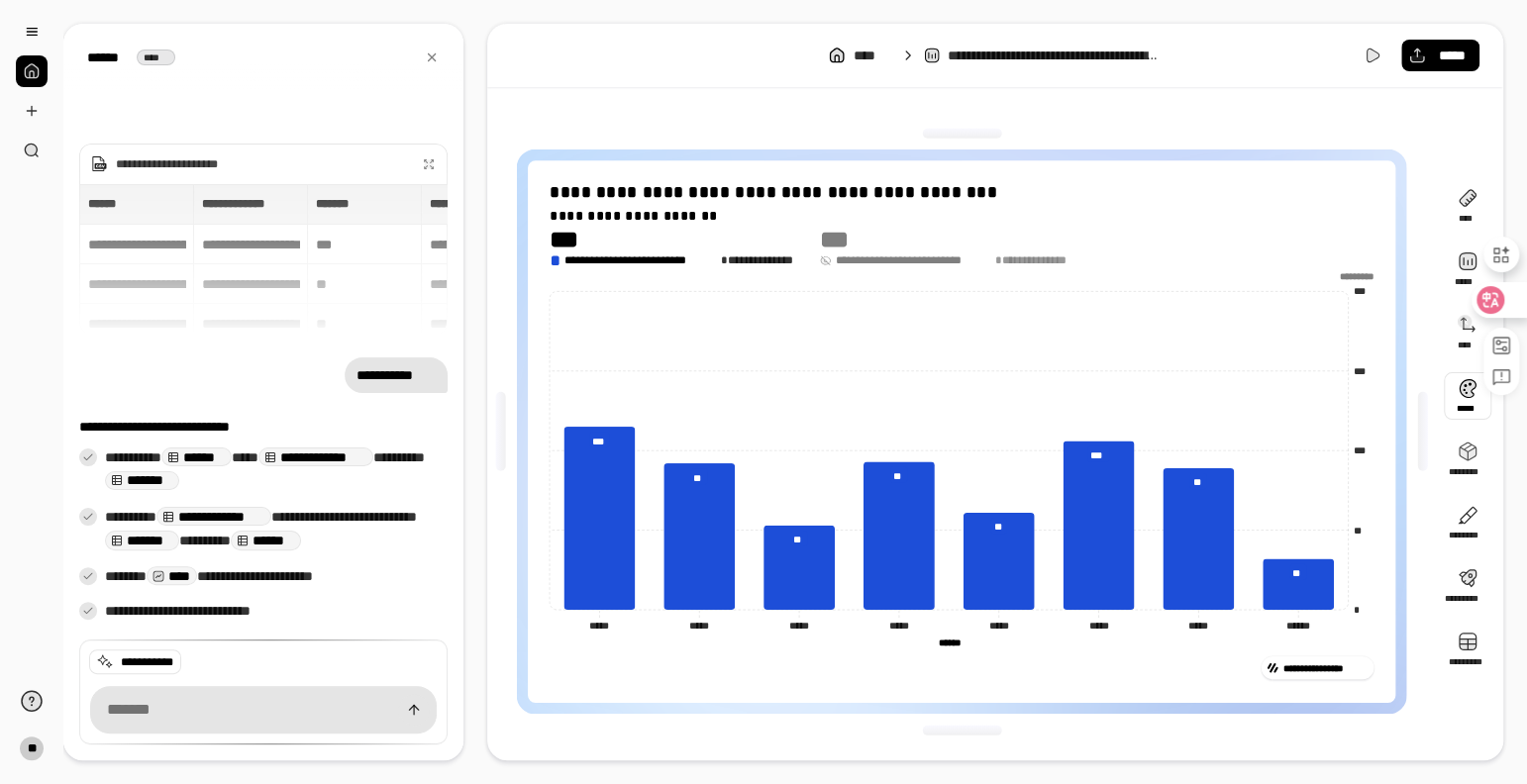 click 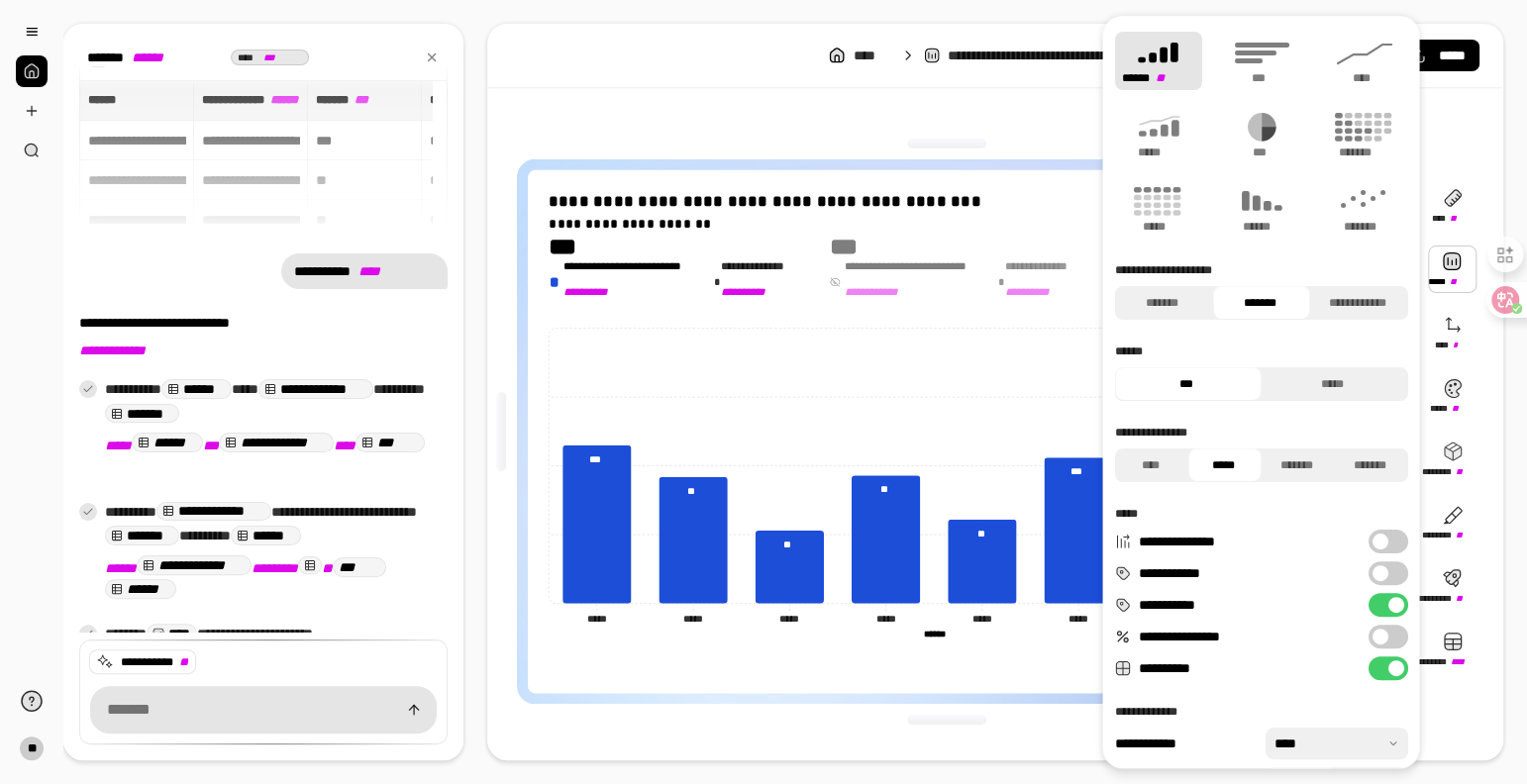 click at bounding box center [1452, 269] 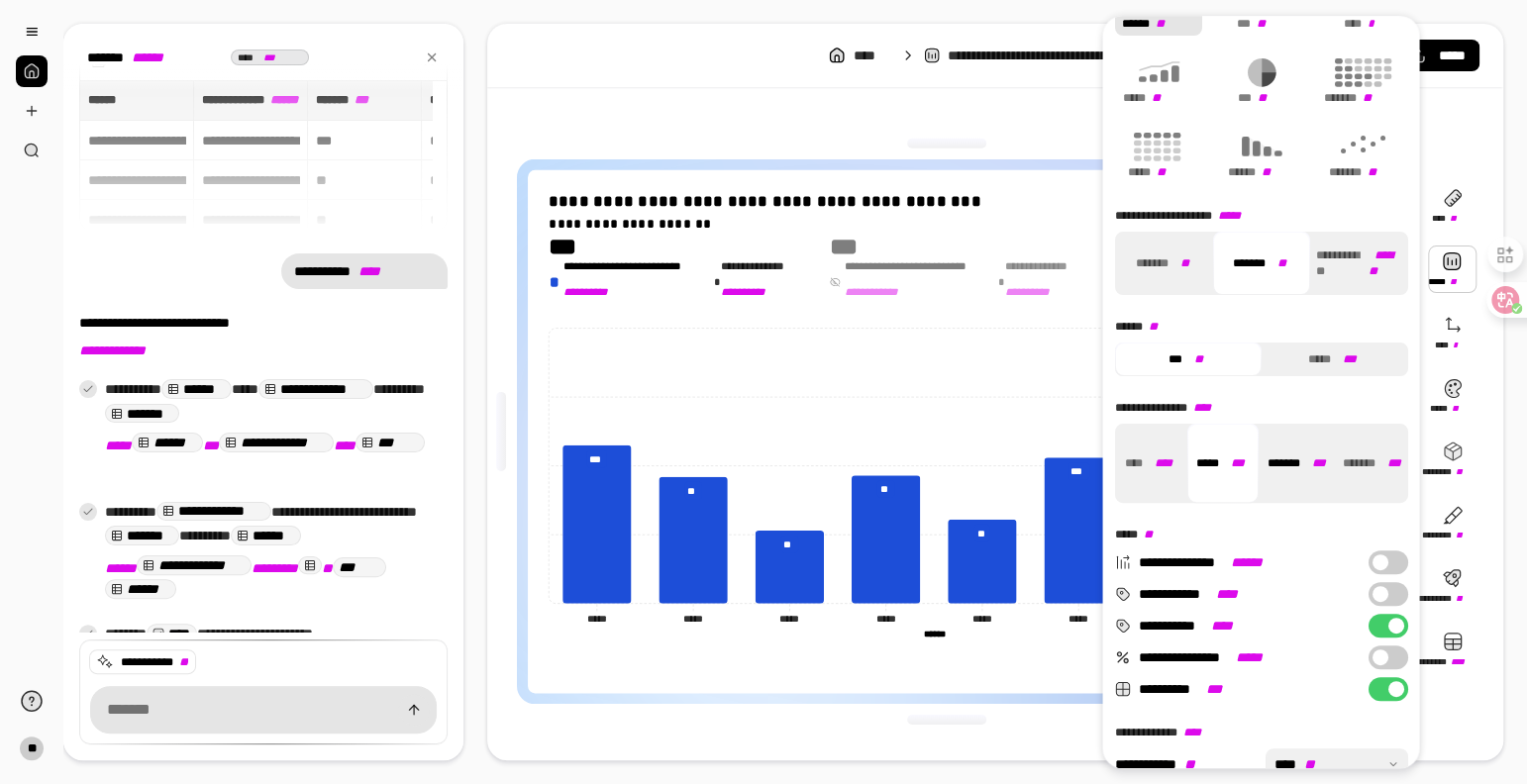 scroll, scrollTop: 99, scrollLeft: 0, axis: vertical 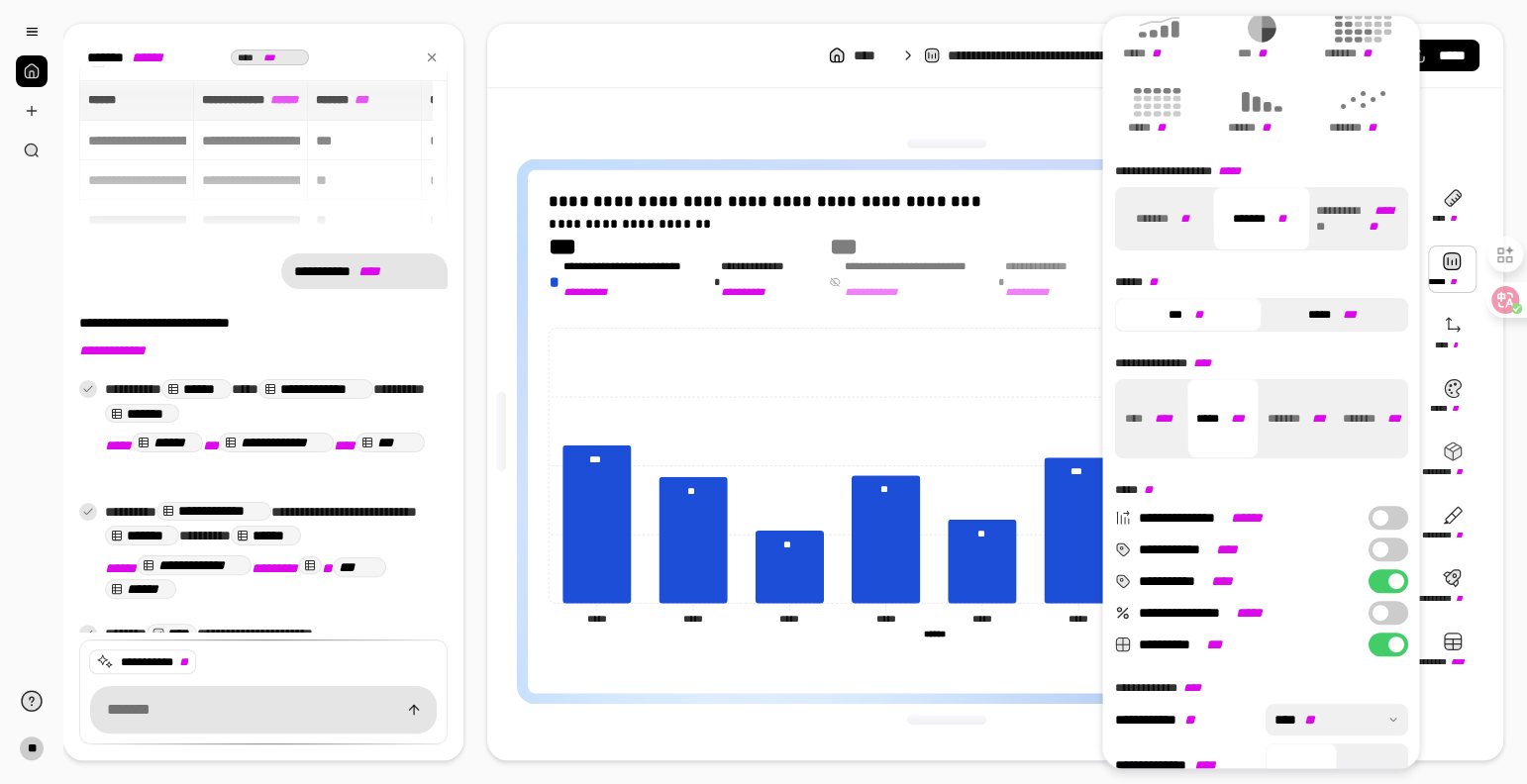 click on "*****    ***" at bounding box center [1331, 315] 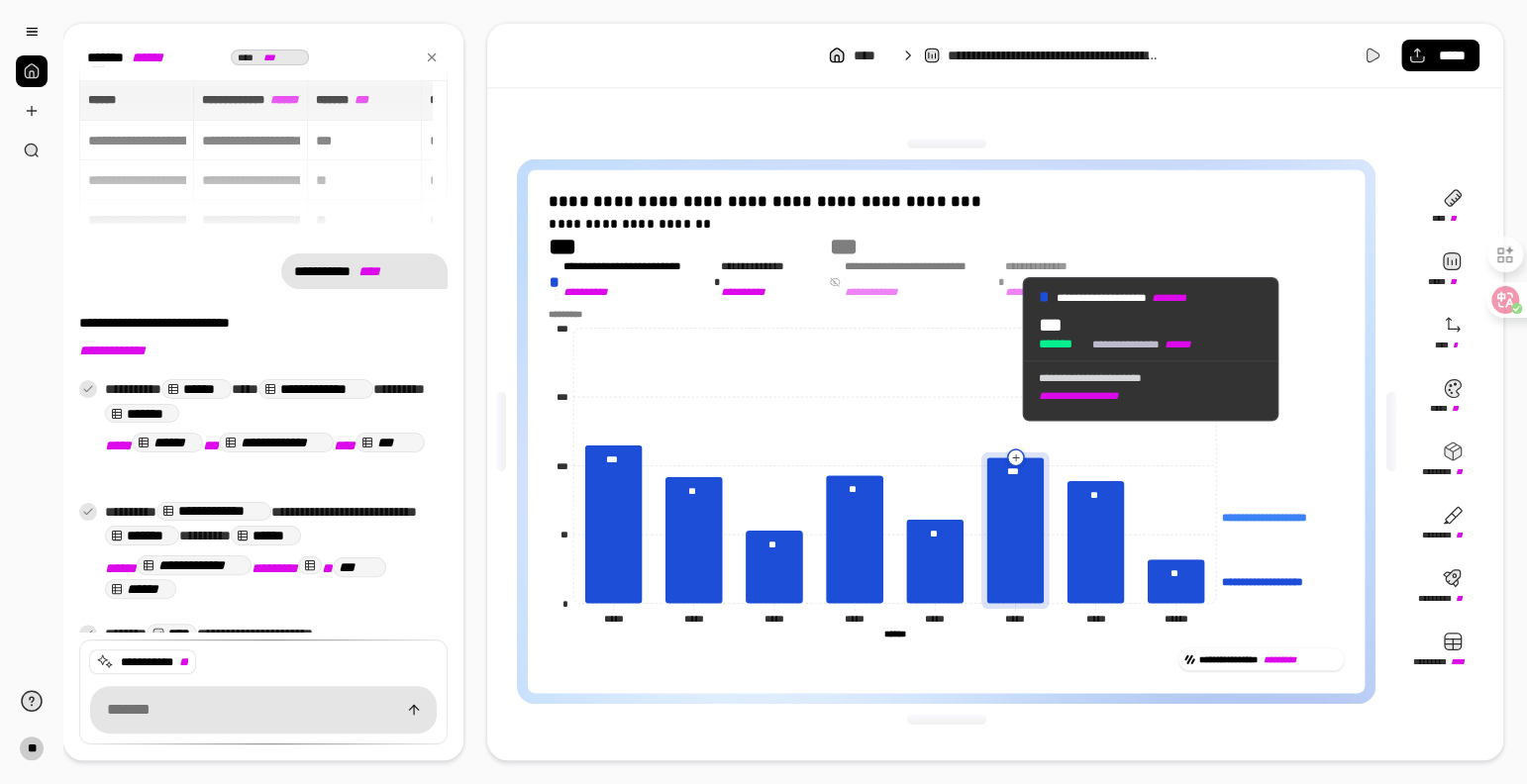 click 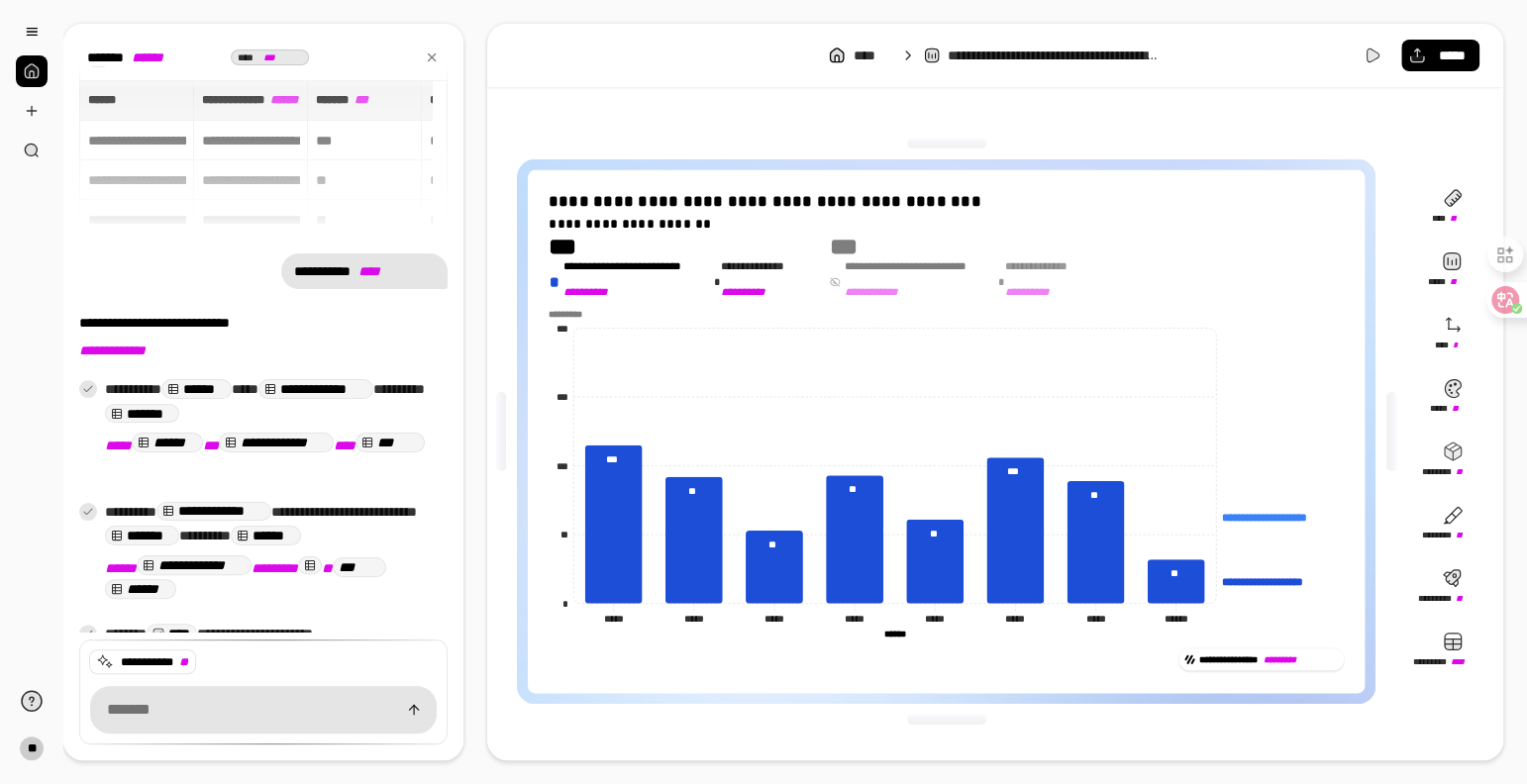click on "**********" 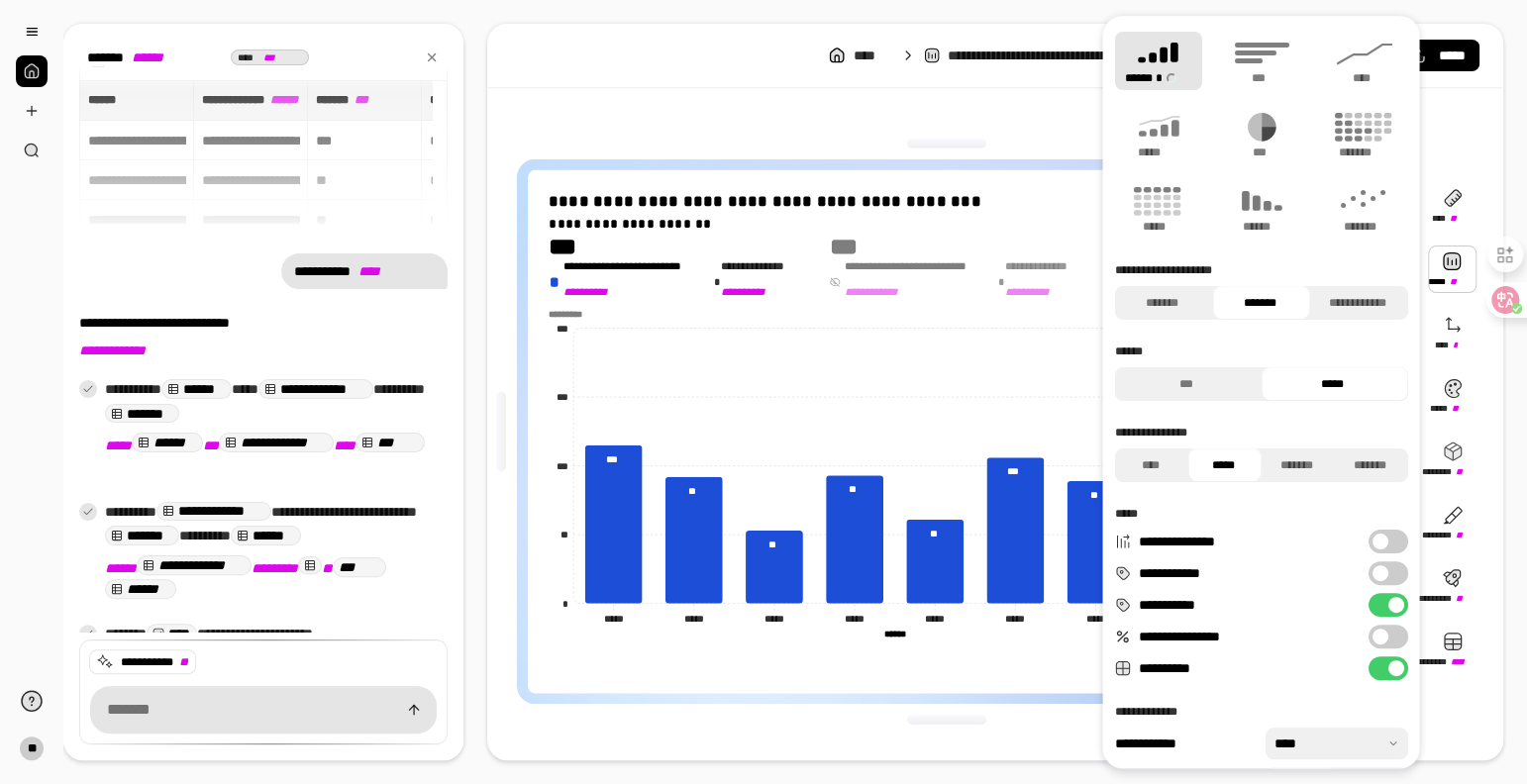 click at bounding box center (1452, 269) 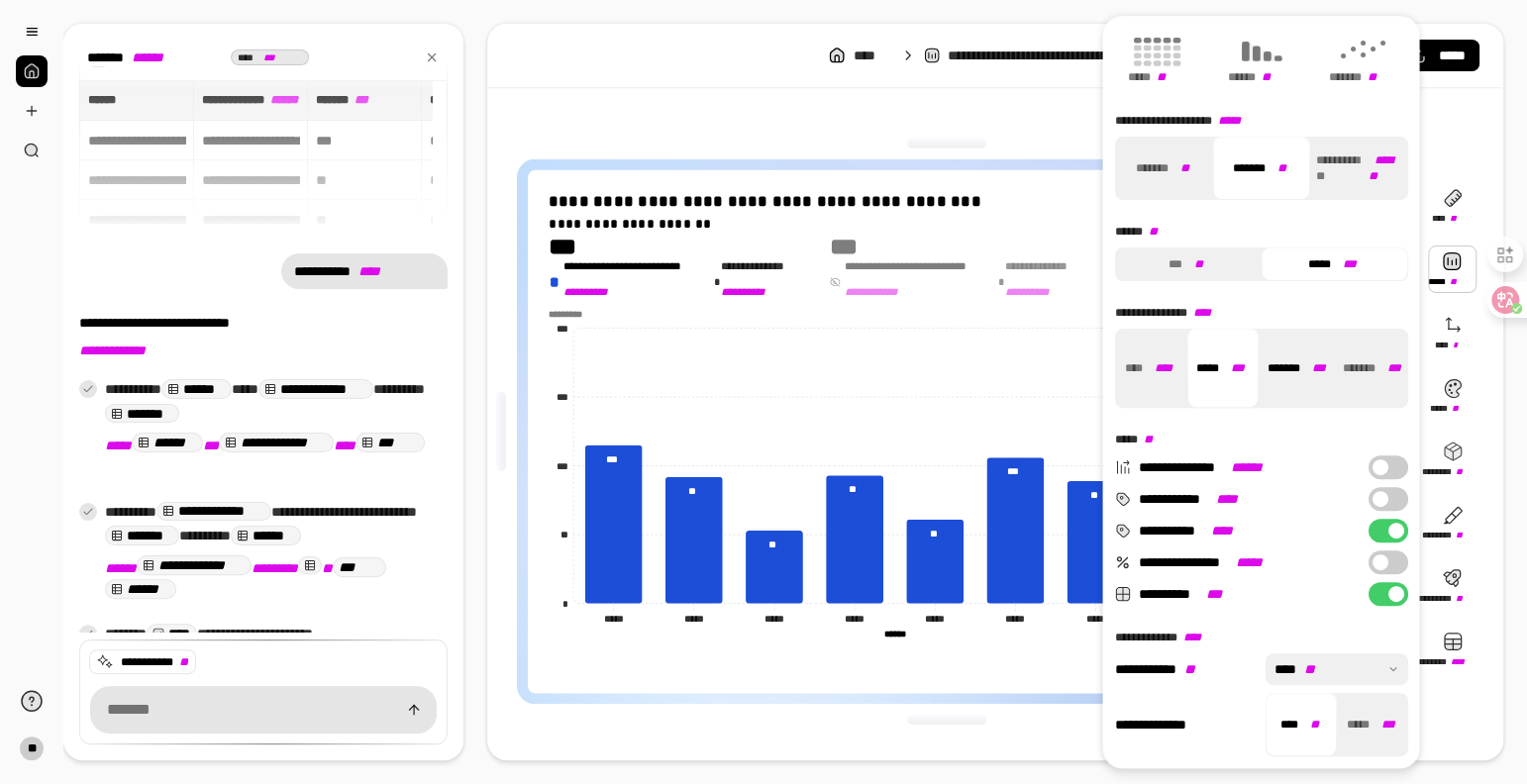 scroll, scrollTop: 152, scrollLeft: 0, axis: vertical 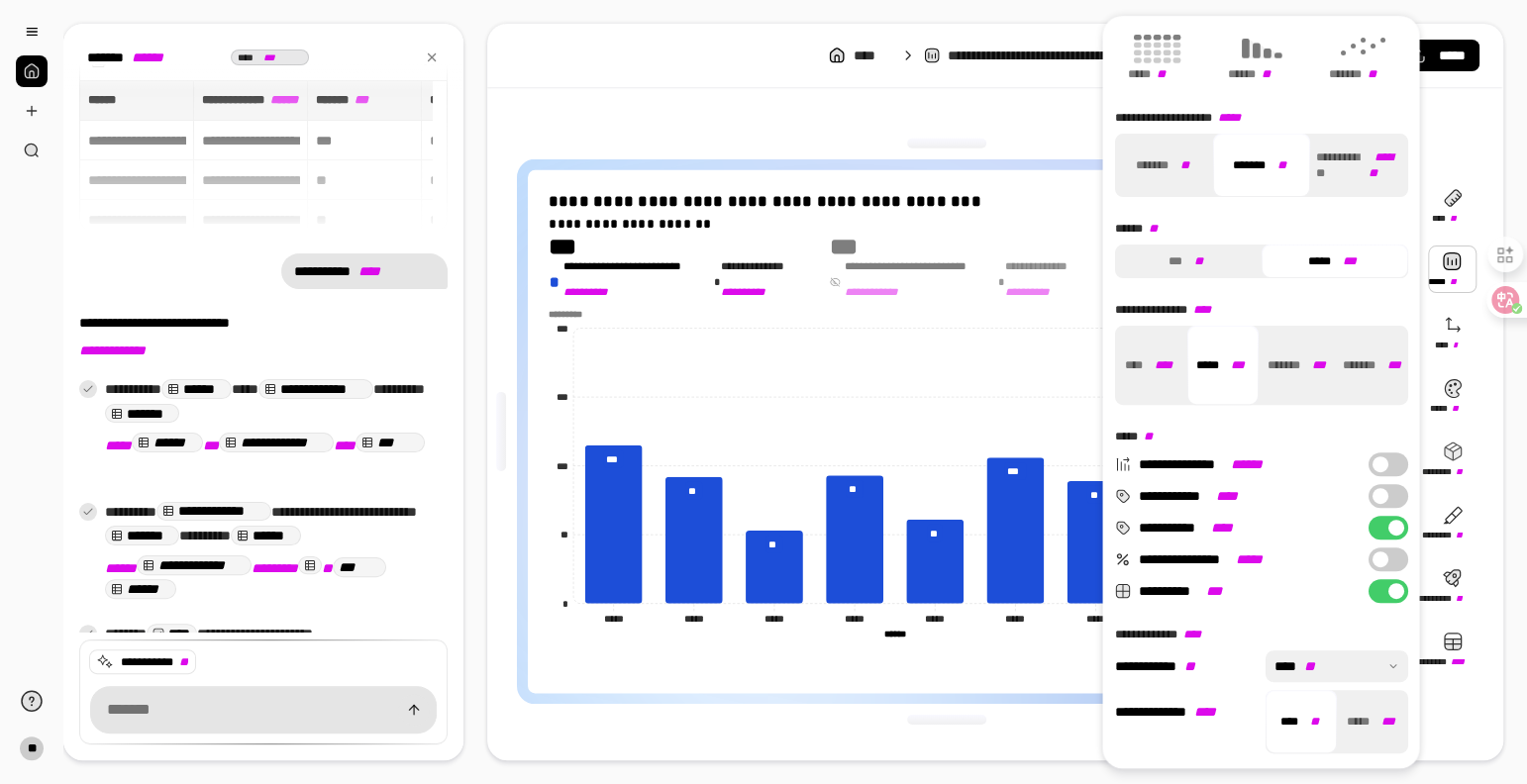 click at bounding box center [1336, 666] 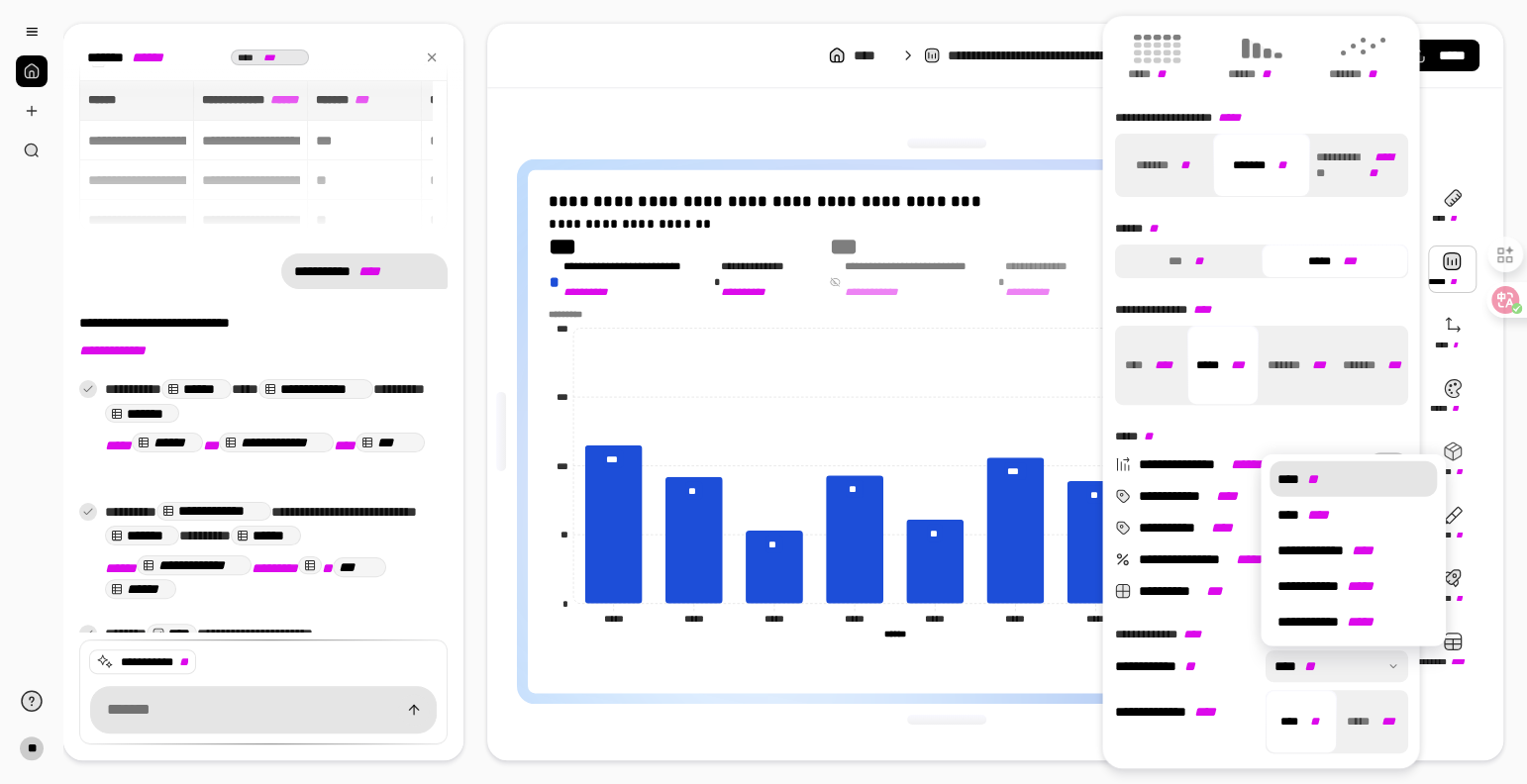 click at bounding box center (1336, 666) 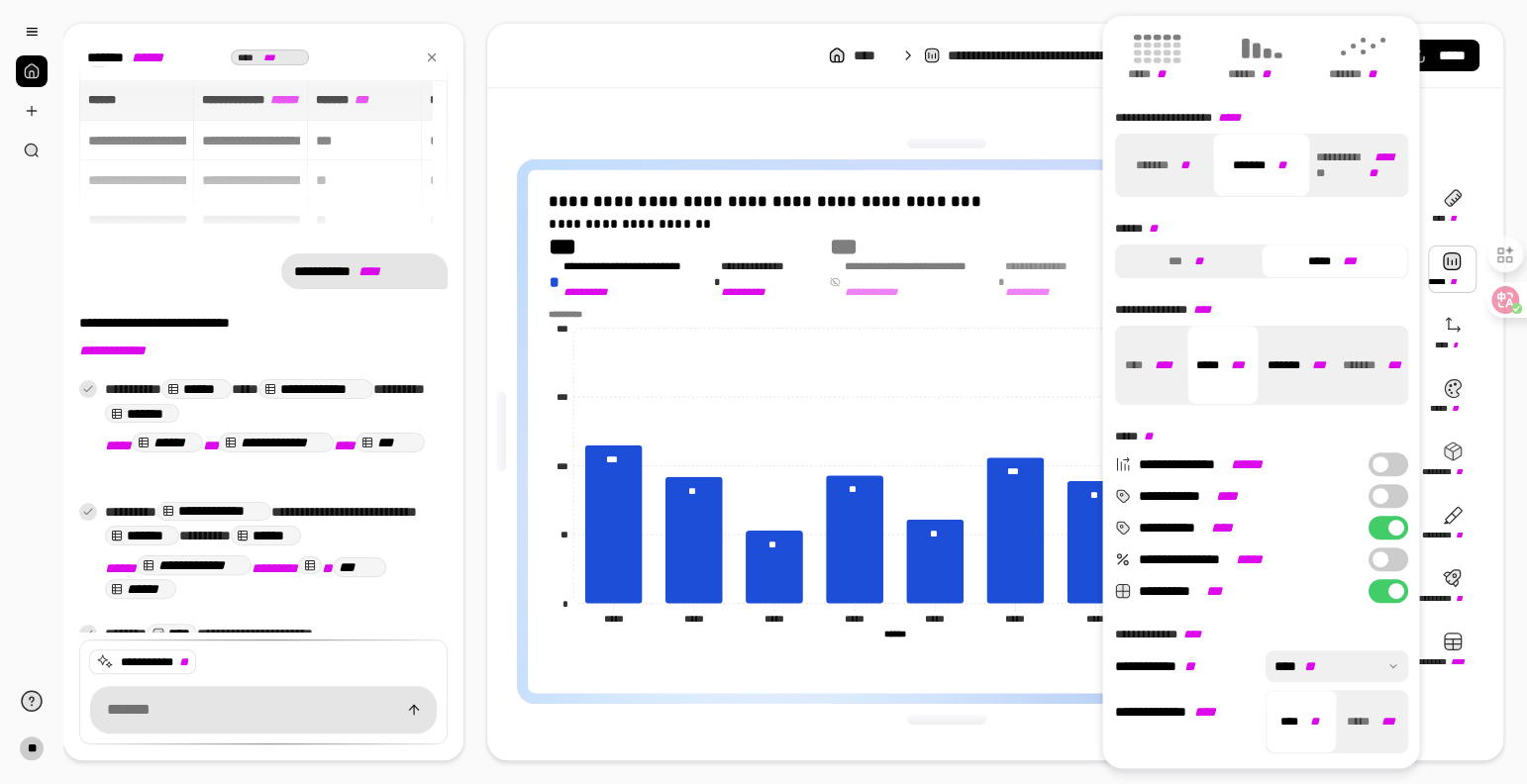 click on "*******    ***" at bounding box center (1296, 365) 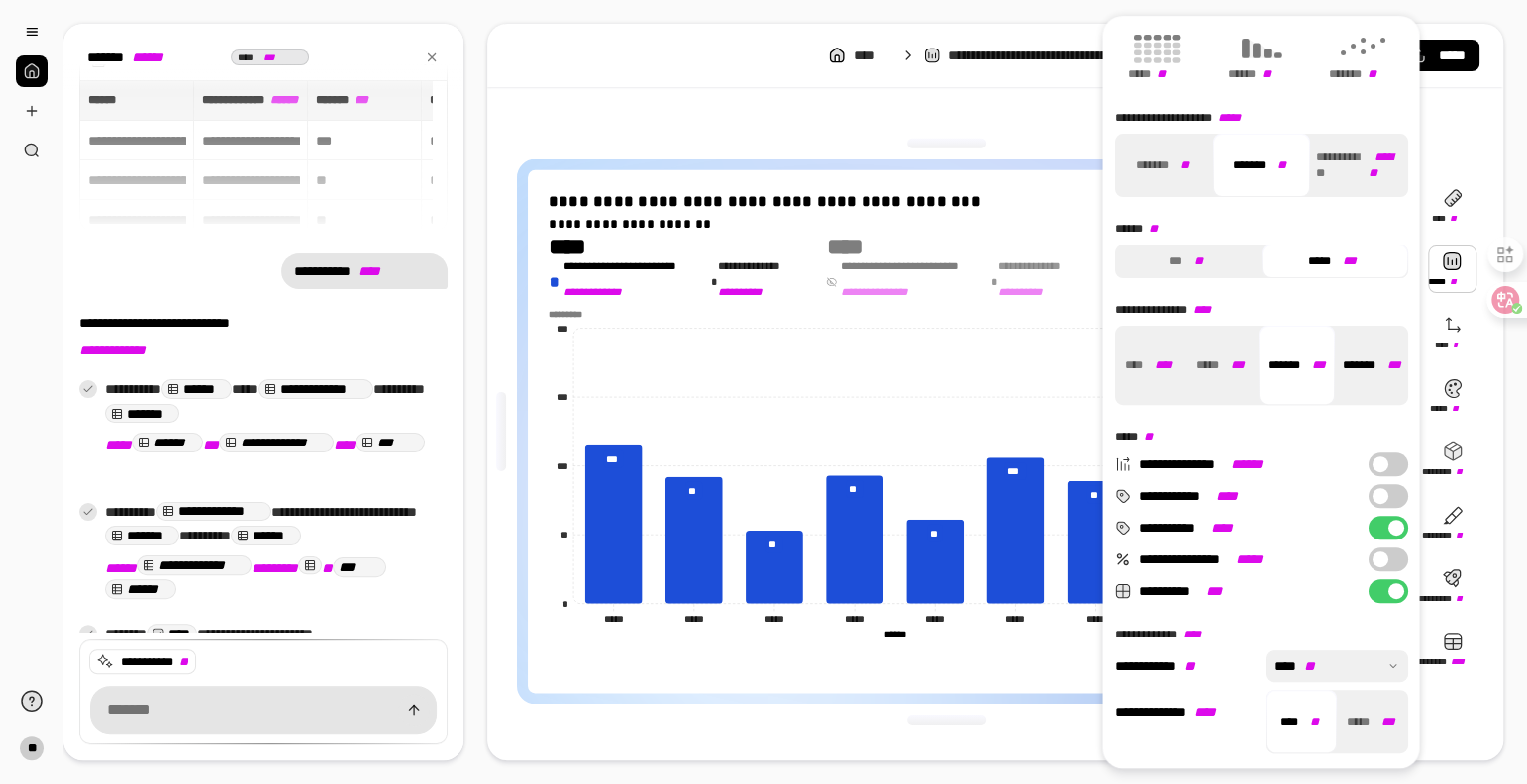 click on "*******    ***" at bounding box center [1372, 365] 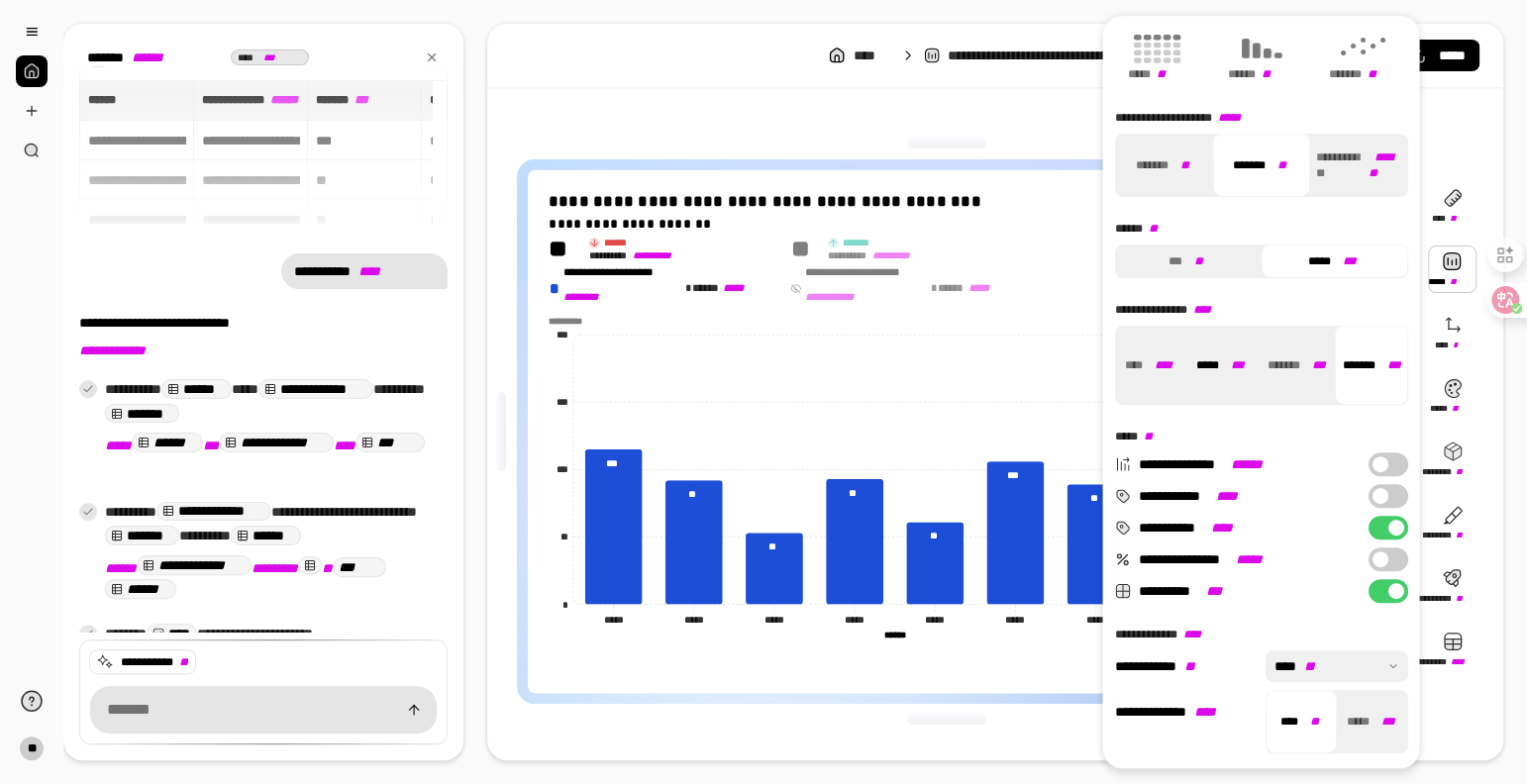 click on "*****    ***" at bounding box center [1220, 365] 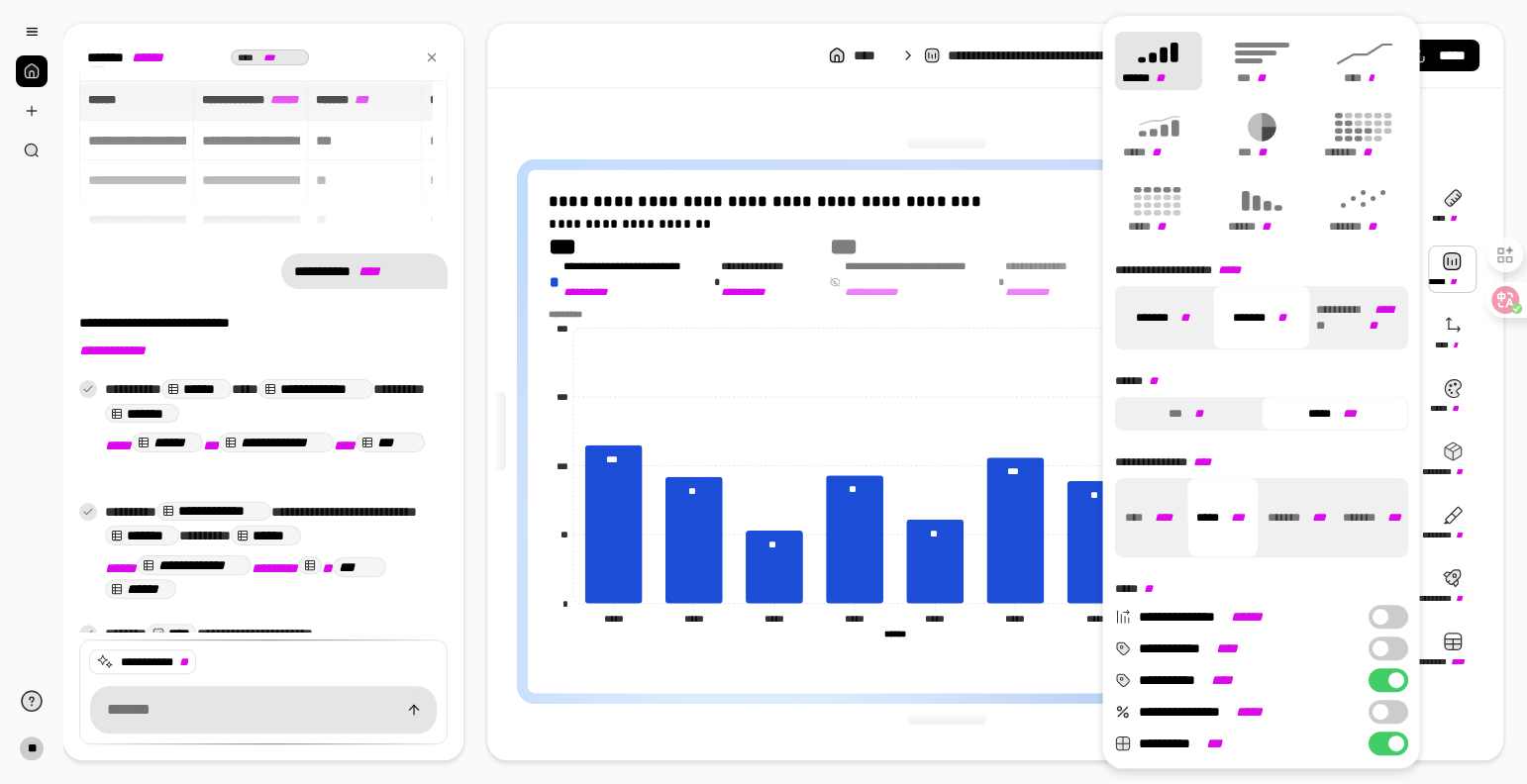 scroll, scrollTop: 0, scrollLeft: 0, axis: both 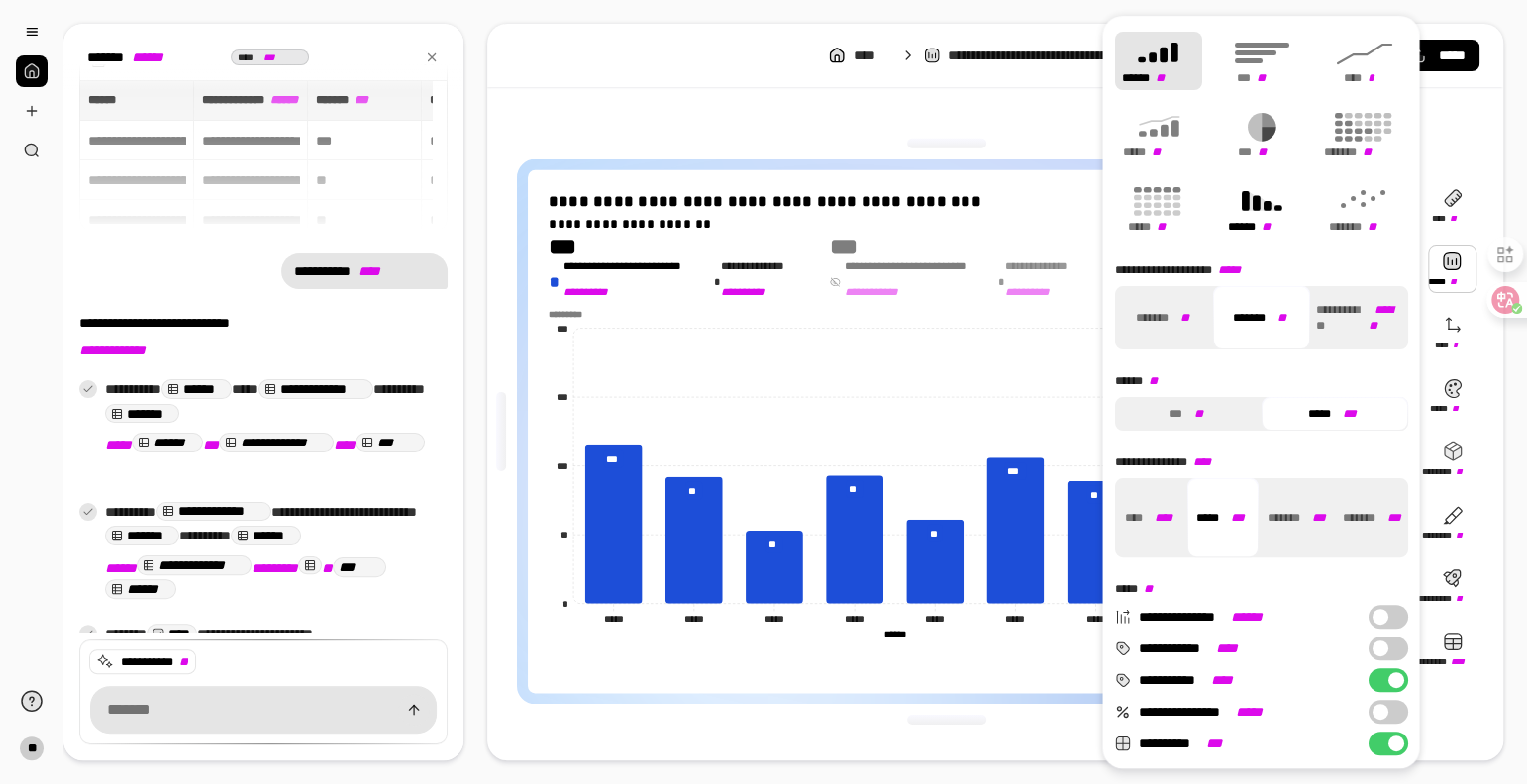 click 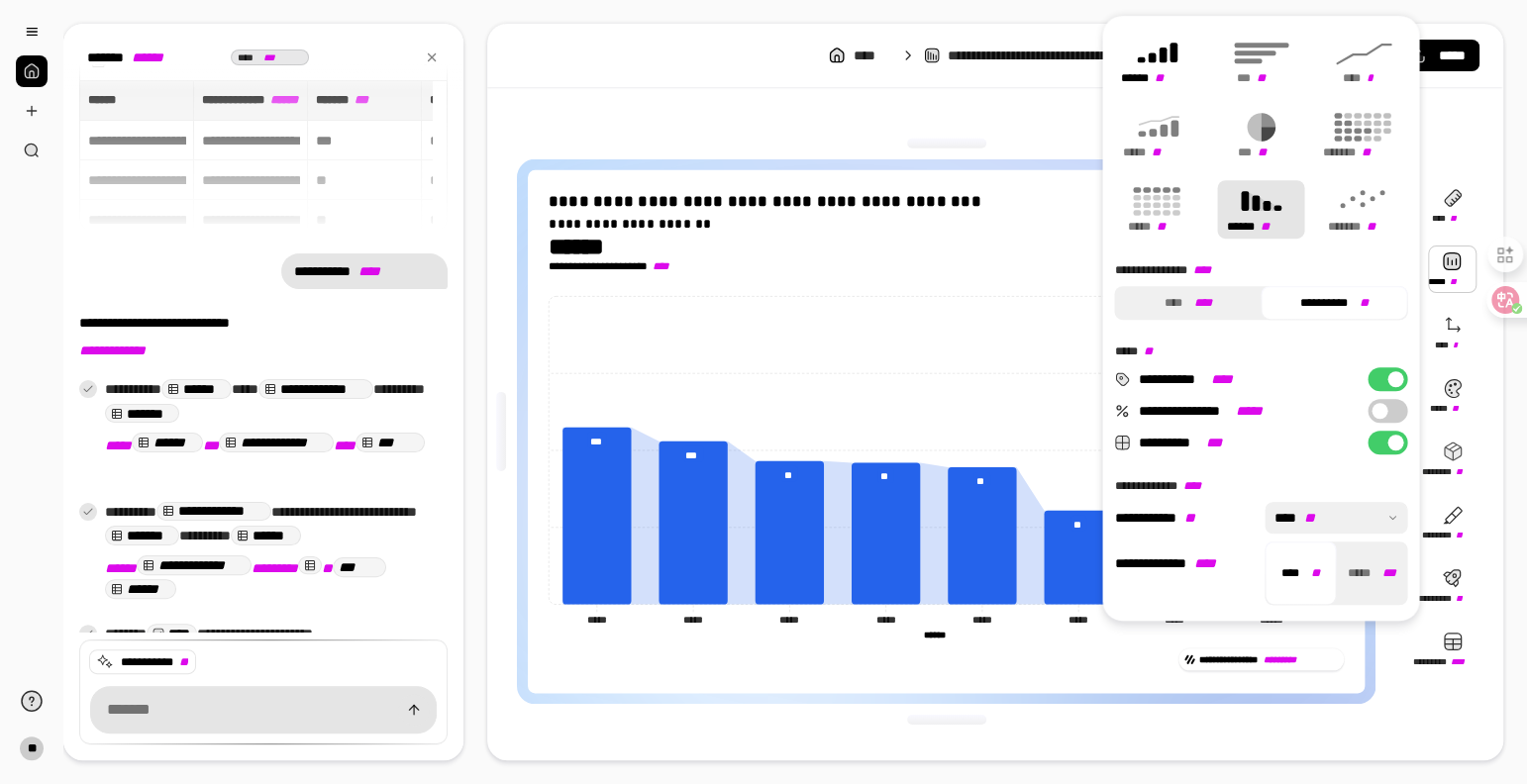 click on "******    **" at bounding box center [1158, 78] 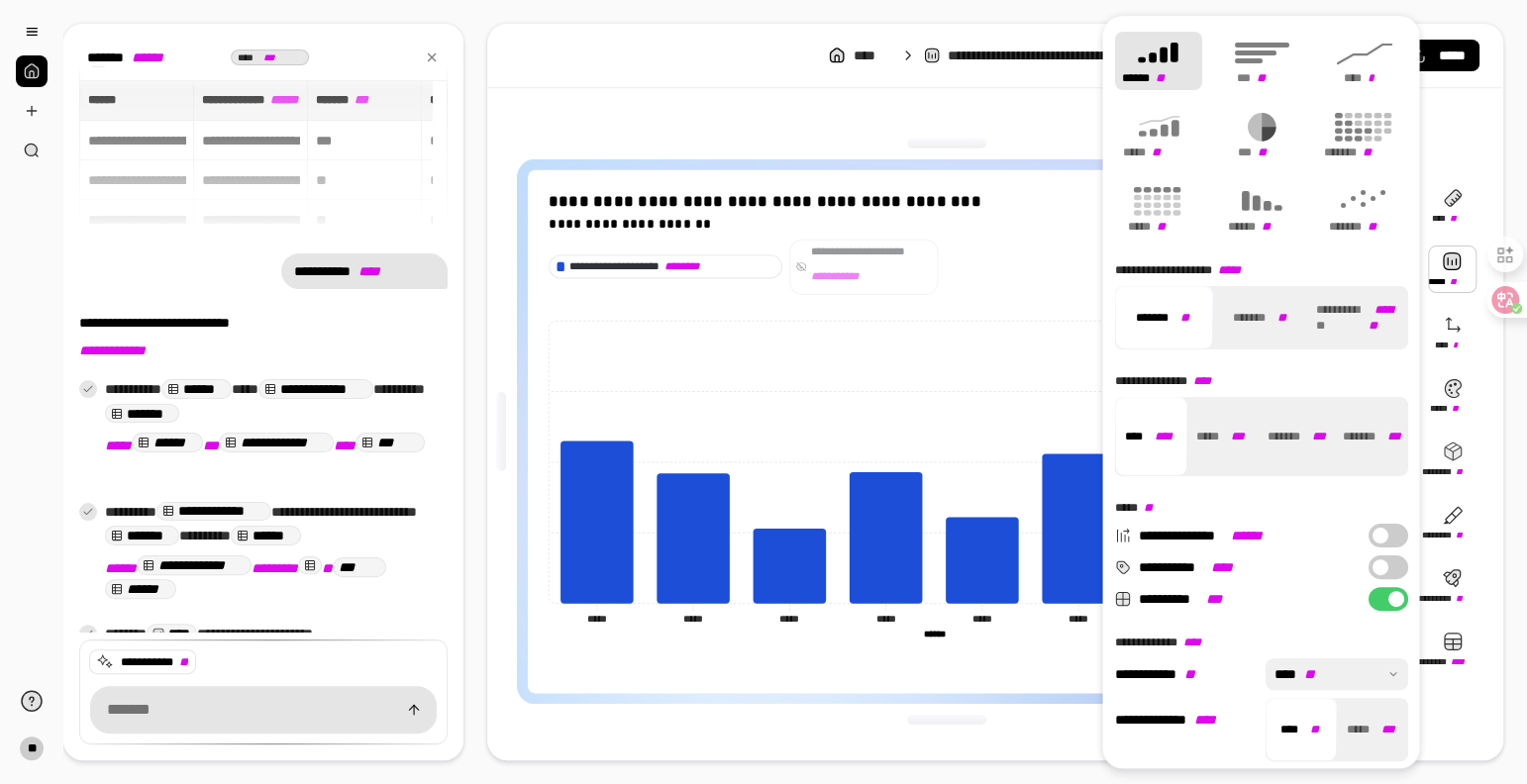 click at bounding box center (1379, 567) 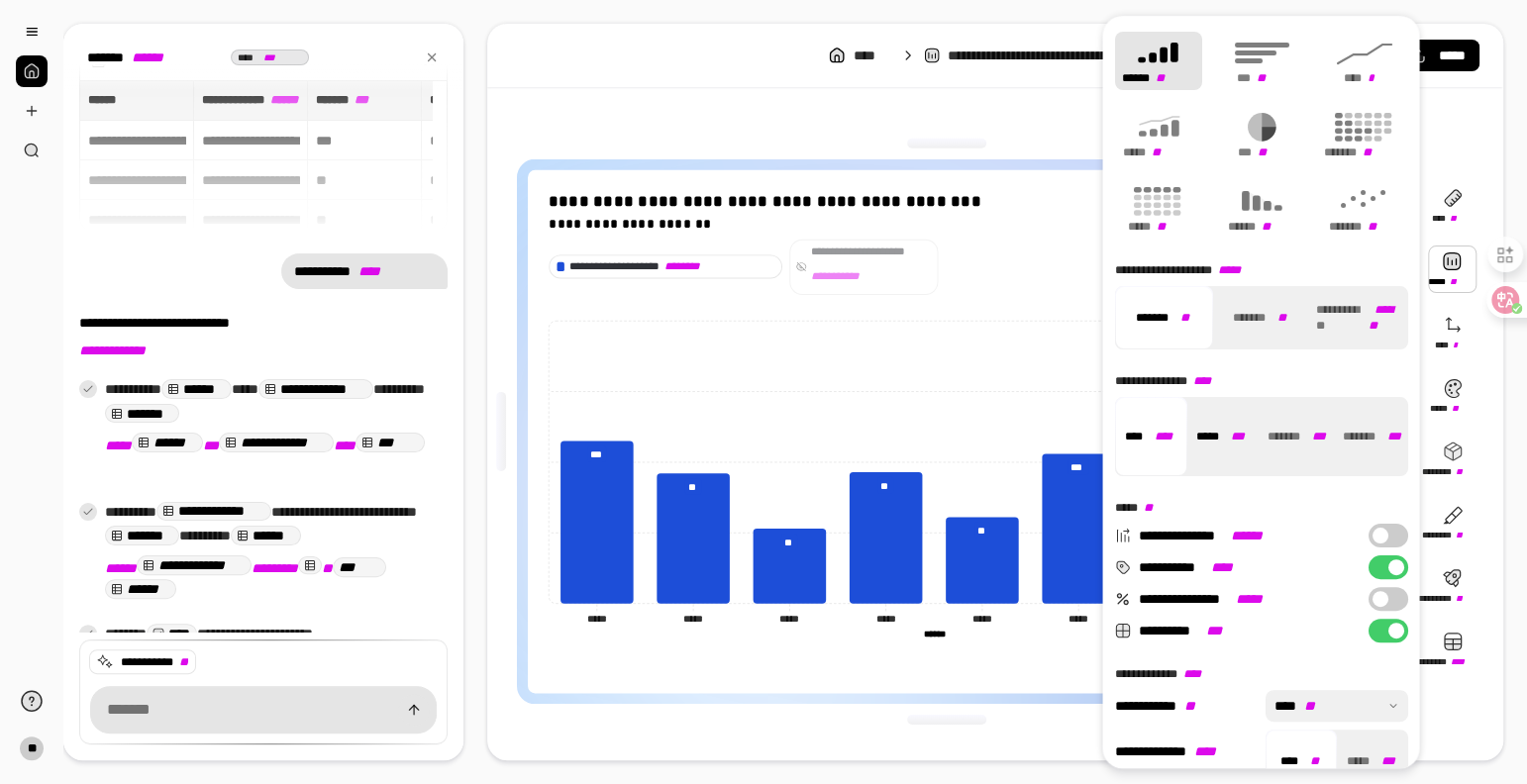 click on "***" at bounding box center (1237, 437) 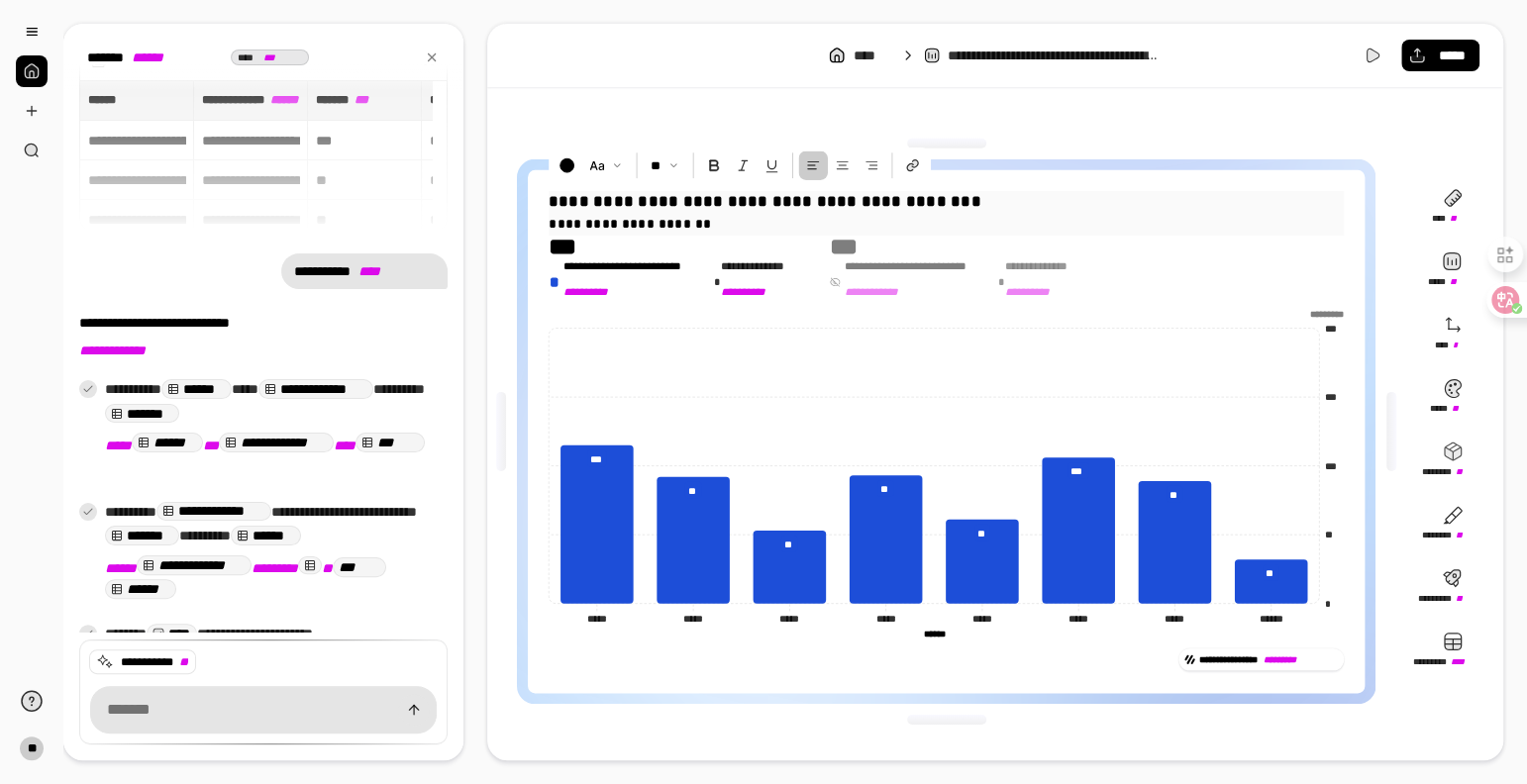 click on "**********" at bounding box center (946, 201) 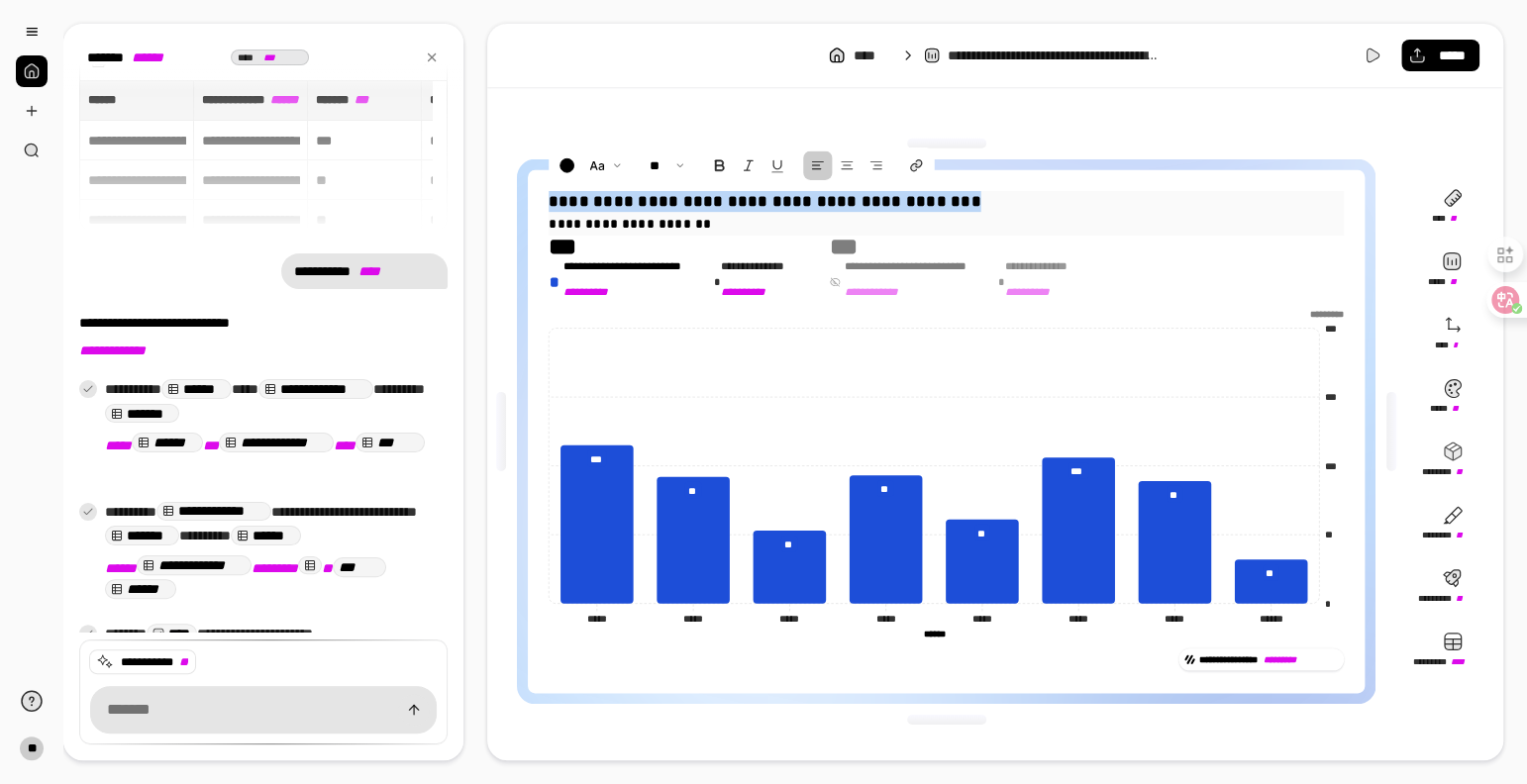 drag, startPoint x: 975, startPoint y: 195, endPoint x: 525, endPoint y: 210, distance: 450.2499 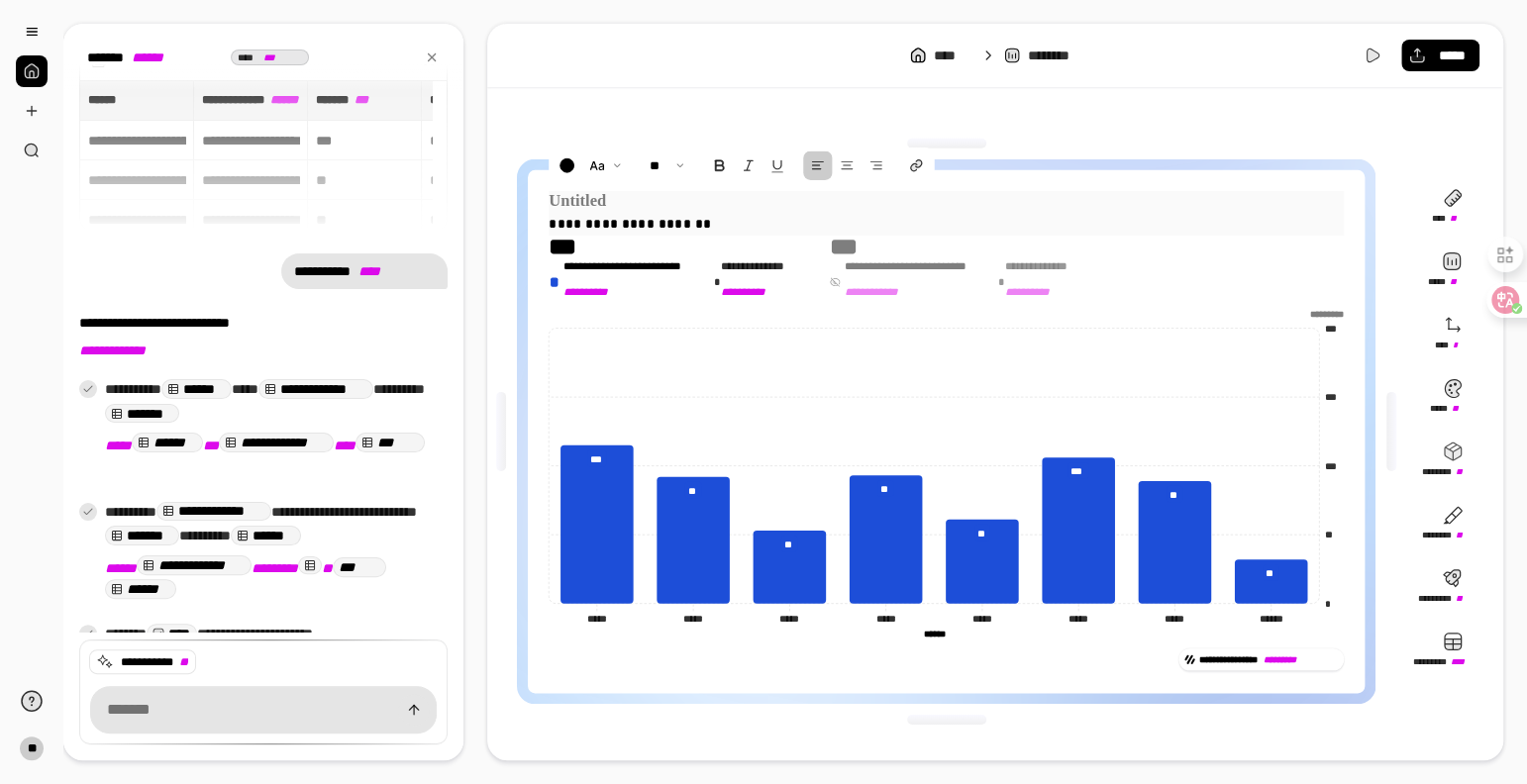 type 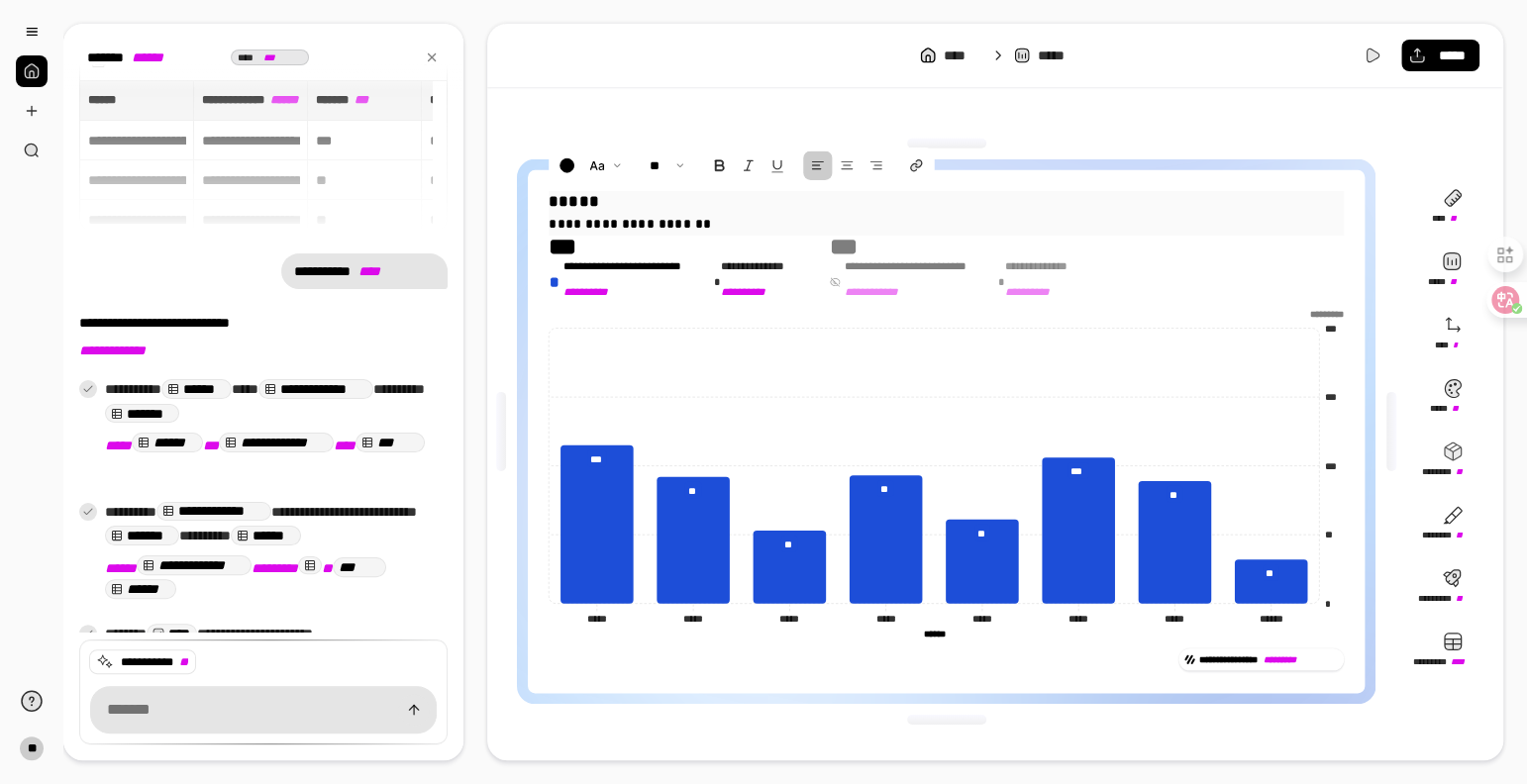 click on "**********" at bounding box center [946, 223] 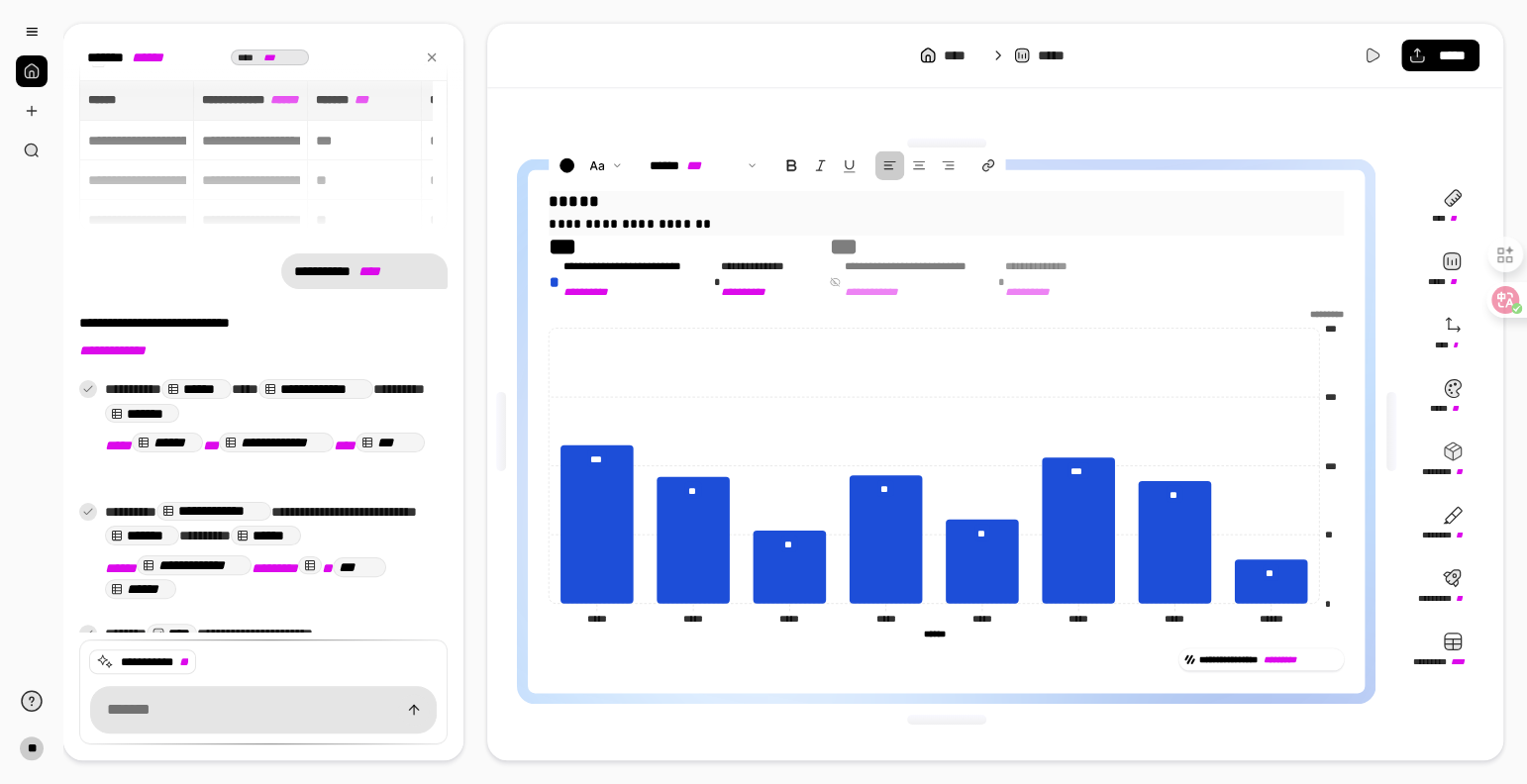 click on "*****" at bounding box center (946, 201) 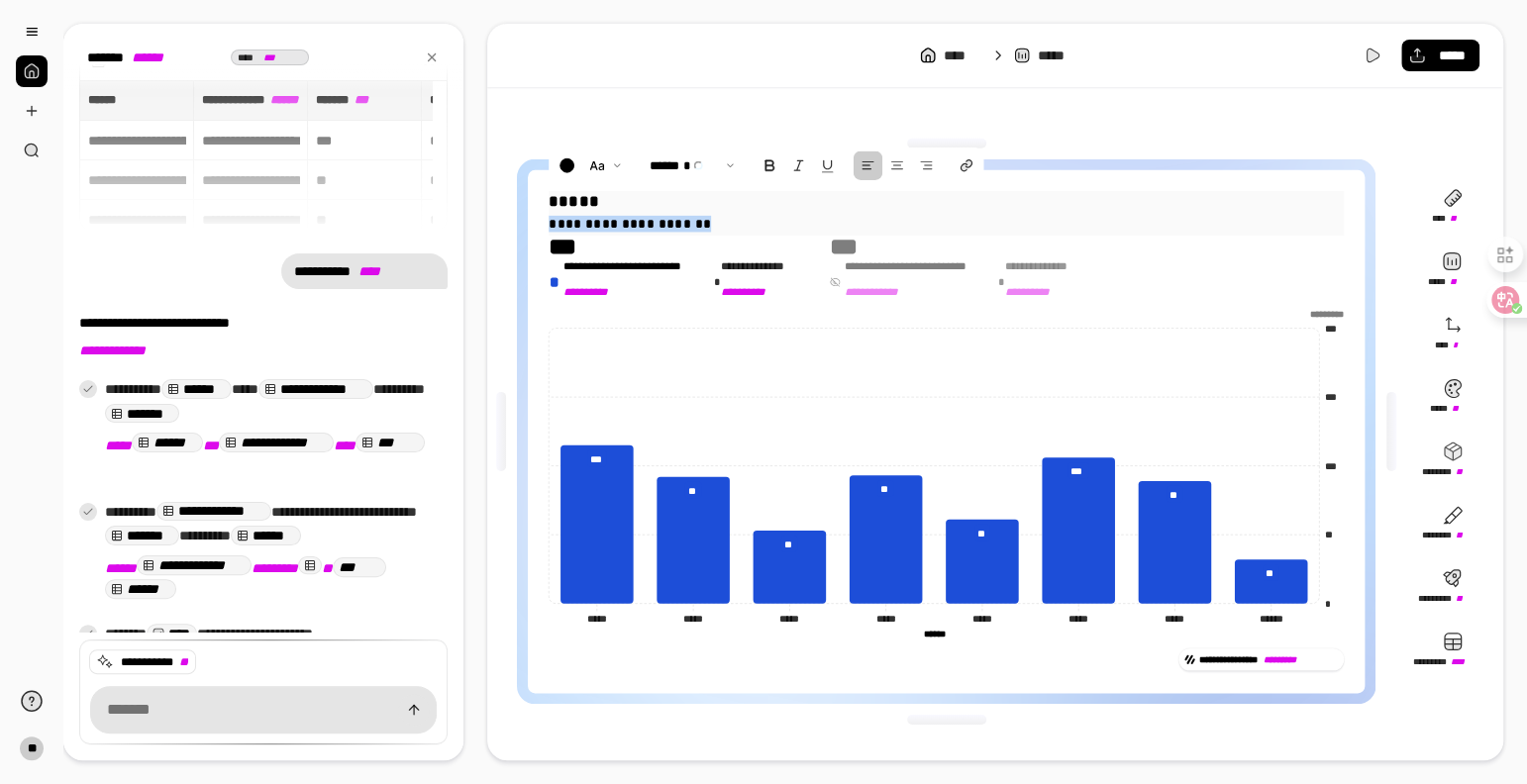 drag, startPoint x: 714, startPoint y: 228, endPoint x: 519, endPoint y: 231, distance: 195.02308 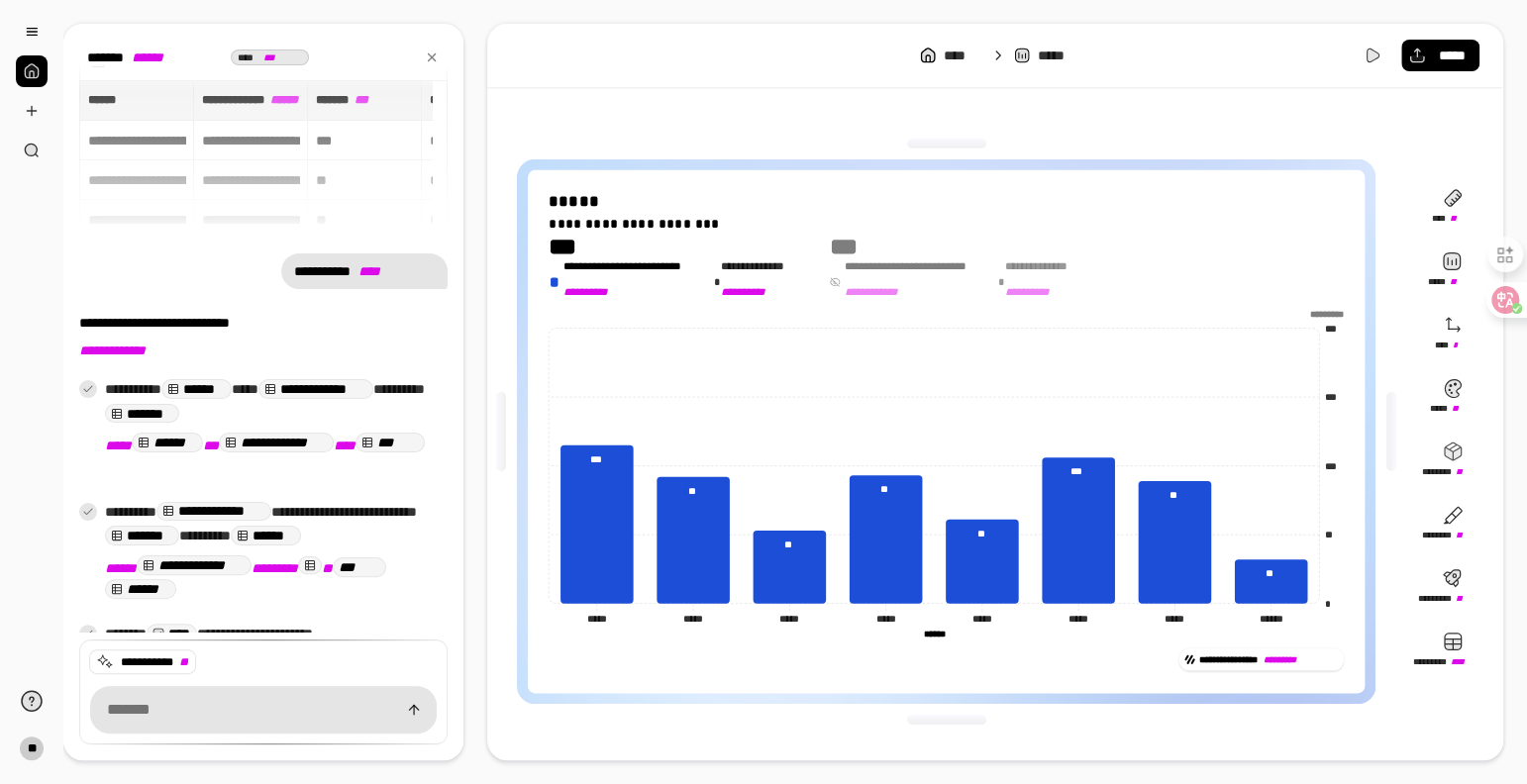 click on "**********" at bounding box center [946, 432] 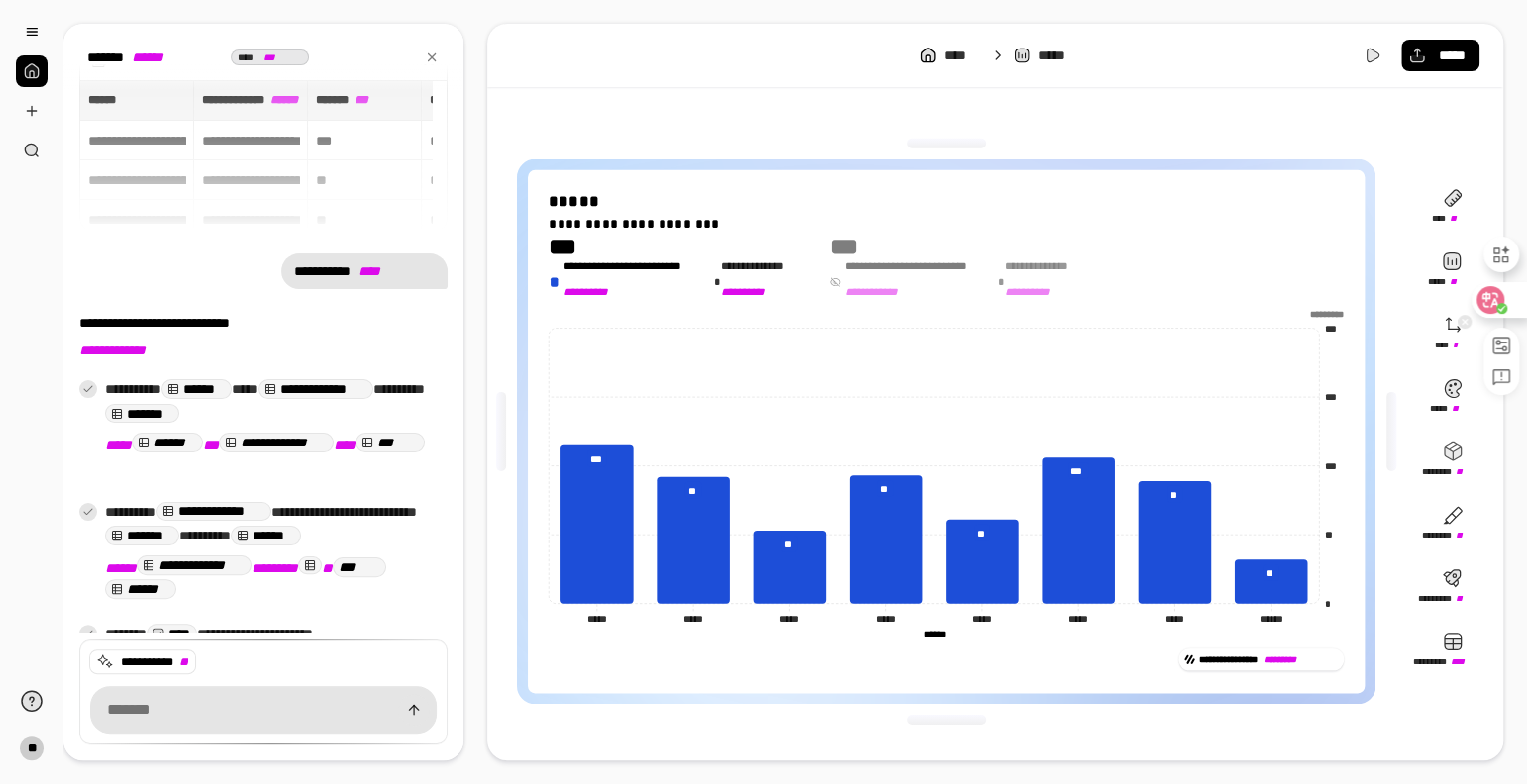 click on "**********" at bounding box center (764, 392) 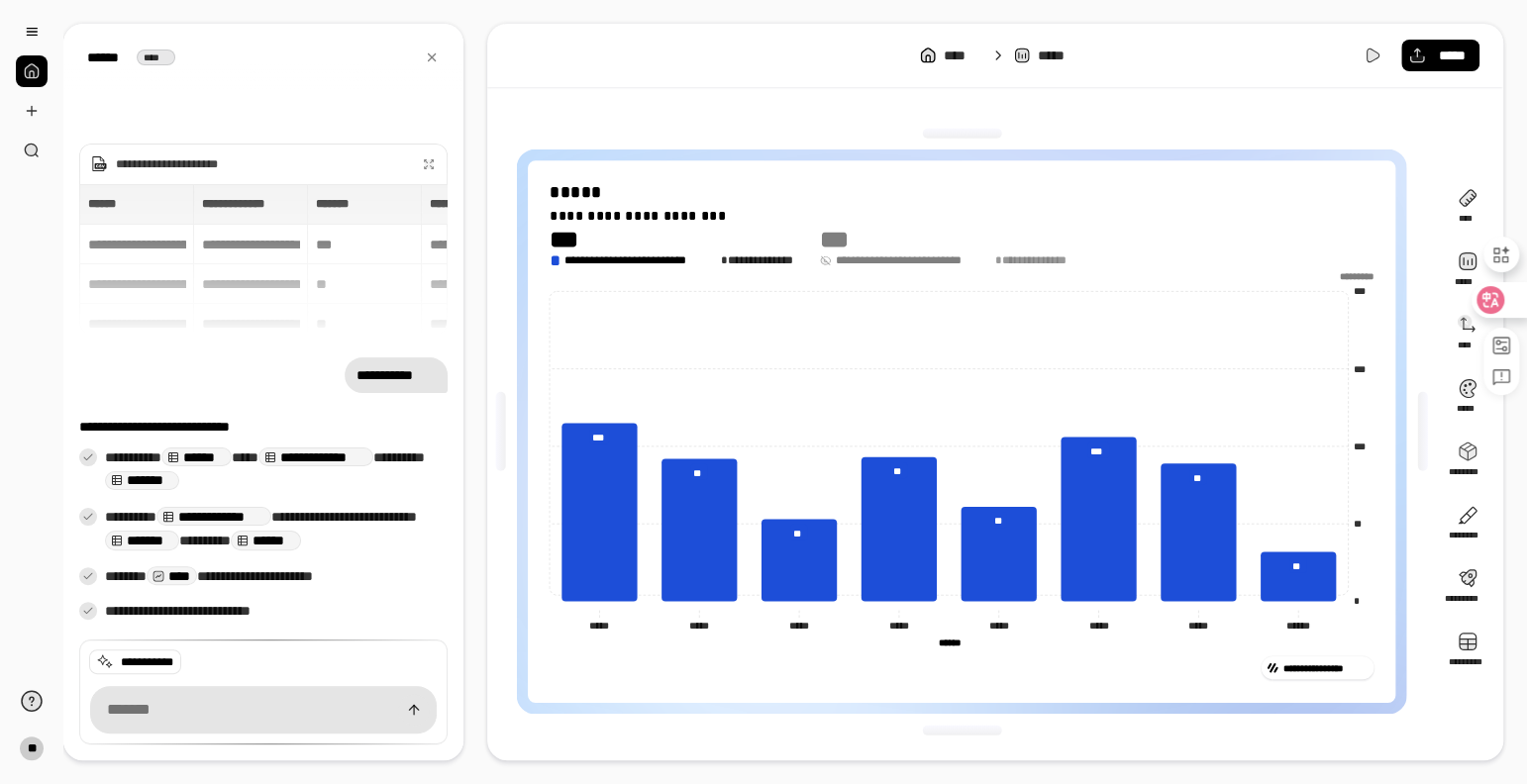 click 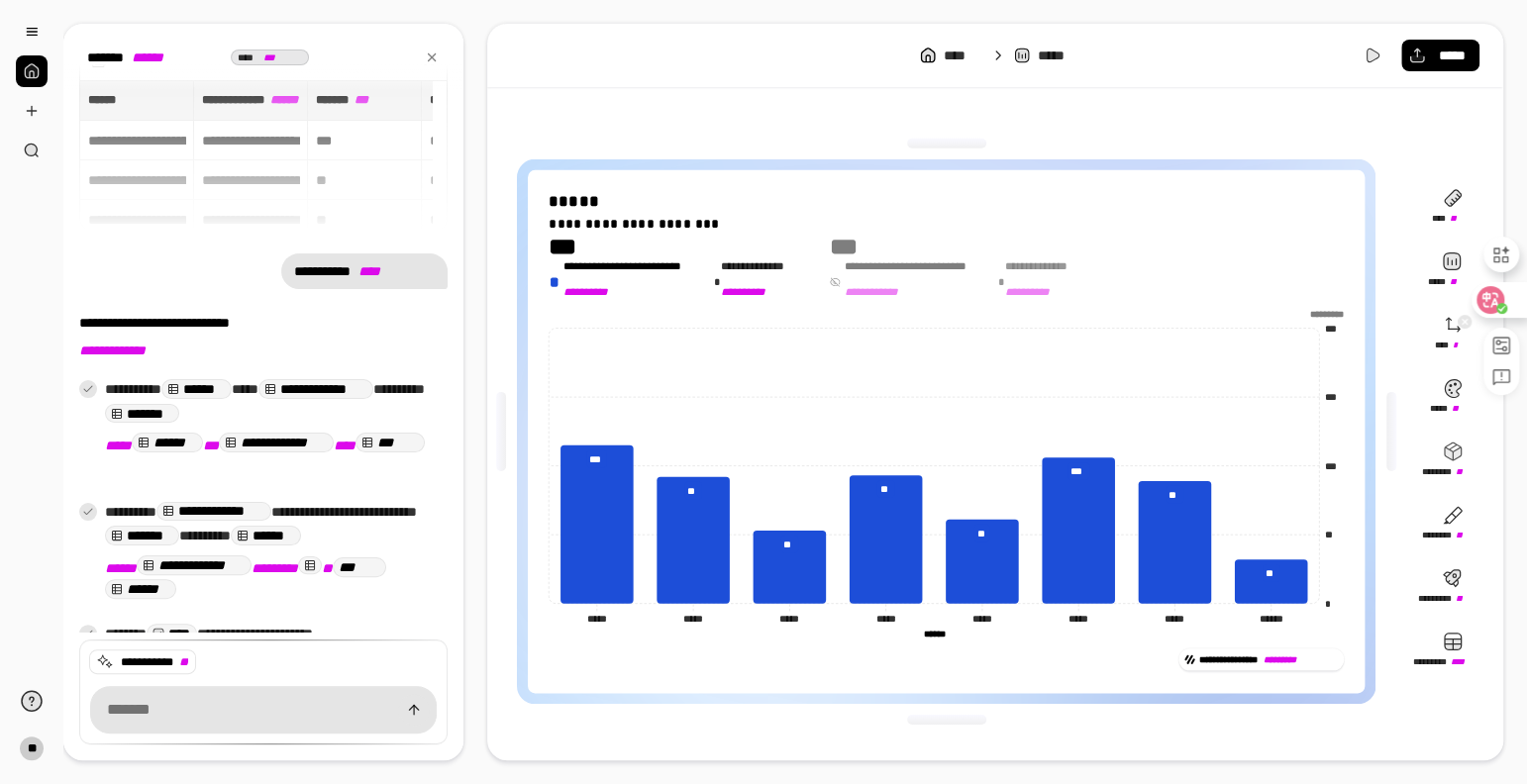 click at bounding box center [1498, 300] 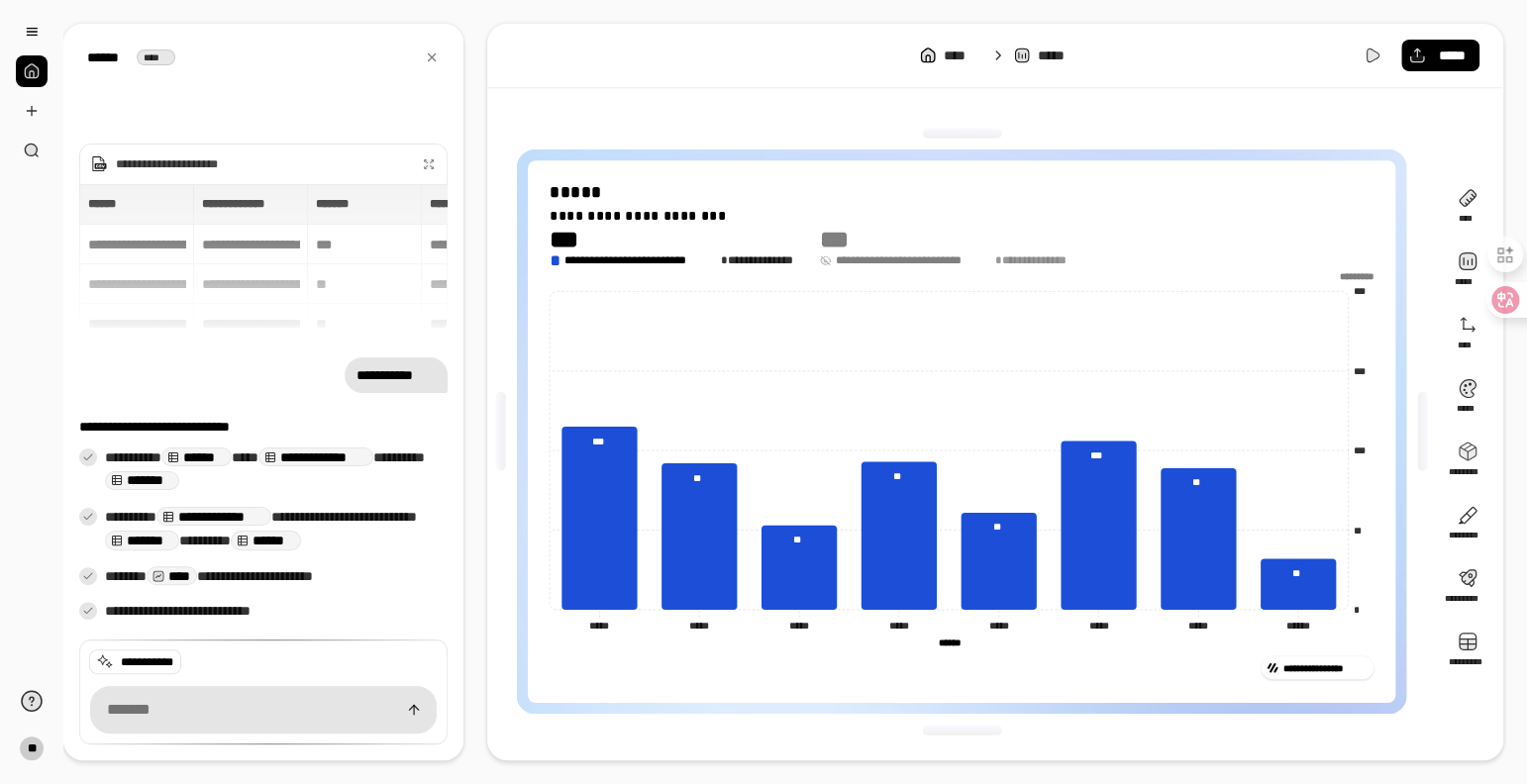 click on "***" at bounding box center (842, 239) 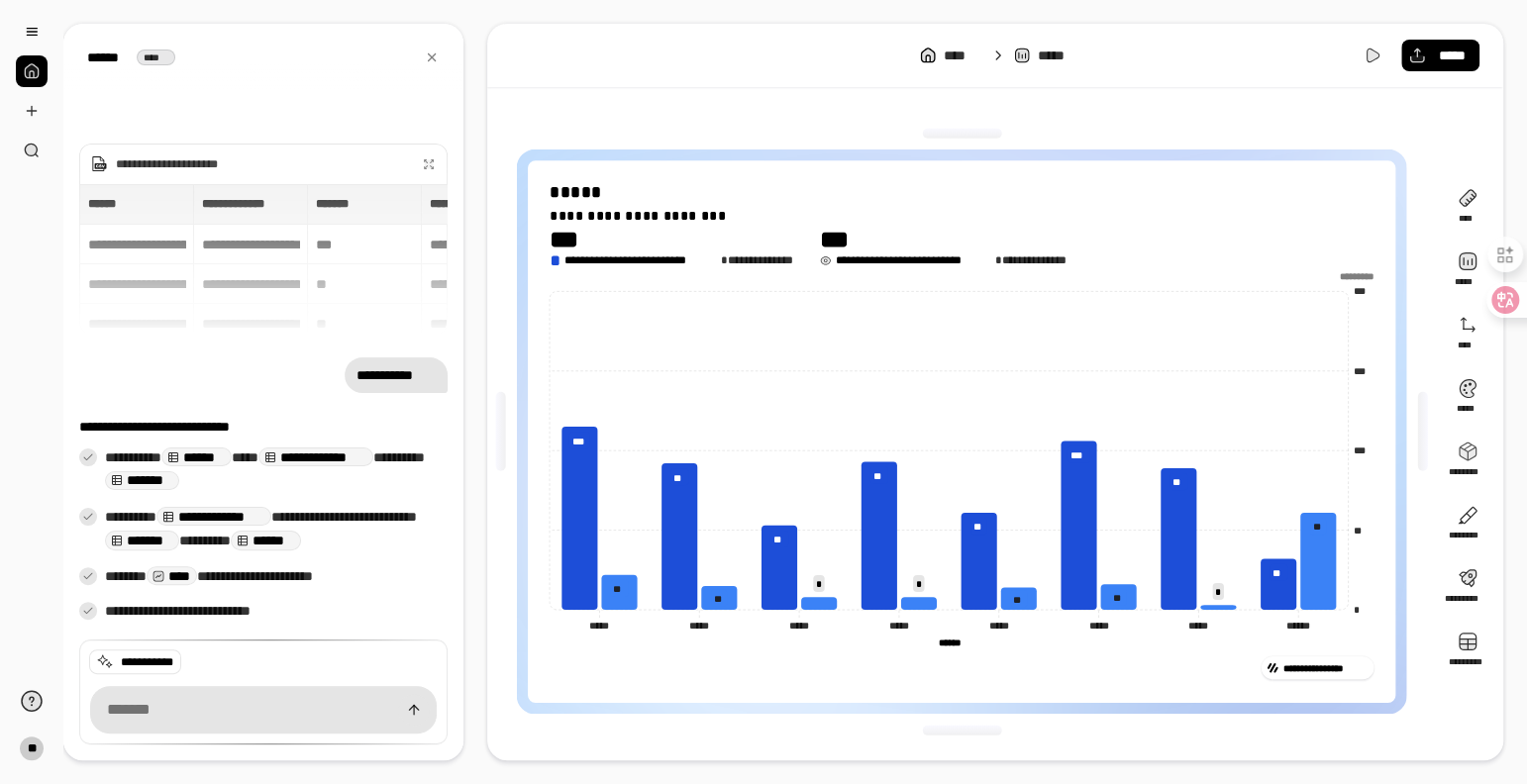 click on "**********" at bounding box center [912, 259] 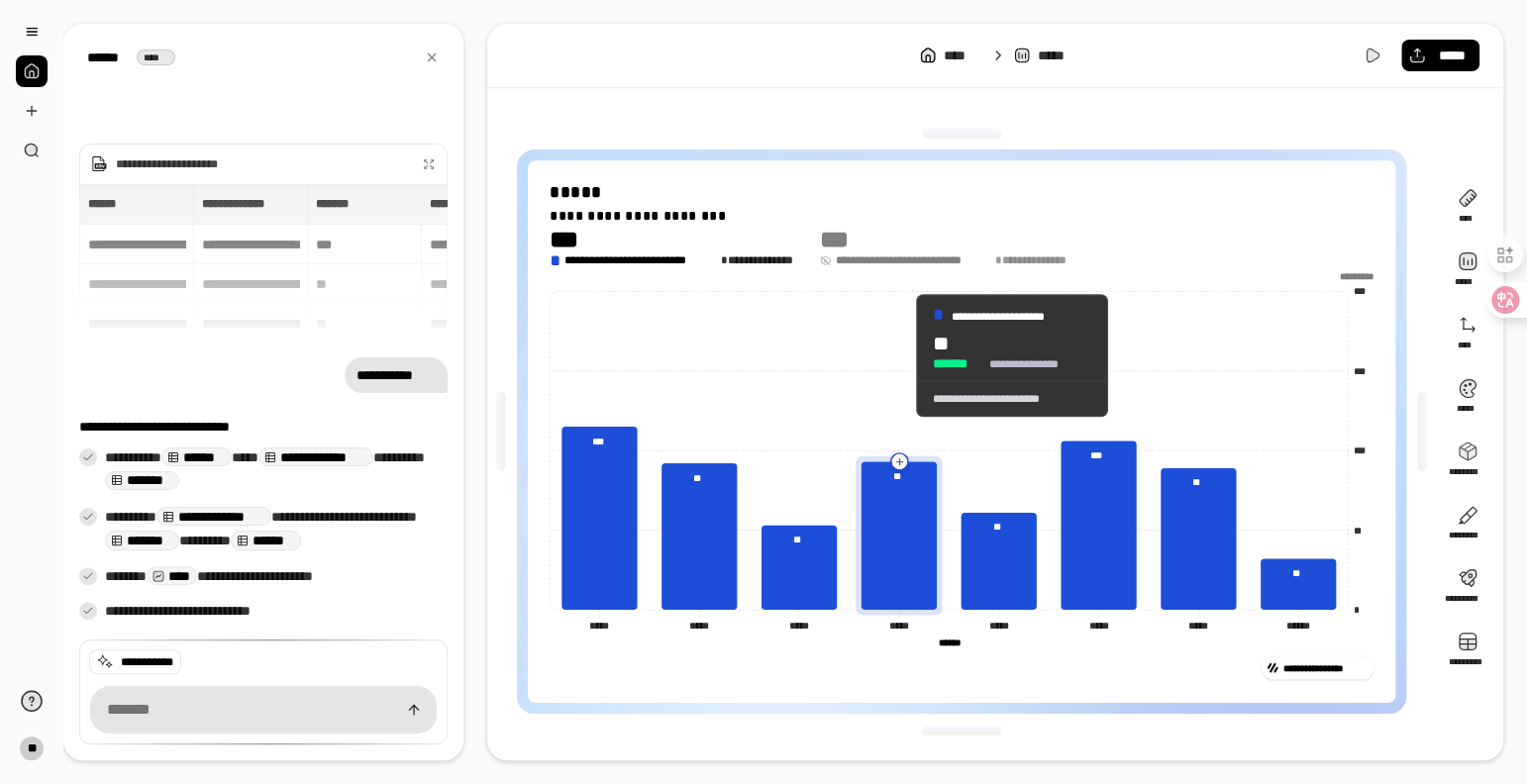 click 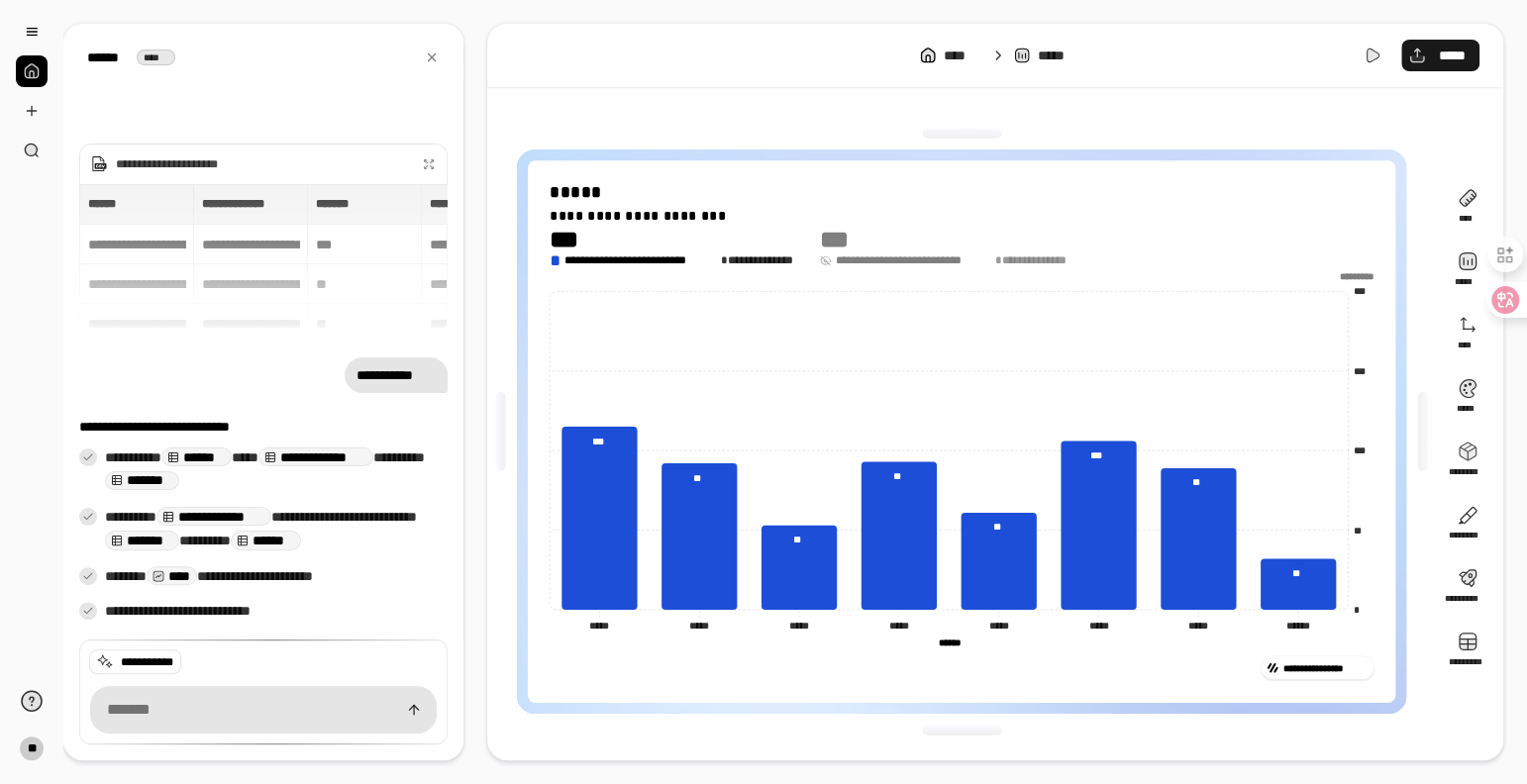 click on "*****" at bounding box center (1440, 55) 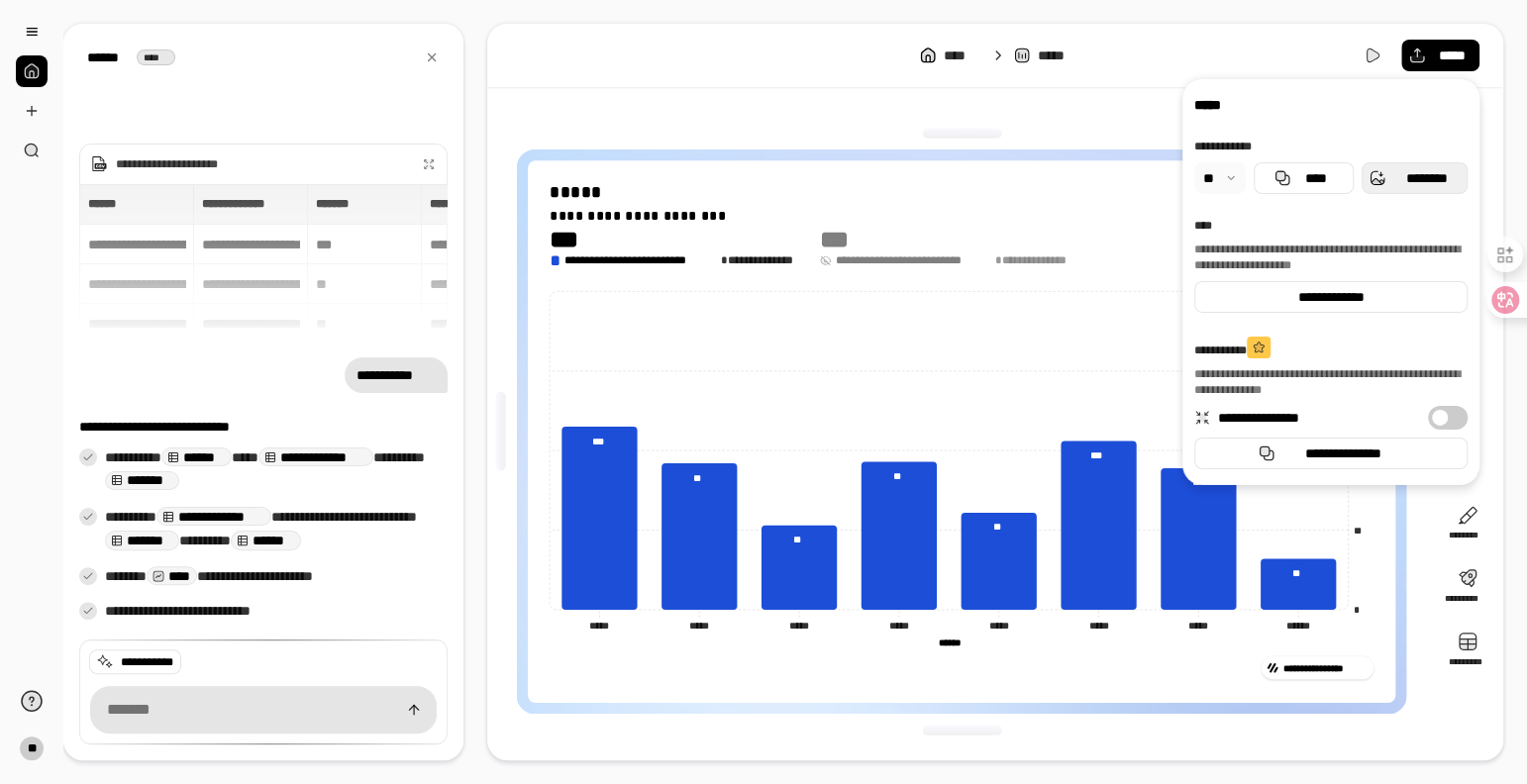 click on "********" at bounding box center (1426, 178) 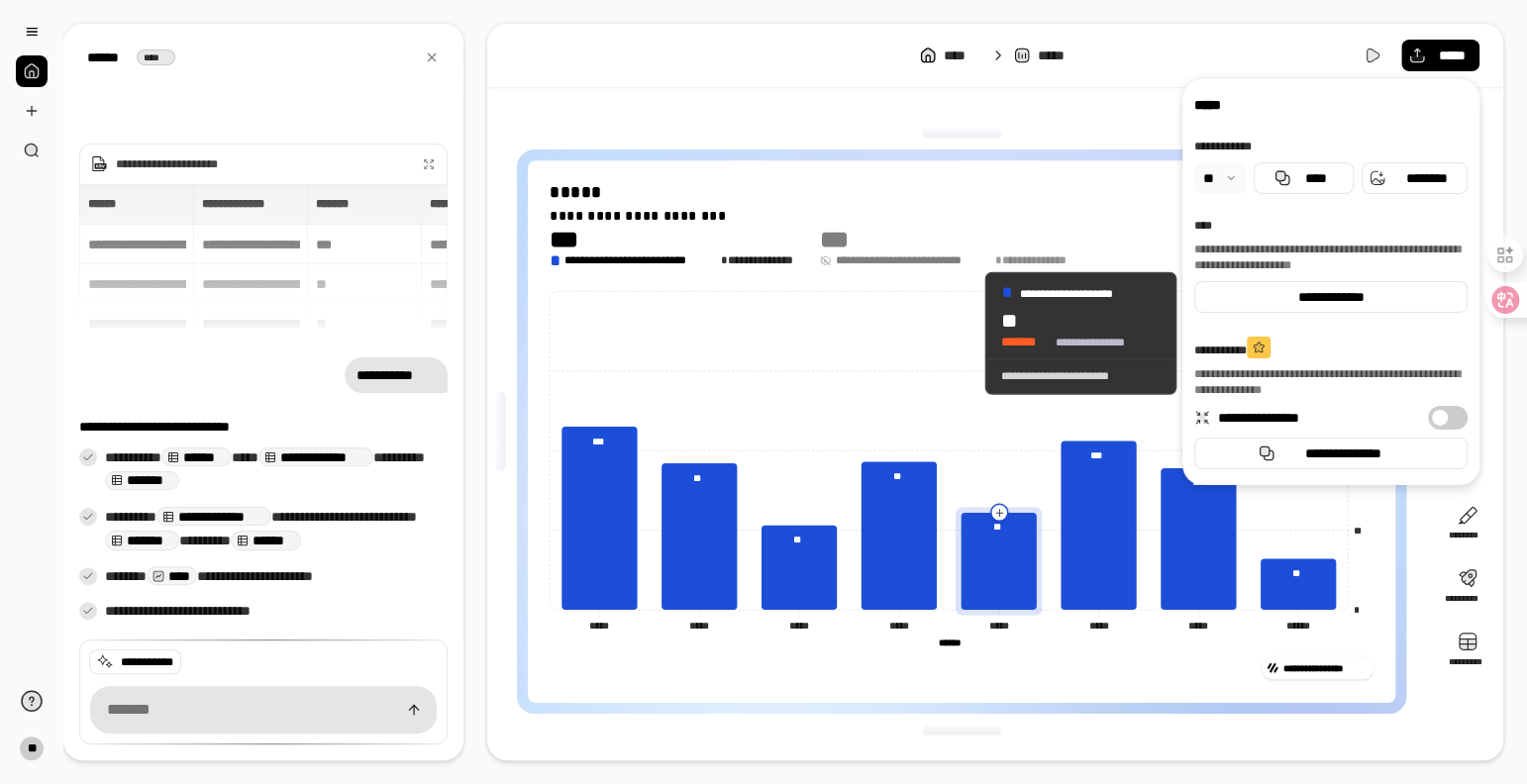 click 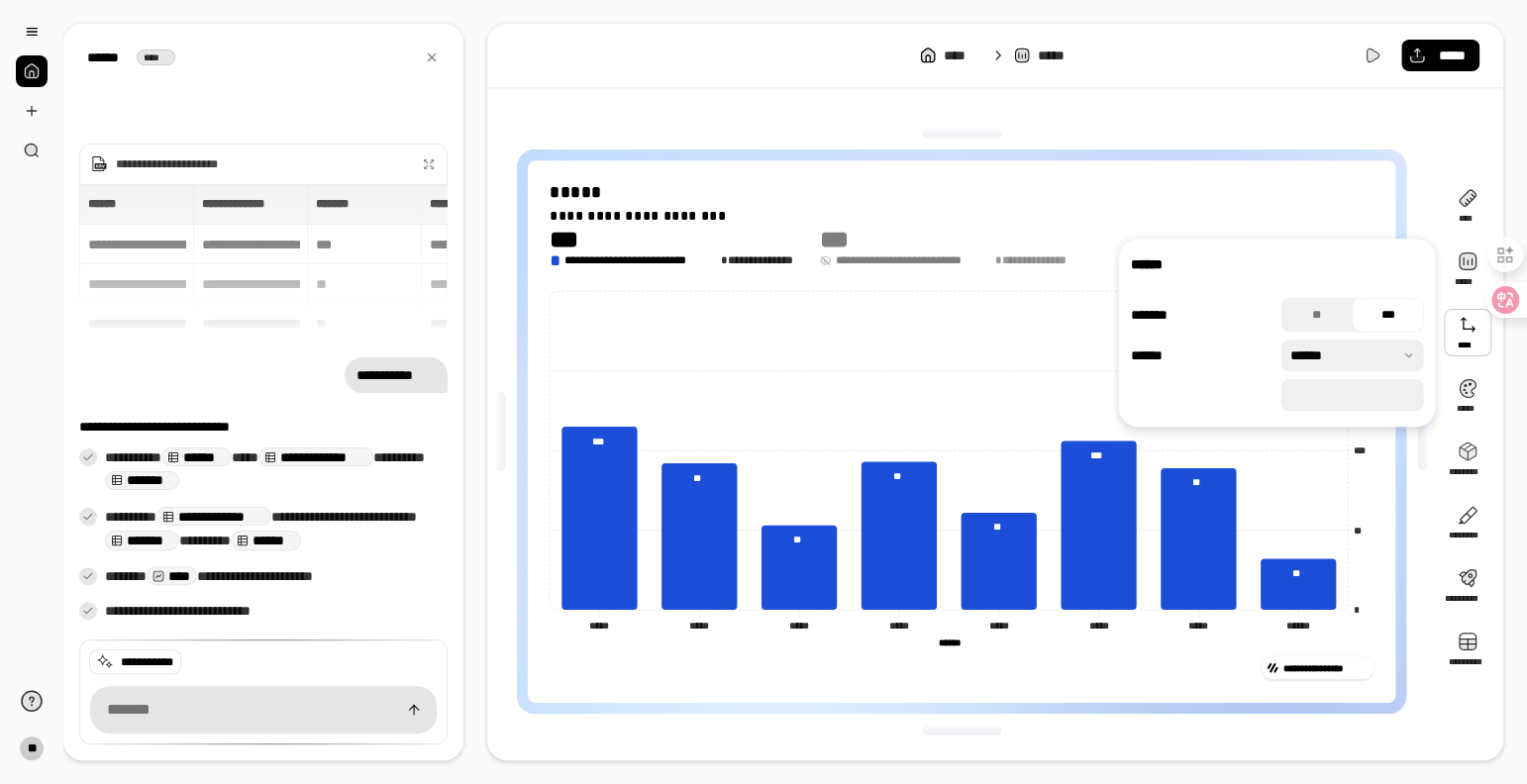 click at bounding box center (1423, 432) 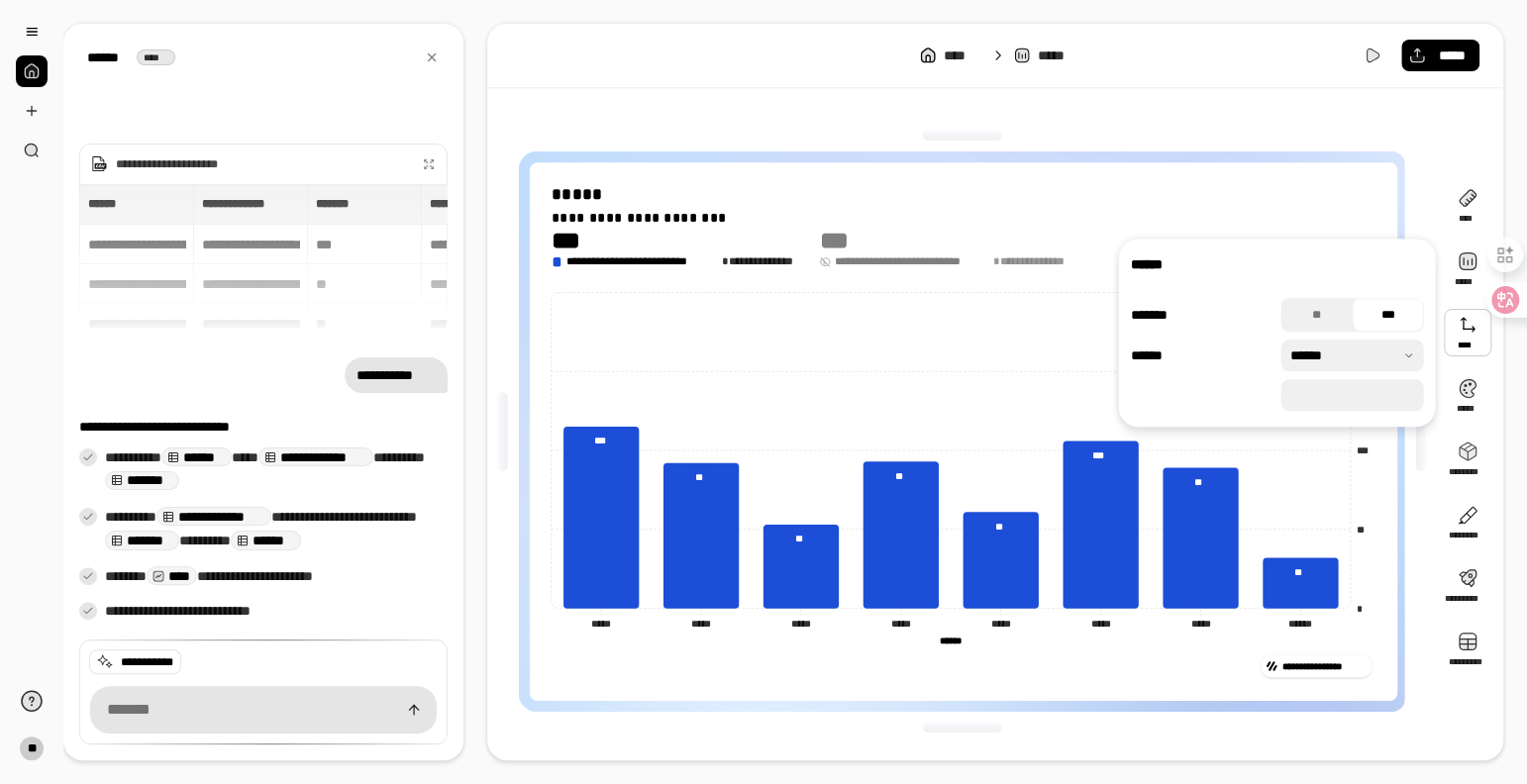 click at bounding box center (1421, 432) 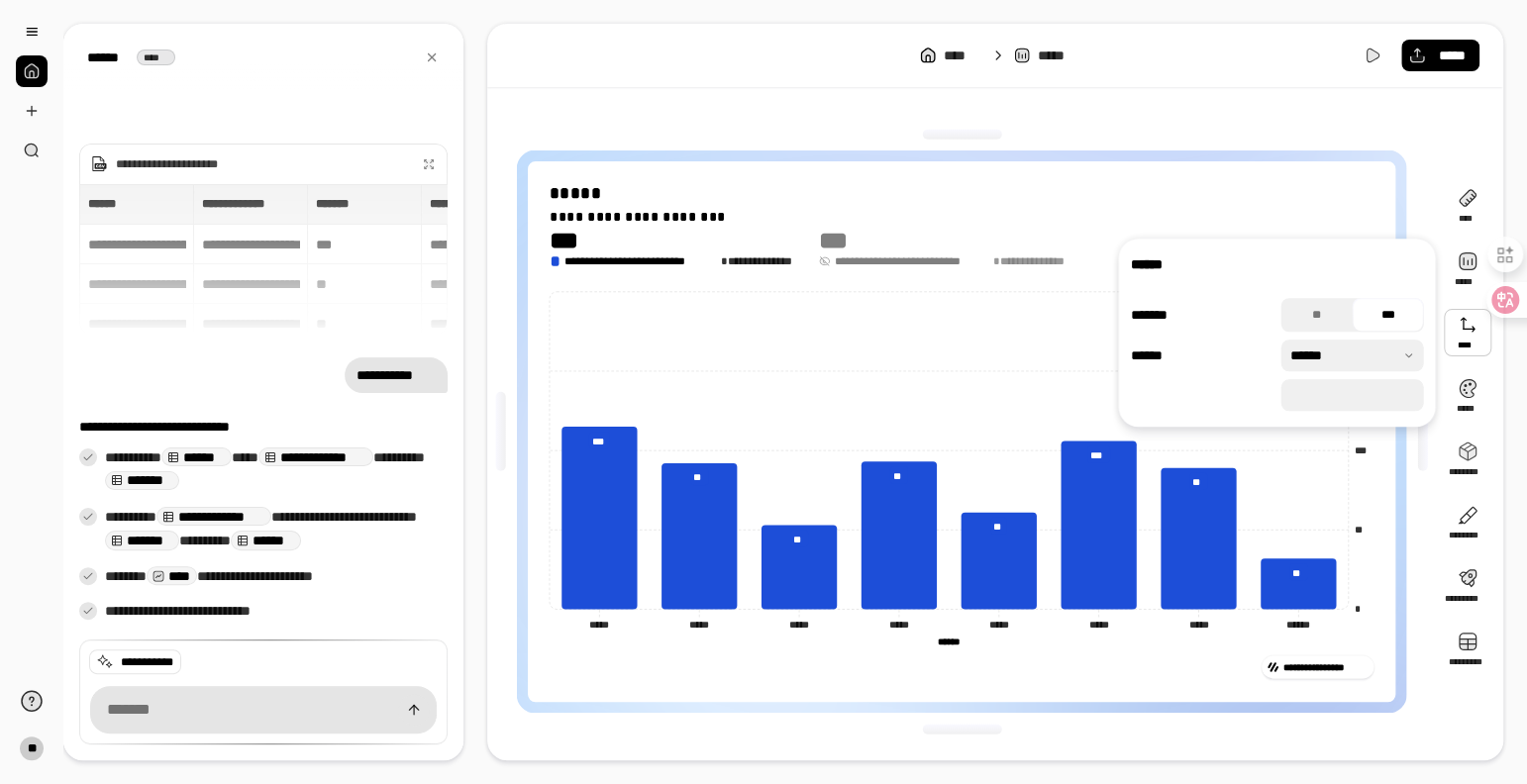 click at bounding box center [962, 135] 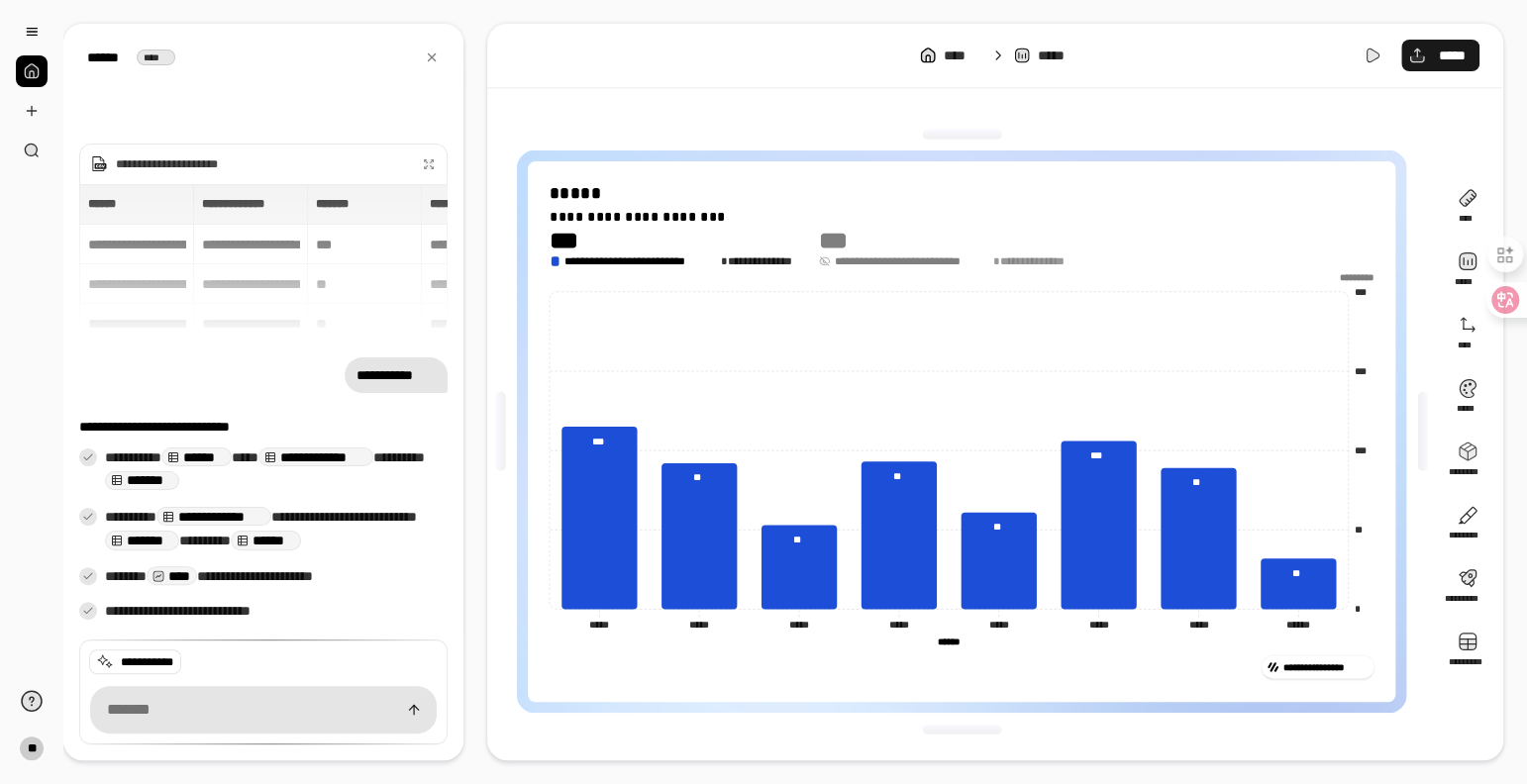 click on "*****" at bounding box center [1452, 55] 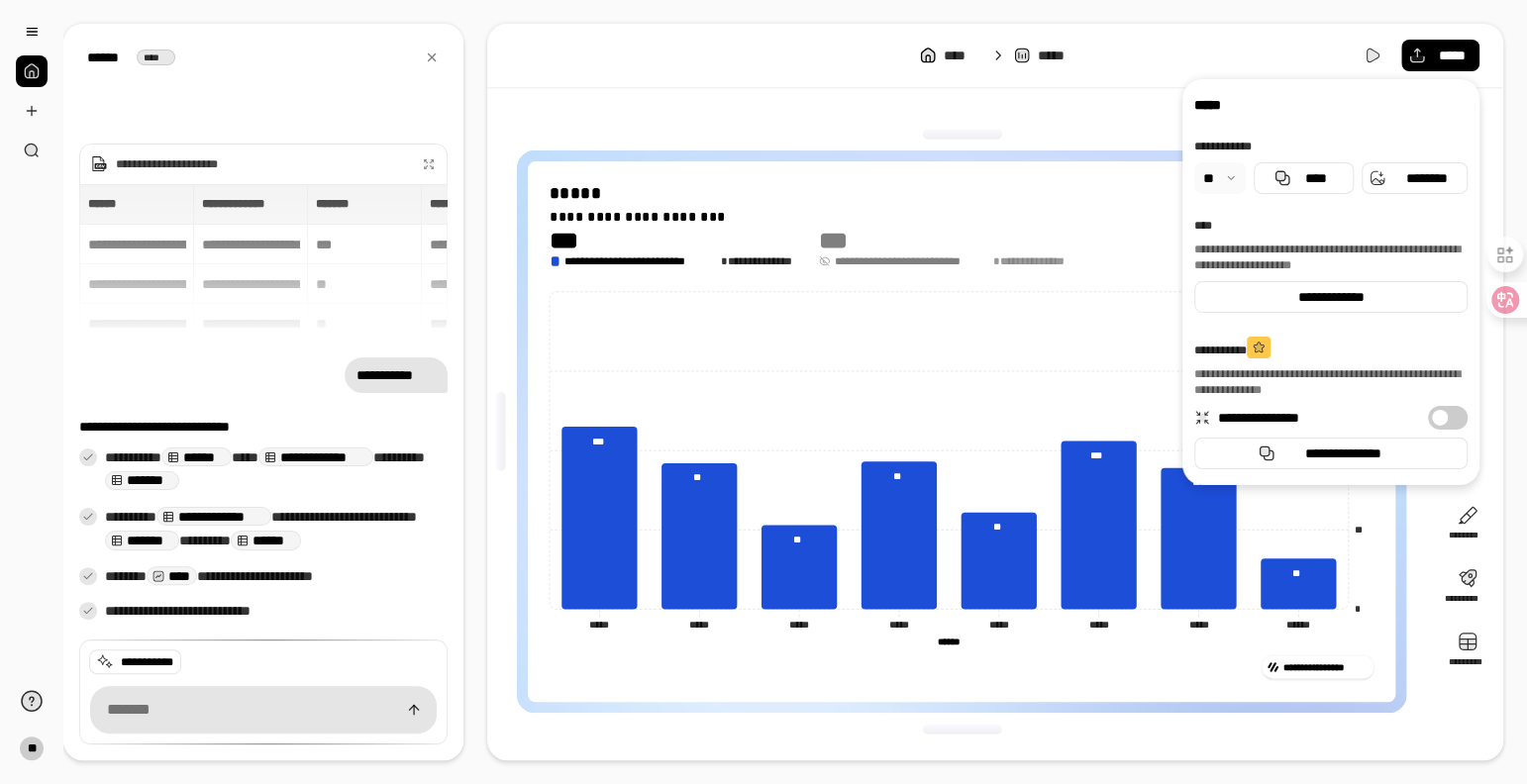 click at bounding box center [962, 135] 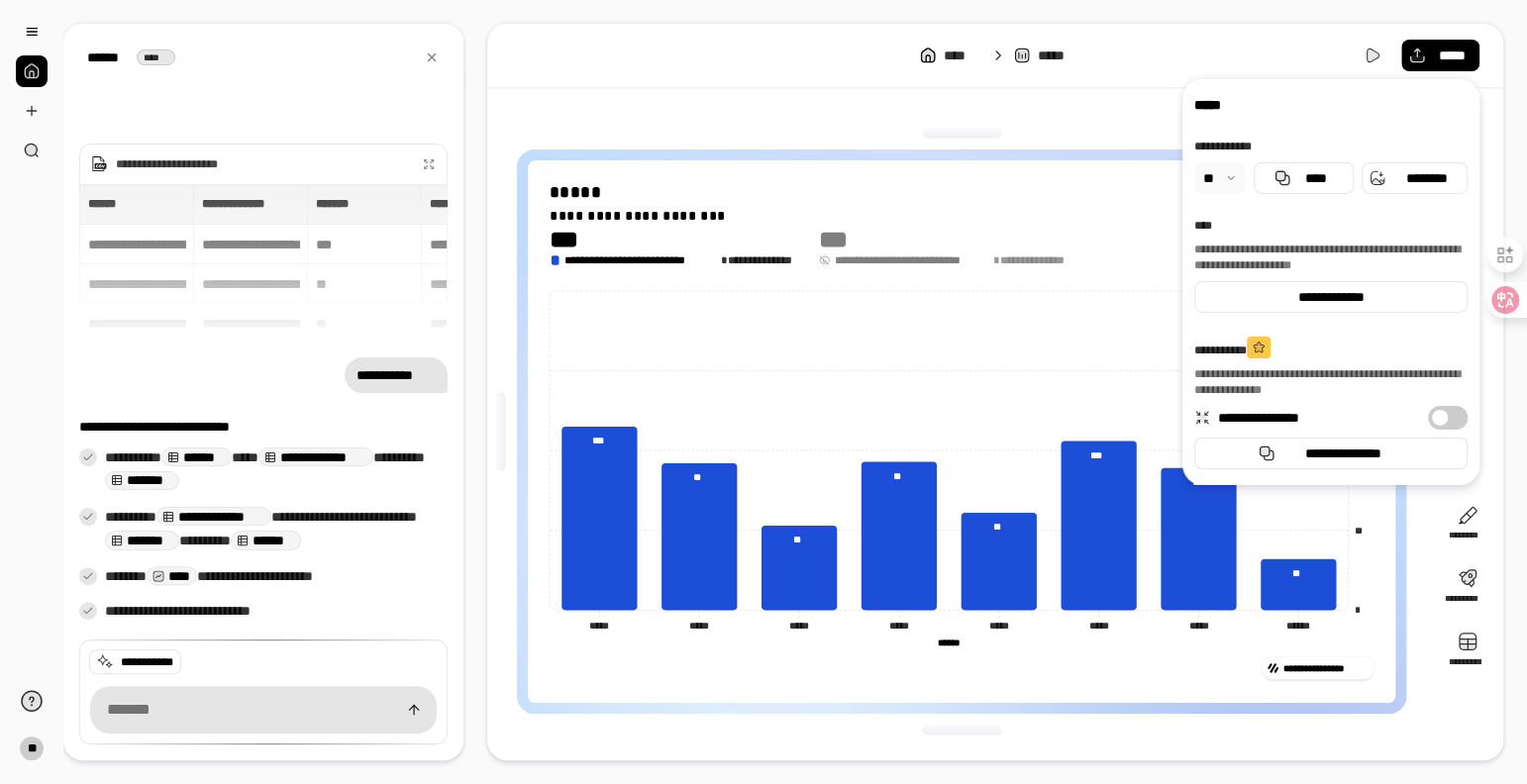 click on "**********" at bounding box center [962, 432] 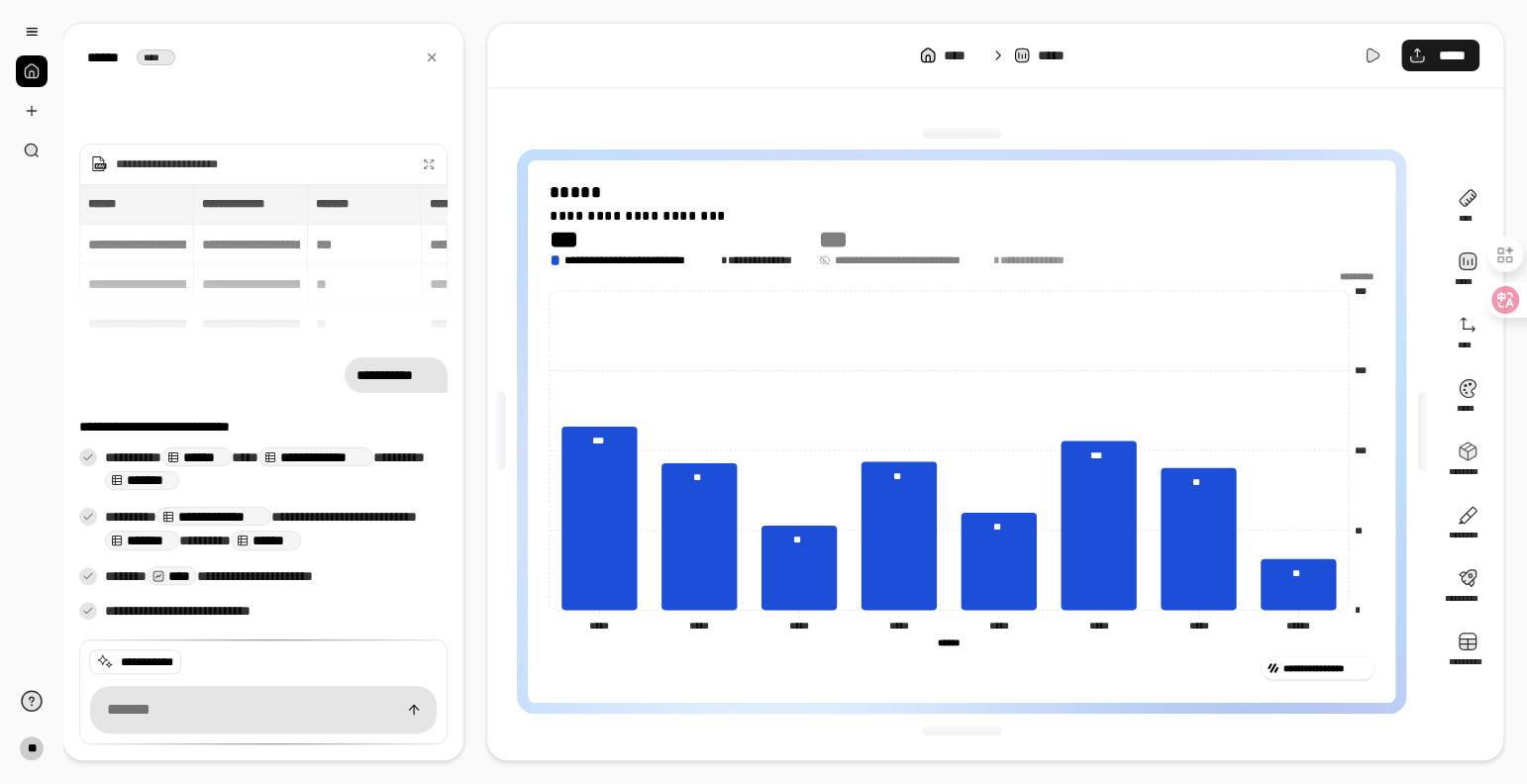click on "*****" at bounding box center [1452, 55] 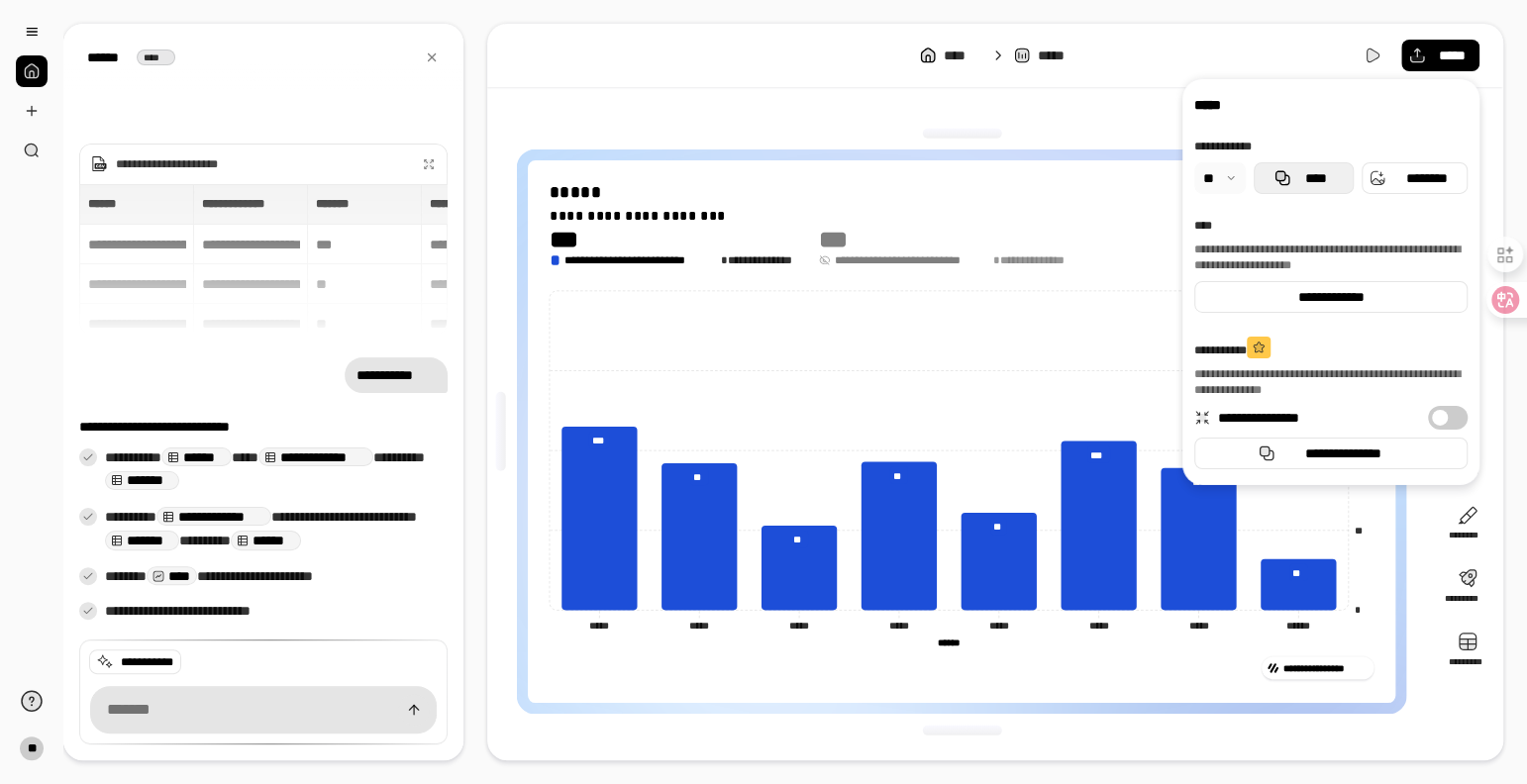 click on "****" at bounding box center [1315, 178] 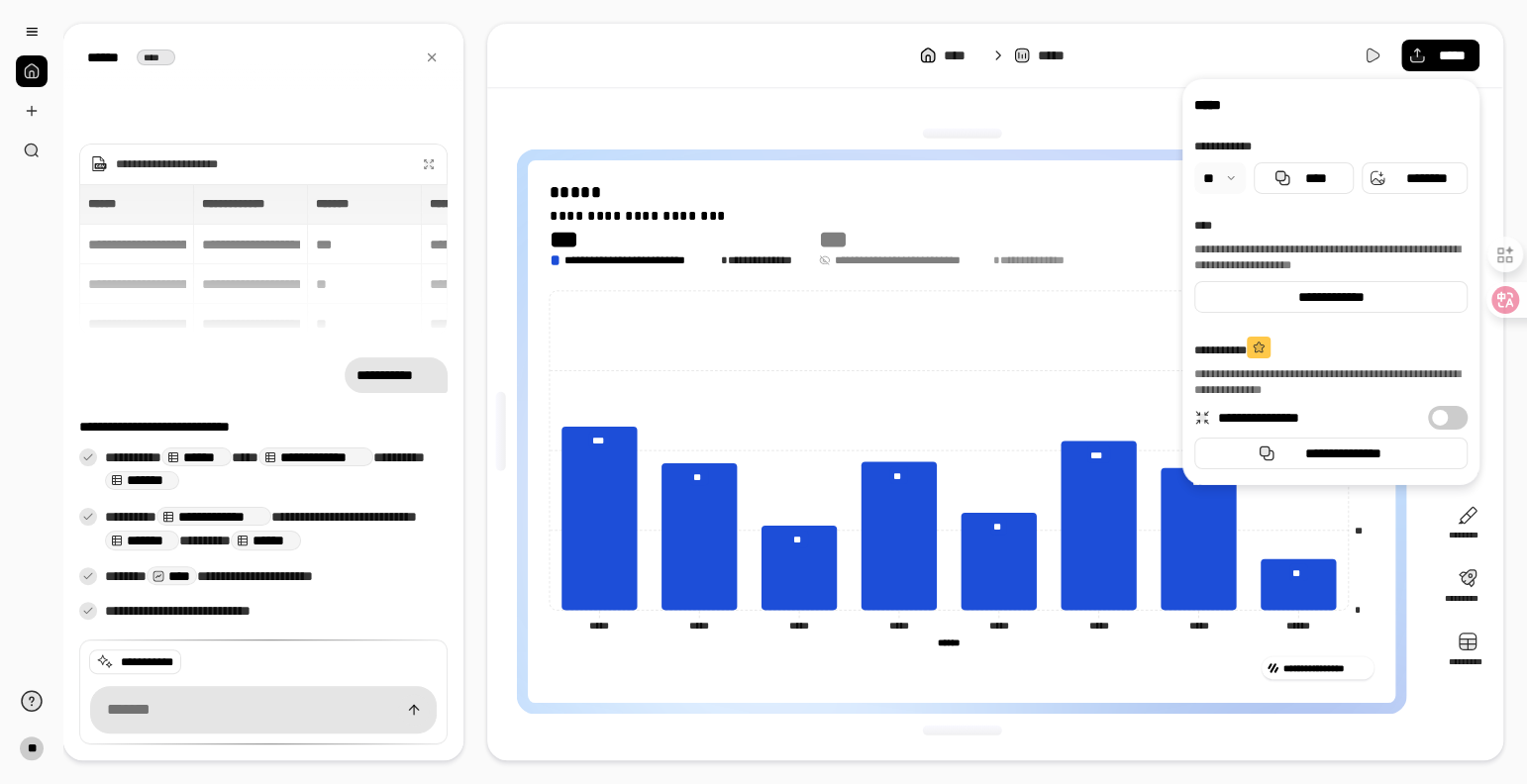 click on "**** ***** *****" at bounding box center [995, 55] 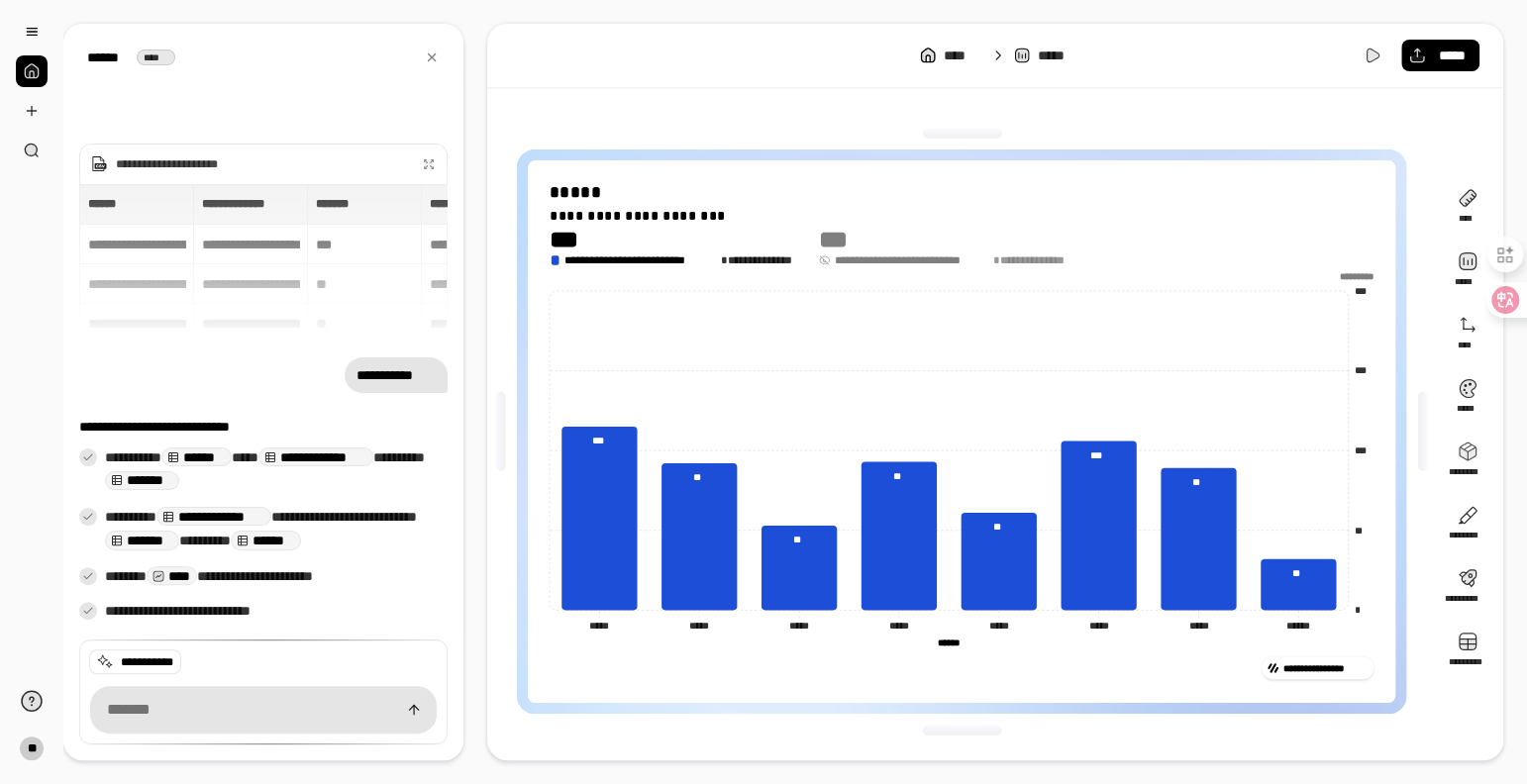 click on "**** ***** *****" at bounding box center [995, 55] 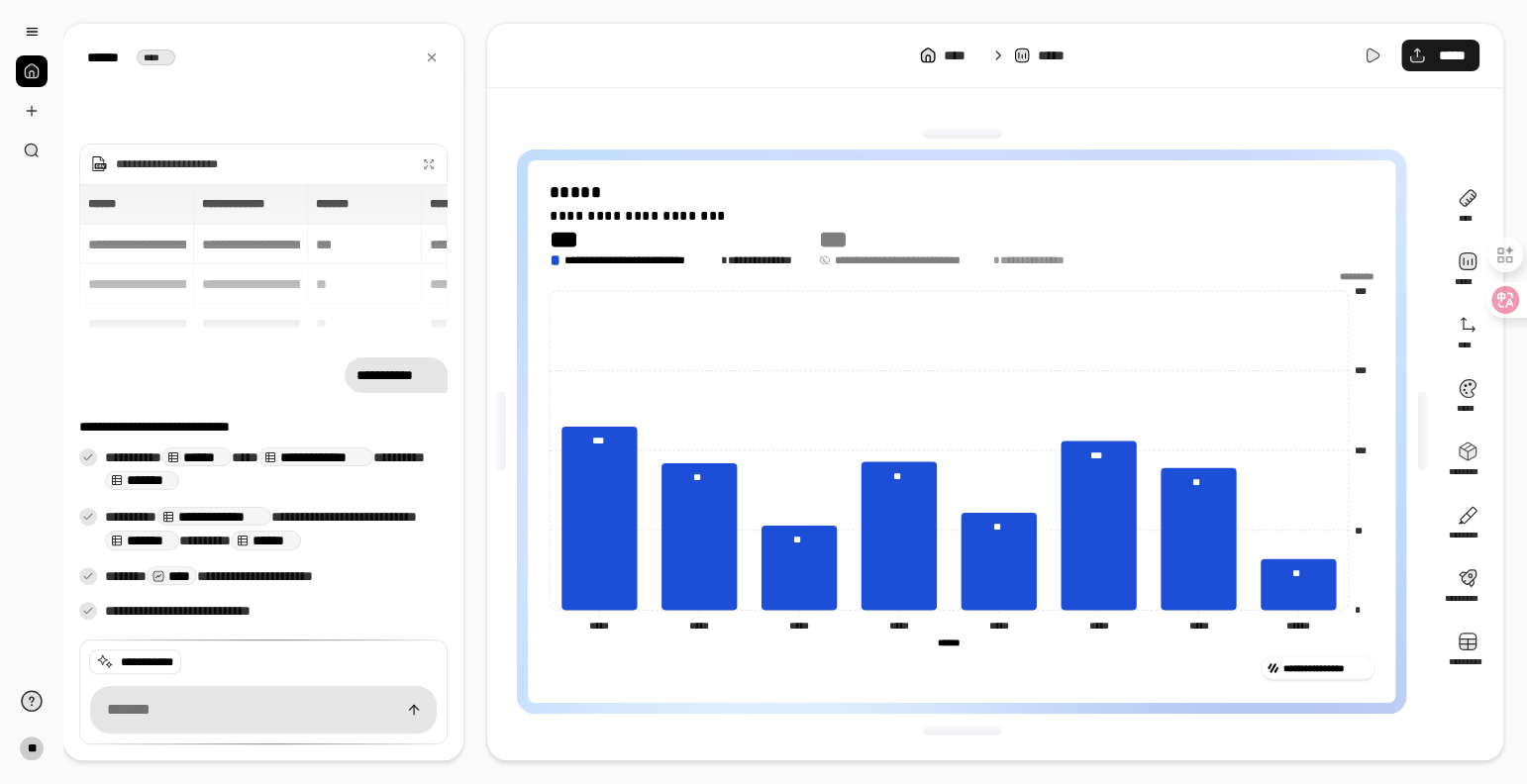 click on "*****" at bounding box center [1440, 55] 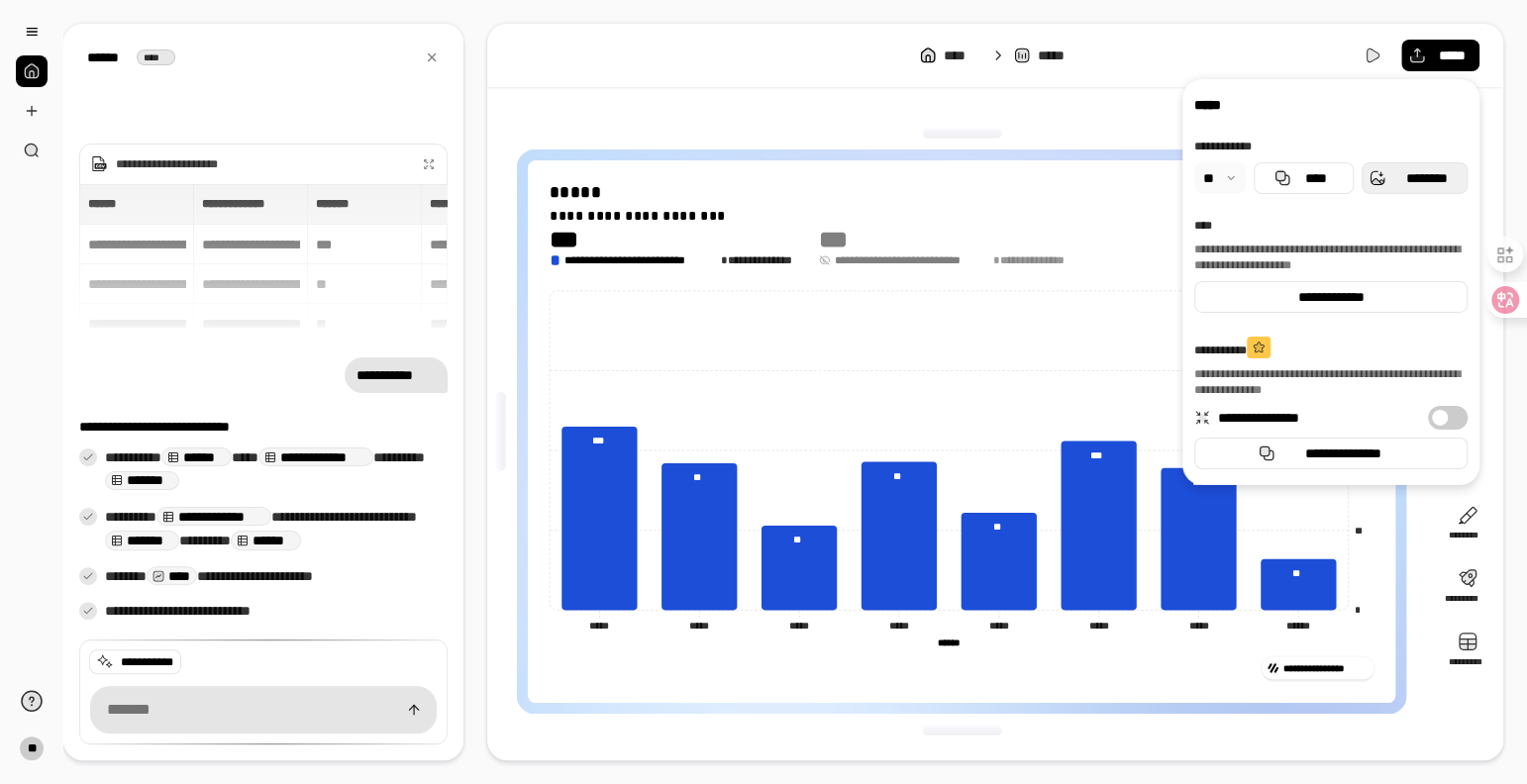 click on "********" at bounding box center [1414, 178] 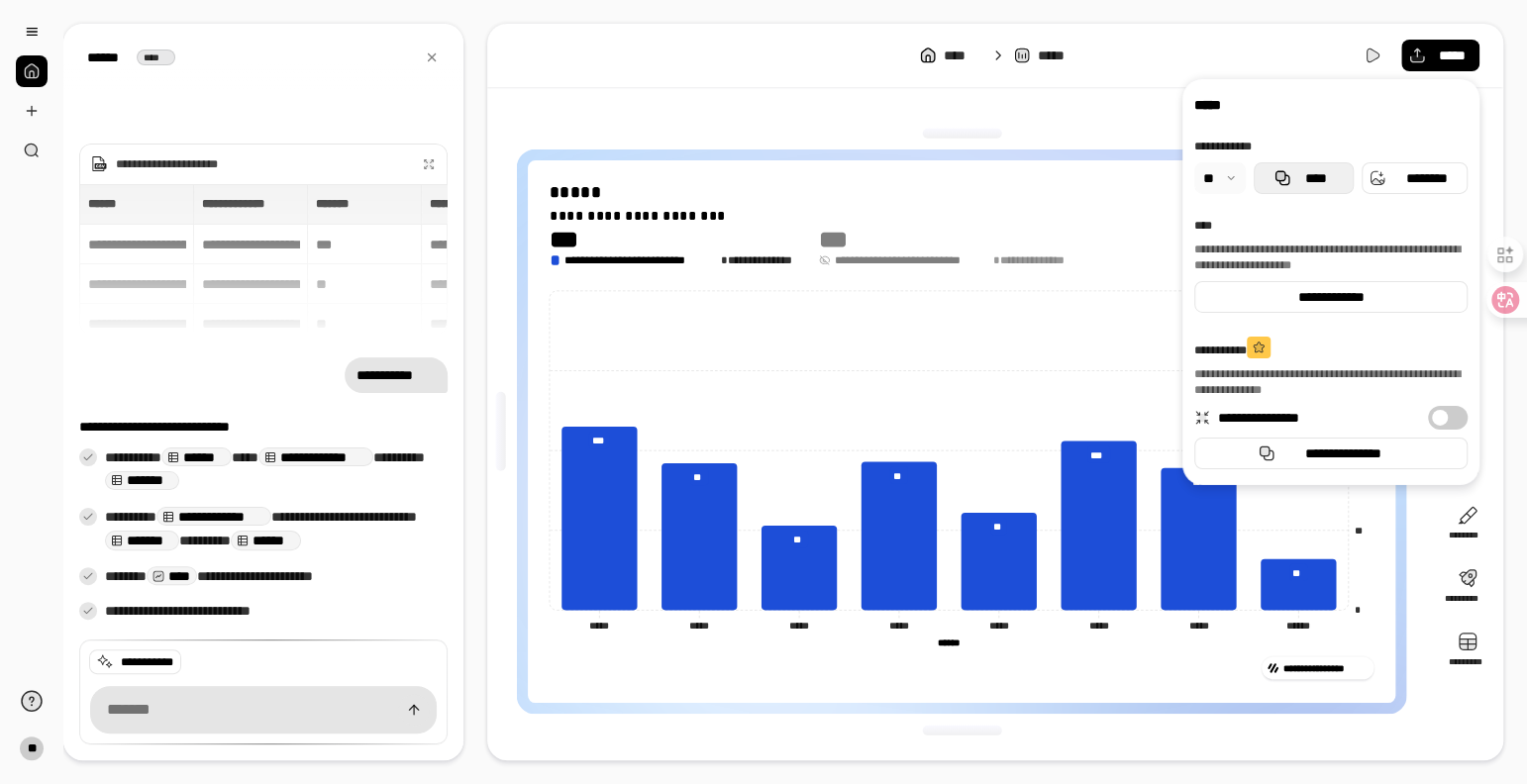 click on "****" at bounding box center [1303, 178] 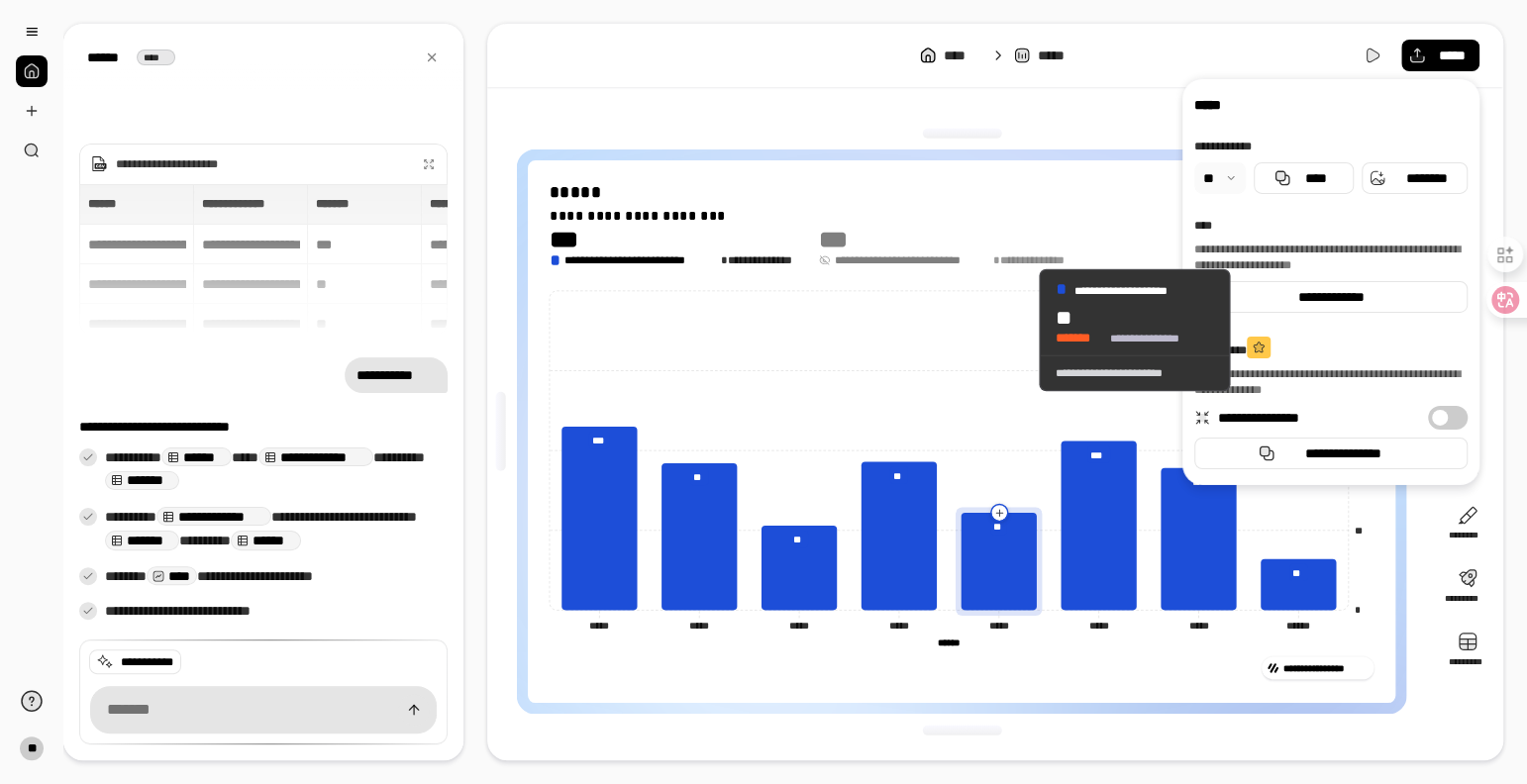 click 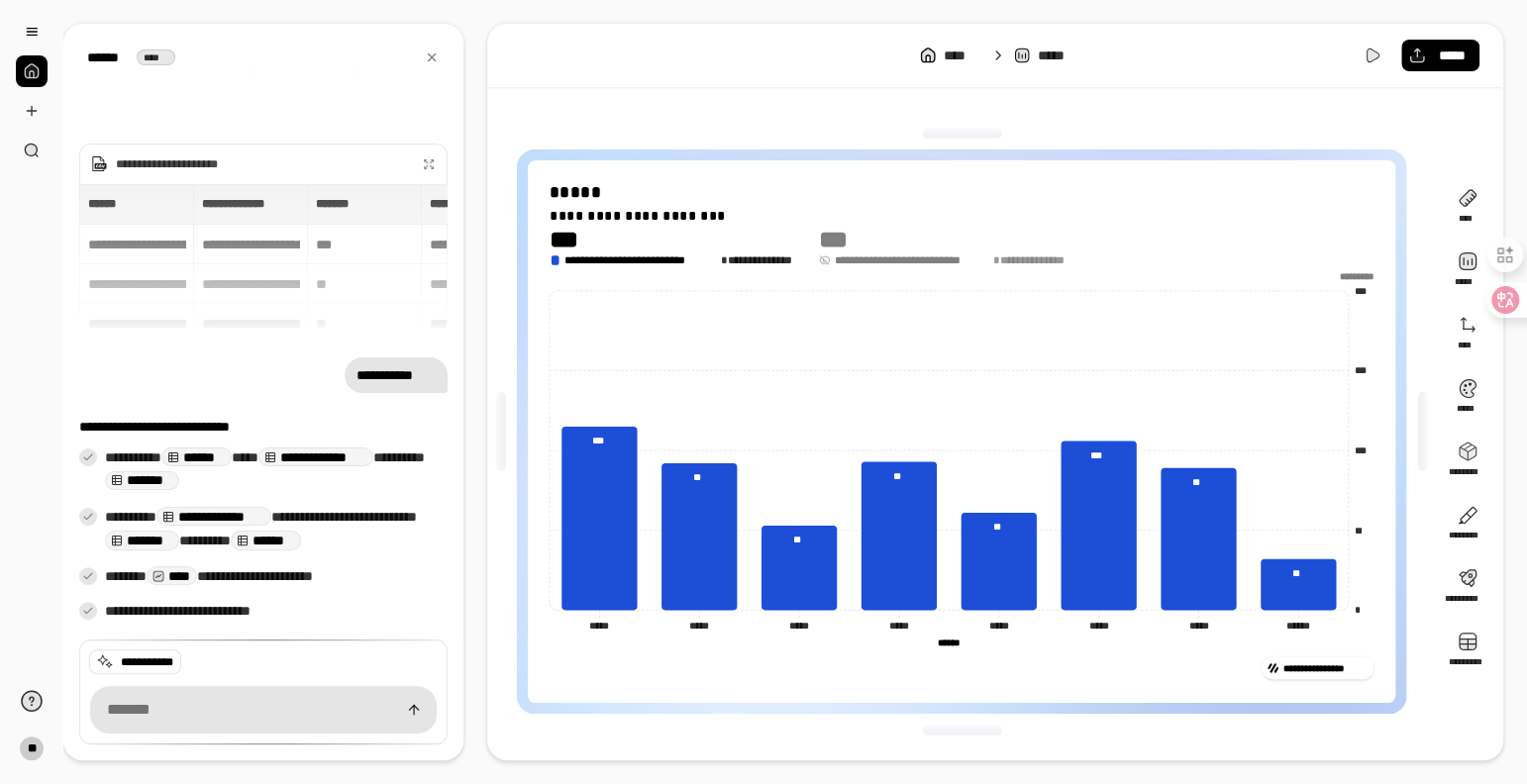 click on "**********" at bounding box center (911, 259) 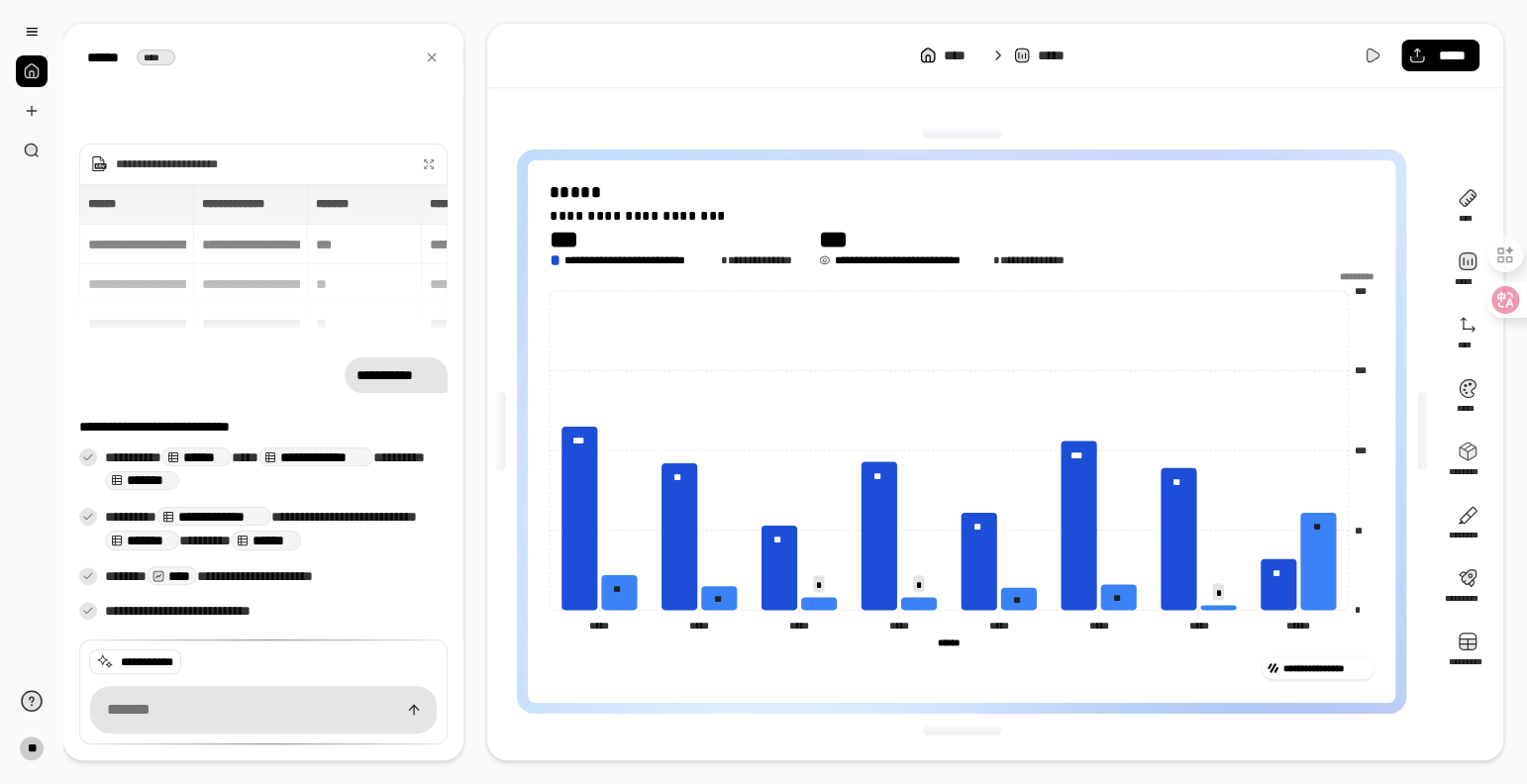 click on "**********" at bounding box center [911, 259] 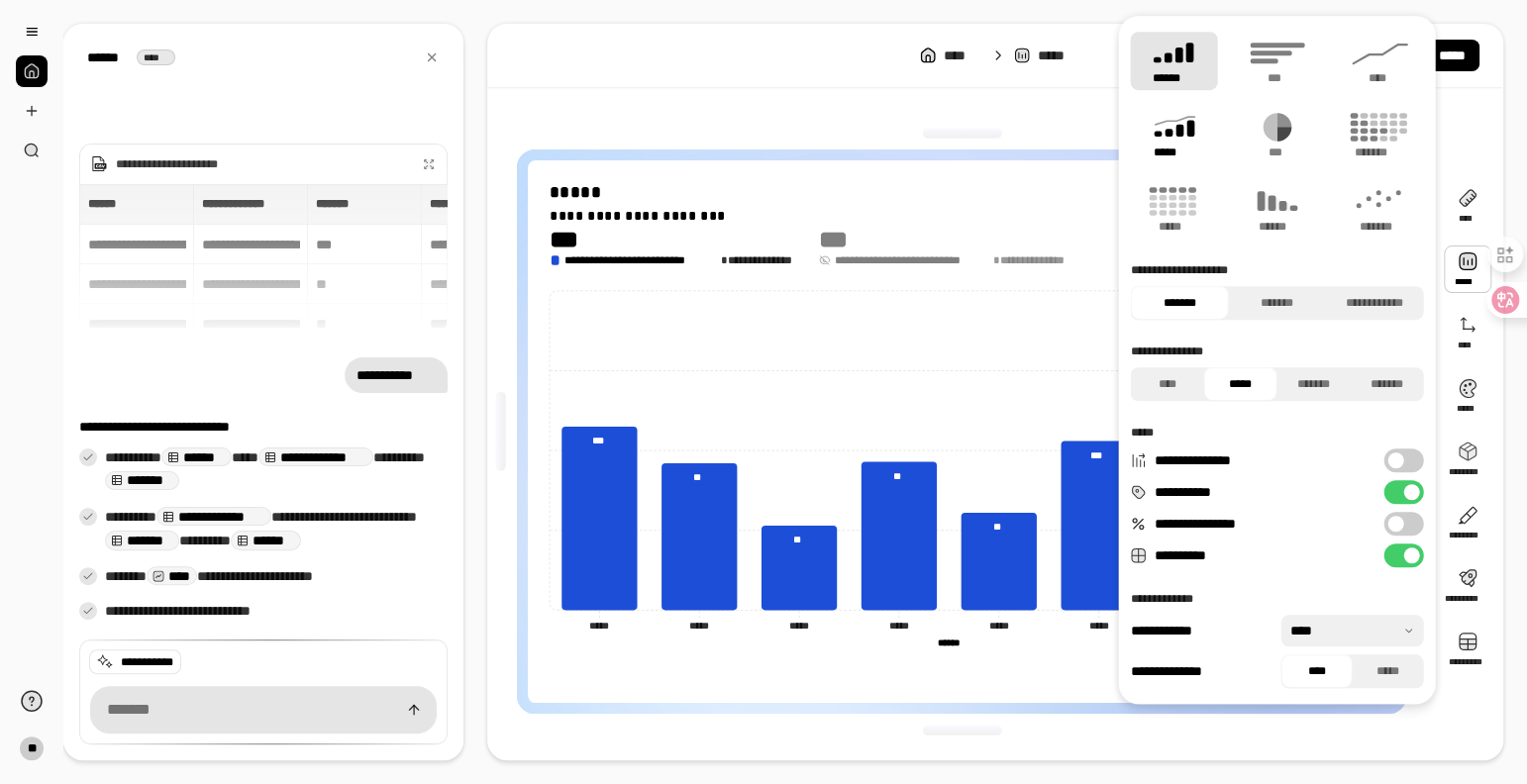 click on "*****" at bounding box center (1173, 152) 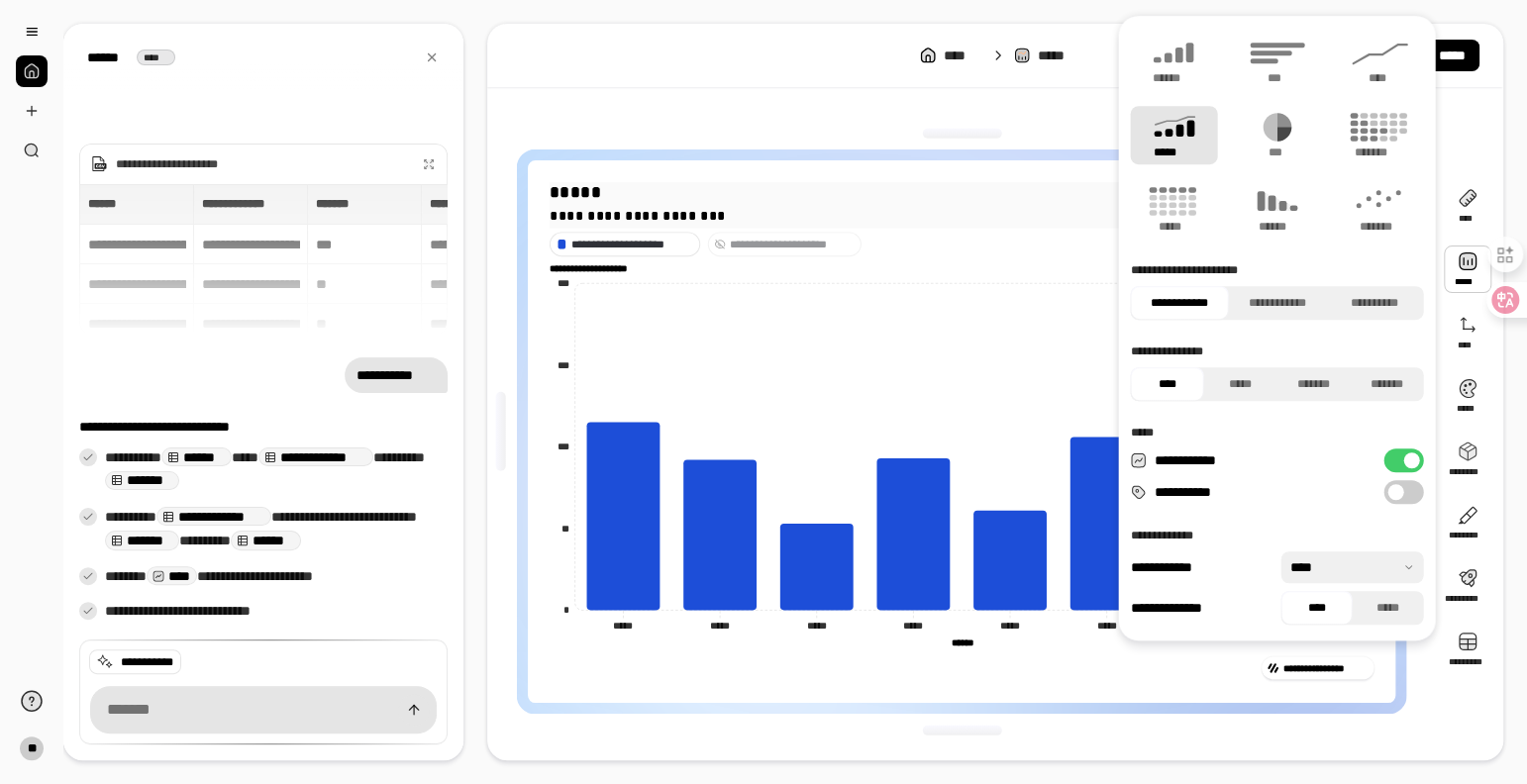 click on "**********" at bounding box center [962, 203] 